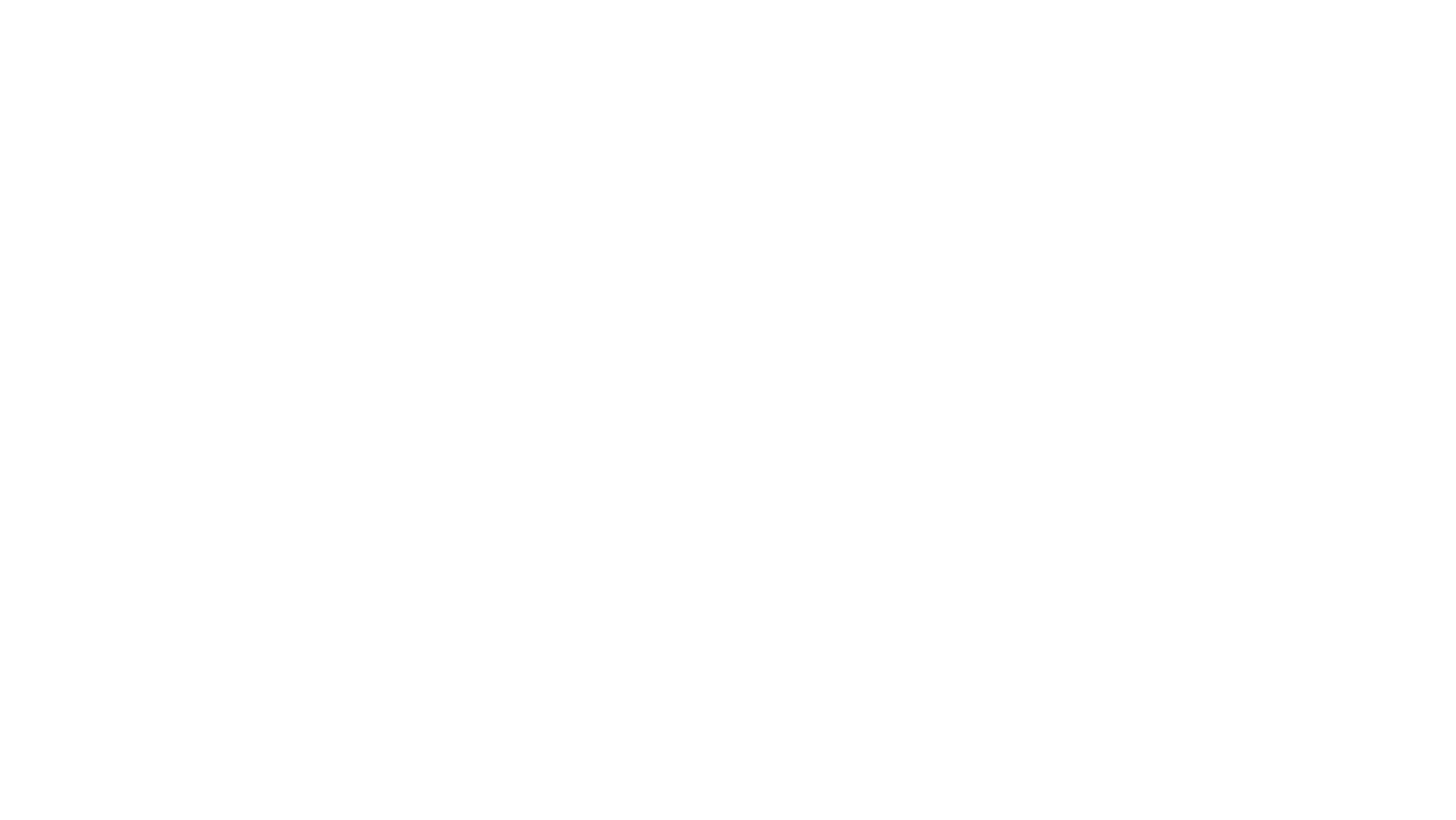 scroll, scrollTop: 0, scrollLeft: 0, axis: both 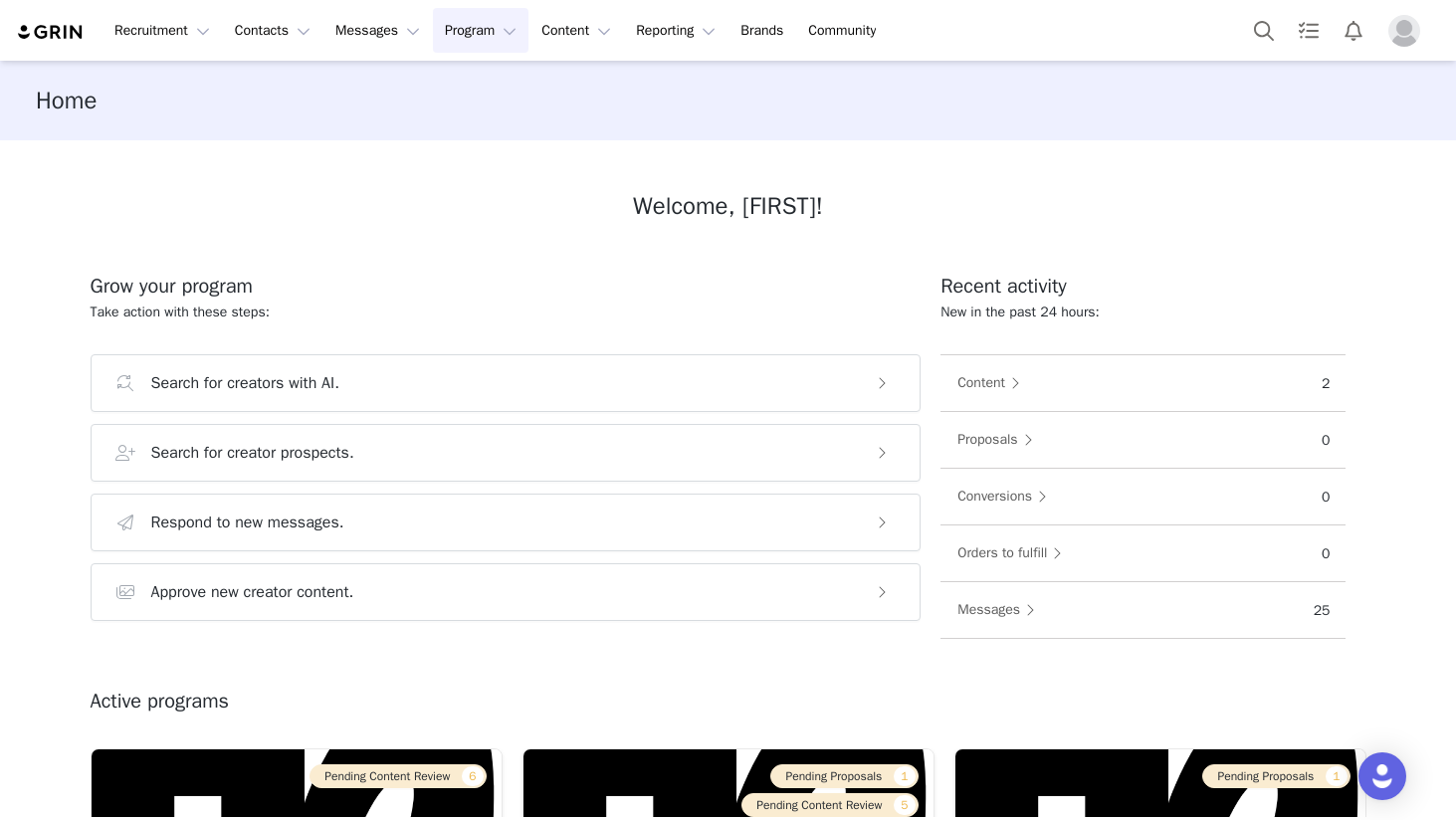 click on "Program Program" at bounding box center (481, 30) 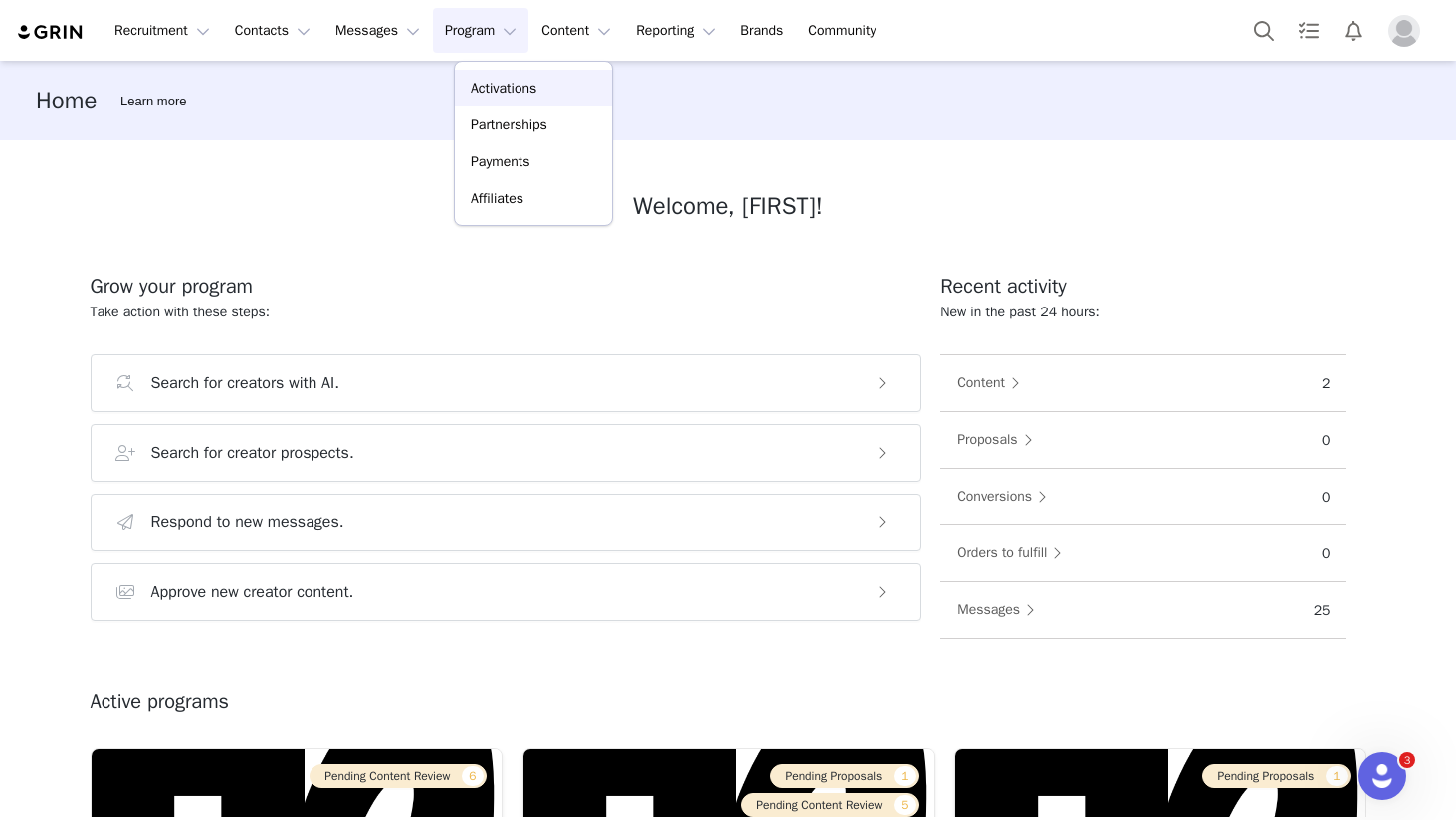 scroll, scrollTop: 0, scrollLeft: 0, axis: both 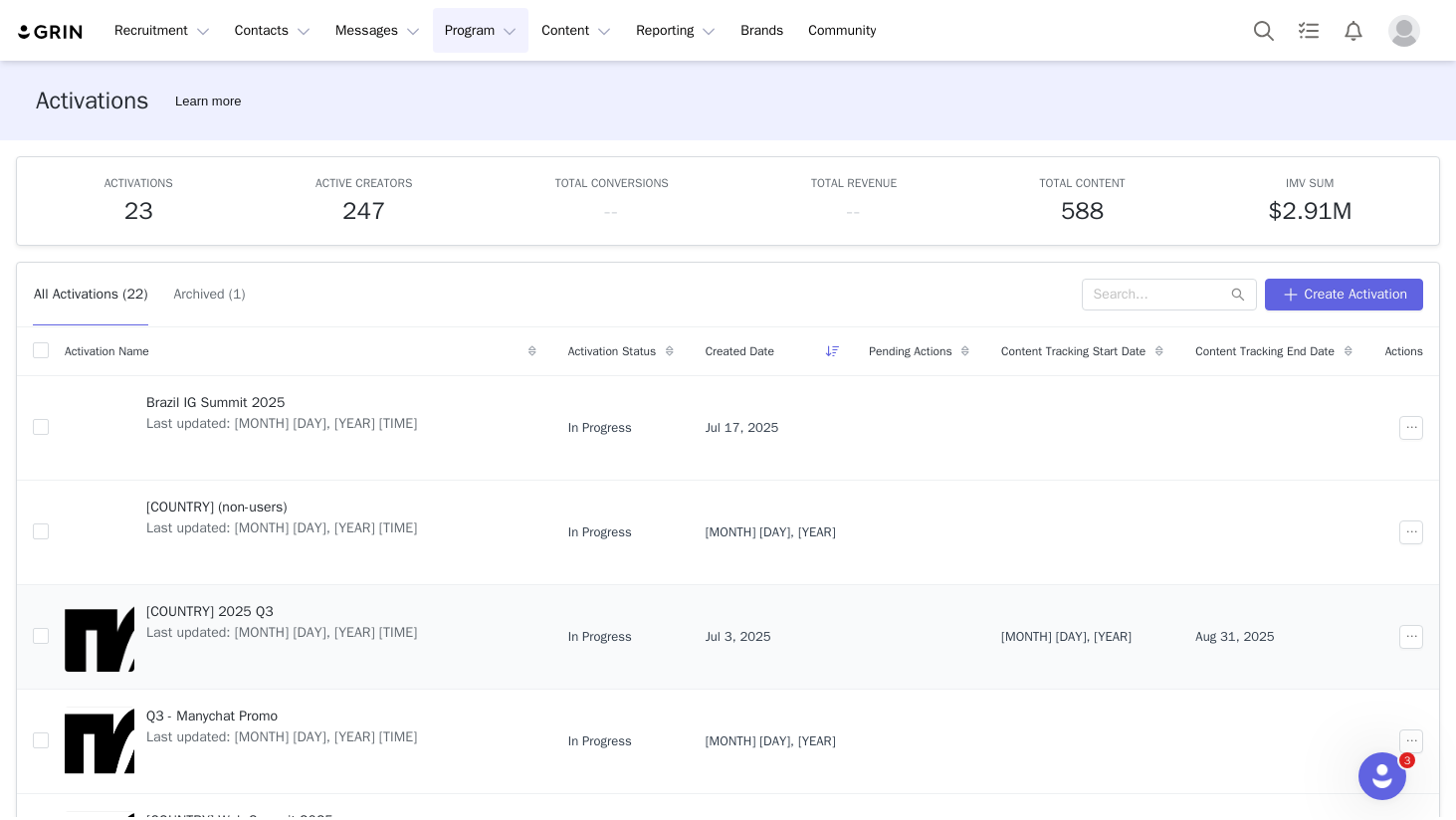 click on "[COUNTRY] 2025 Q3" at bounding box center [282, 611] 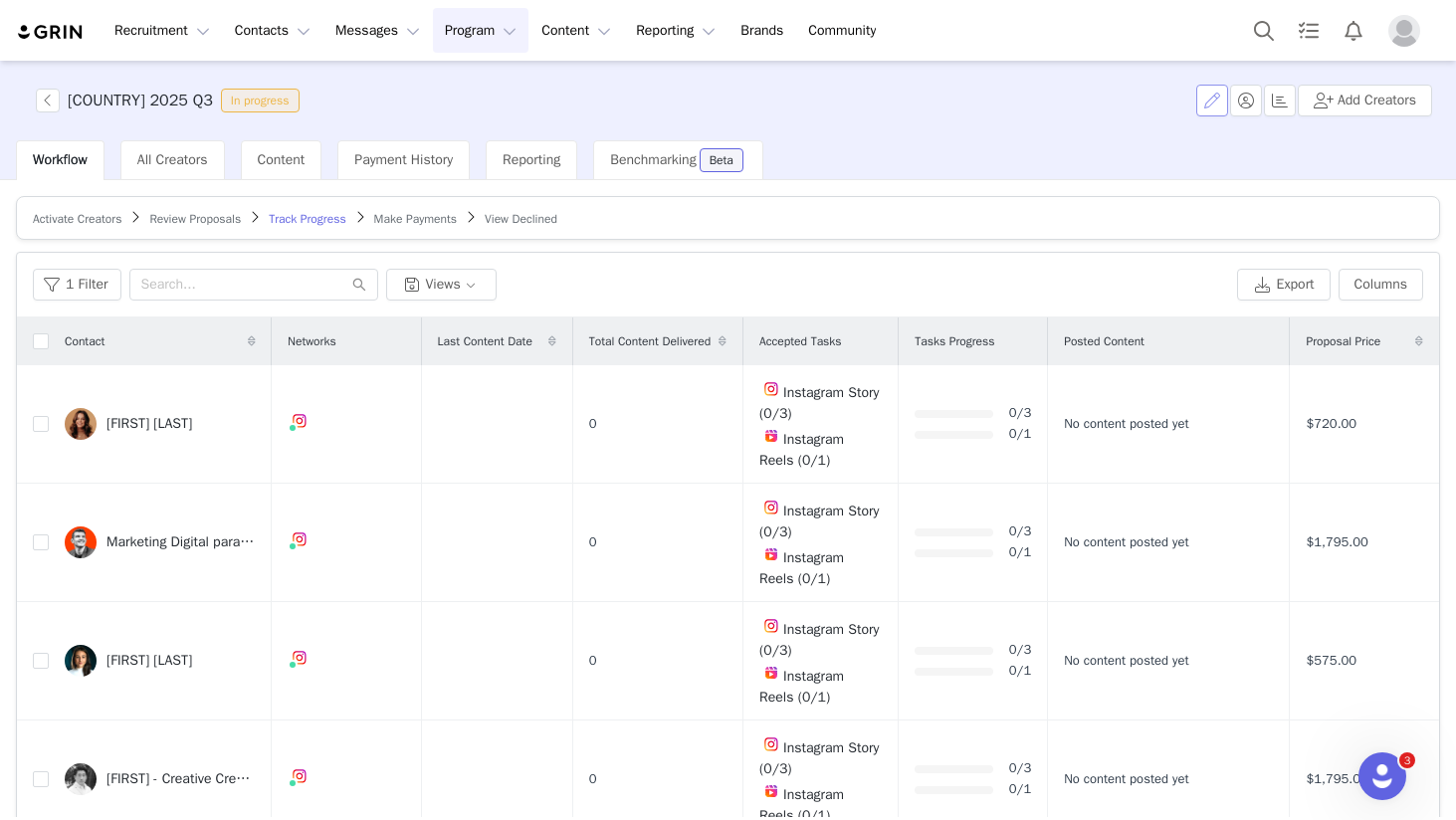 click at bounding box center [1212, 101] 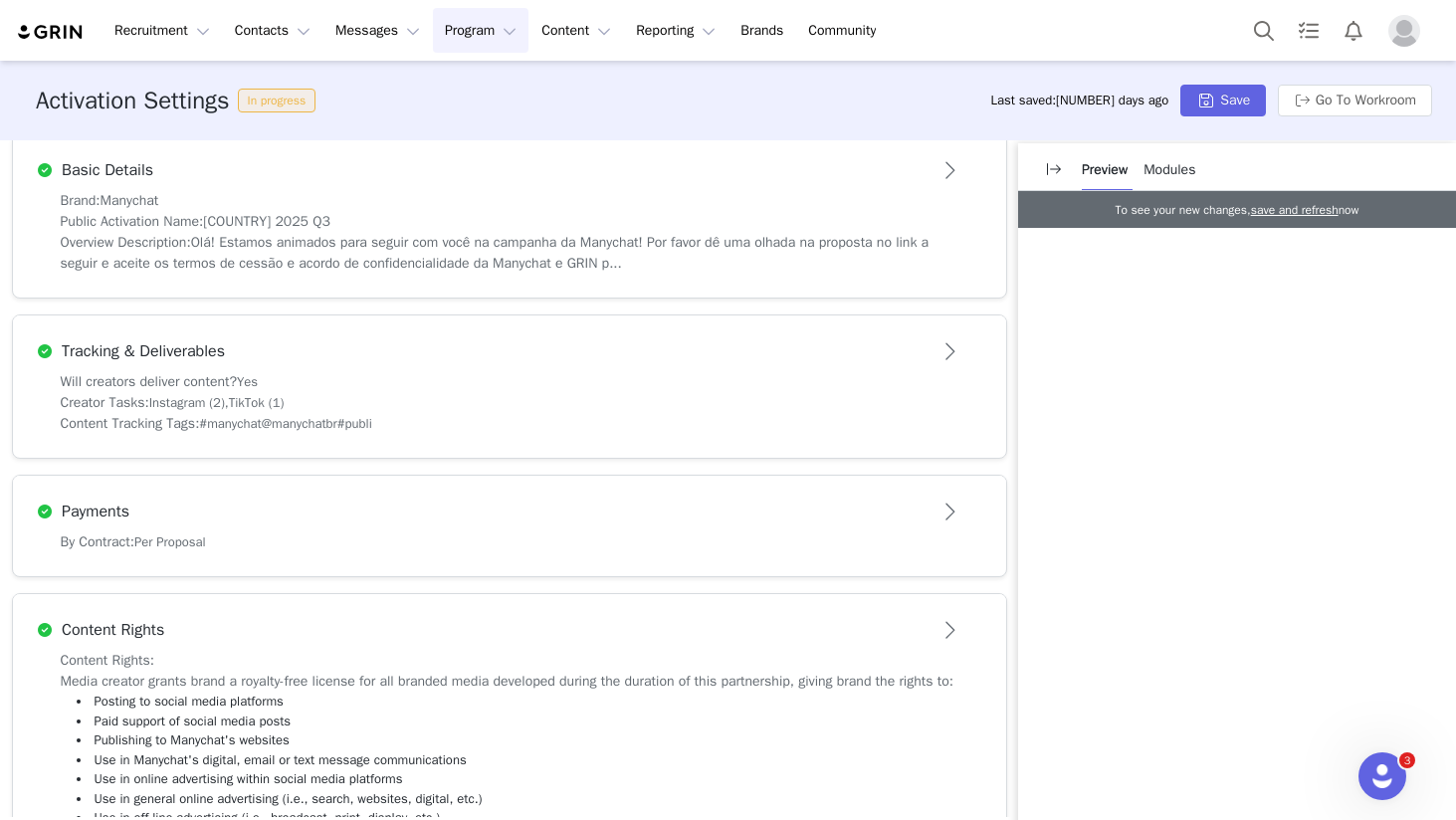 scroll, scrollTop: 688, scrollLeft: 0, axis: vertical 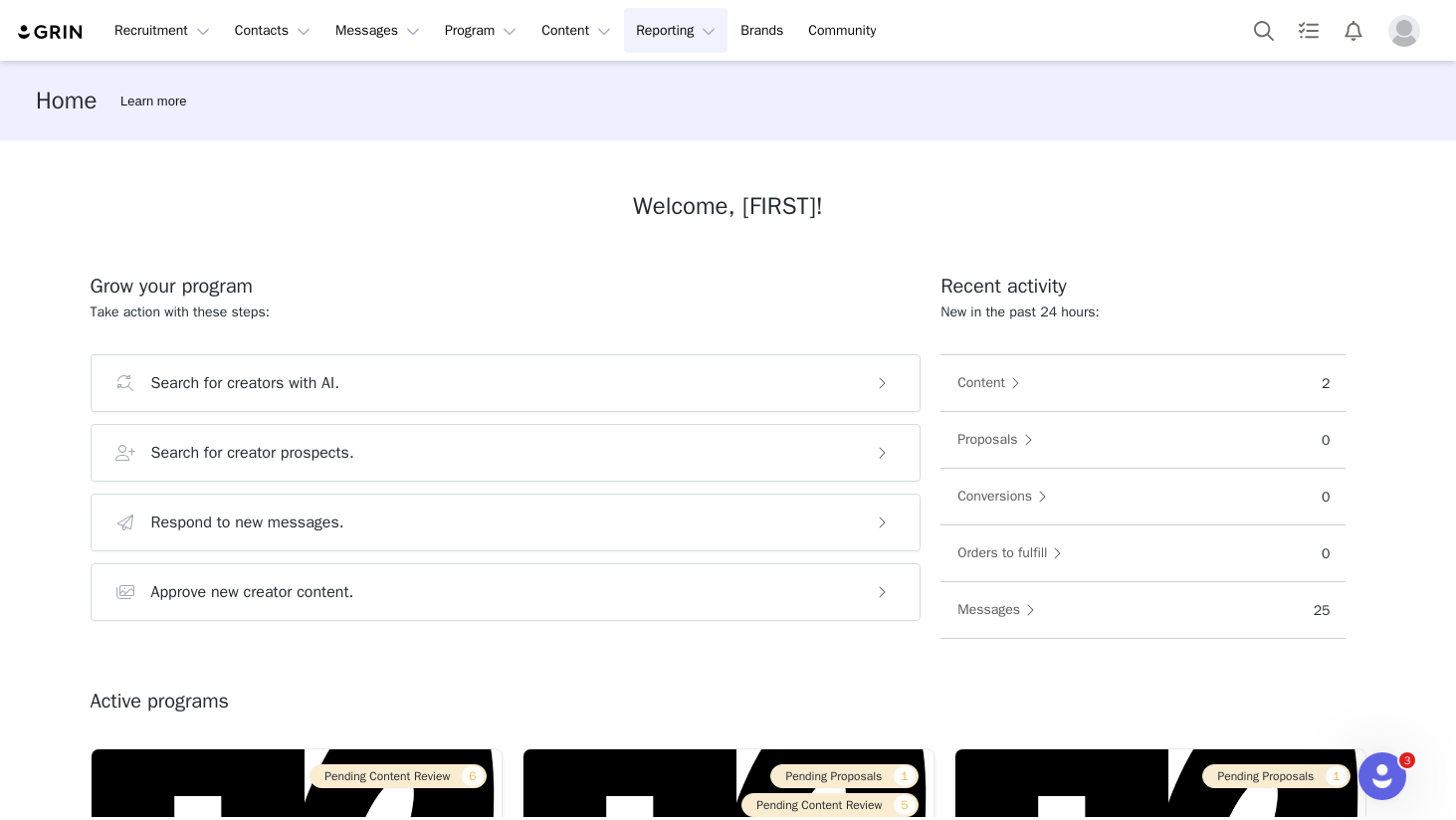 click on "Reporting Reporting" at bounding box center (676, 30) 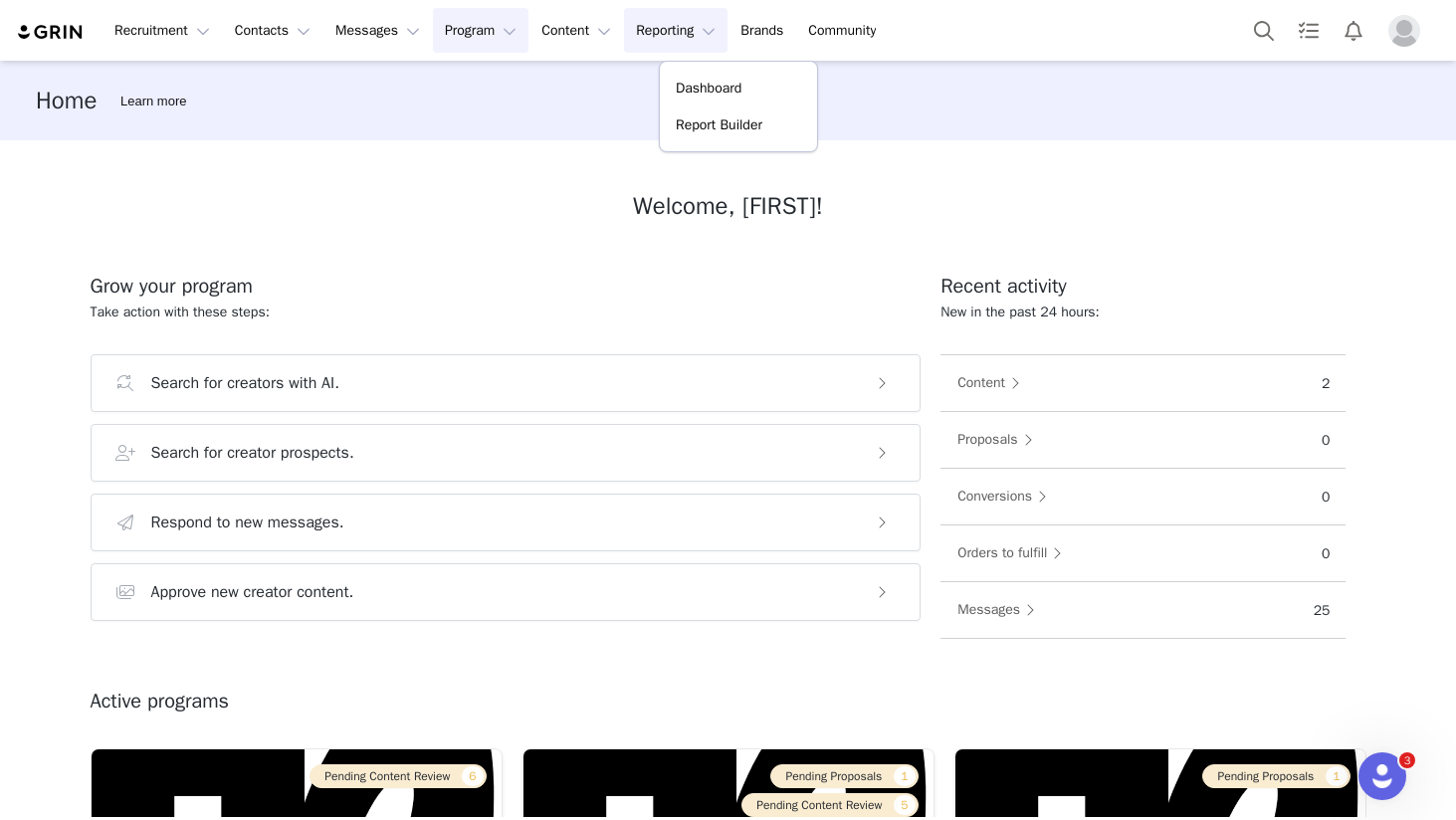 click on "Program Program" at bounding box center (481, 30) 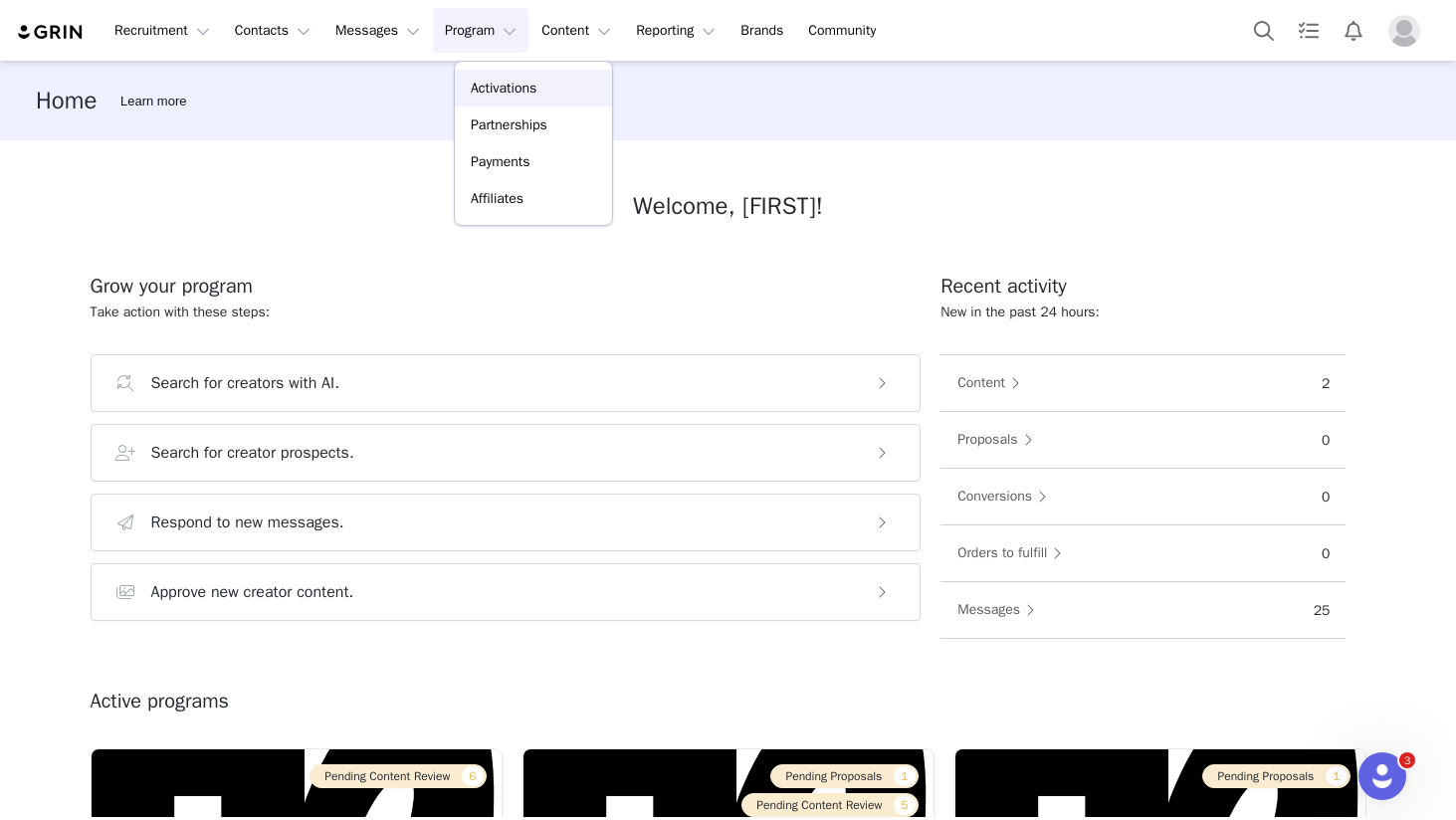 click on "Activations" at bounding box center (504, 88) 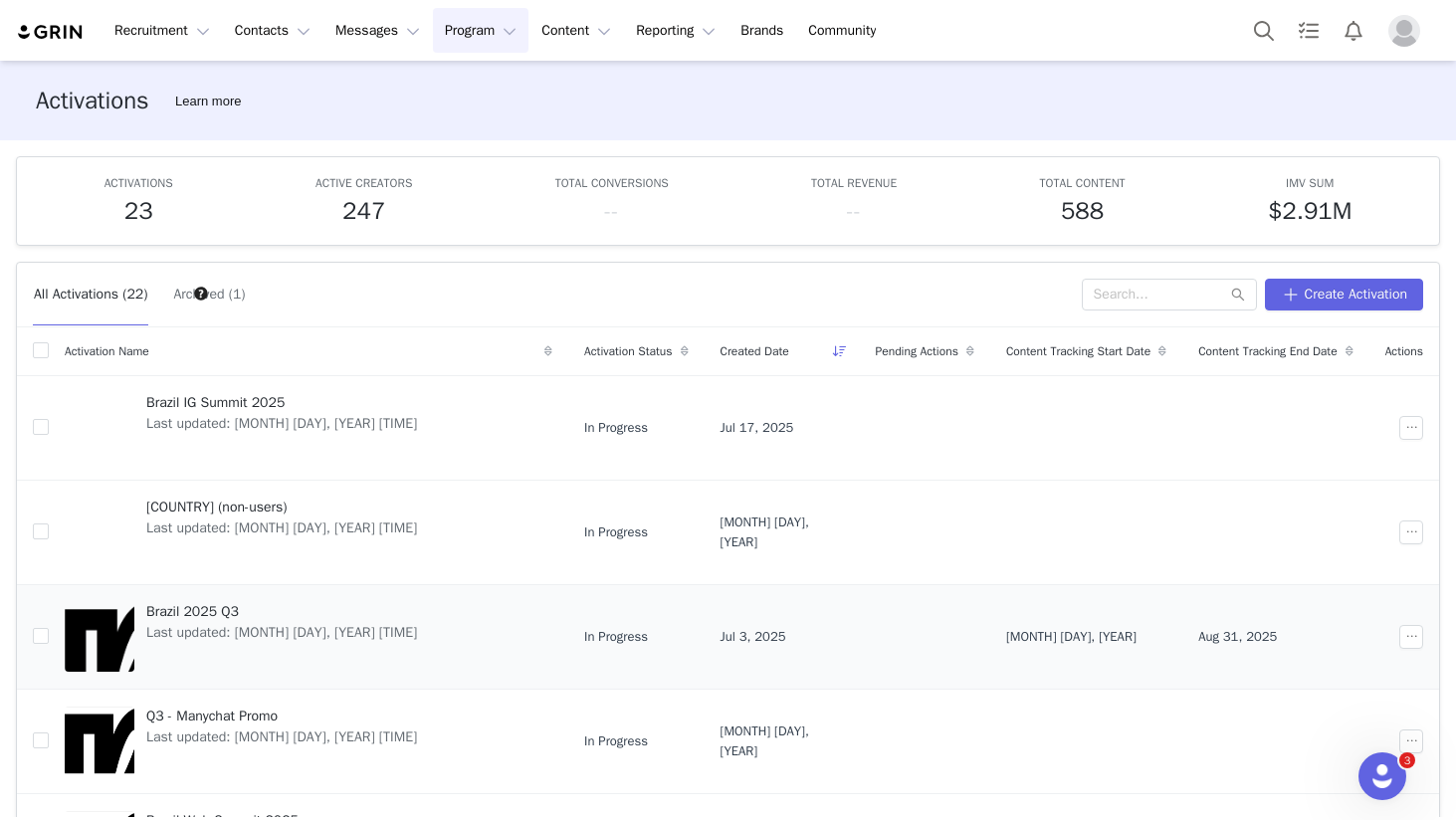 click on "Brazil 2025 Q3" at bounding box center [282, 611] 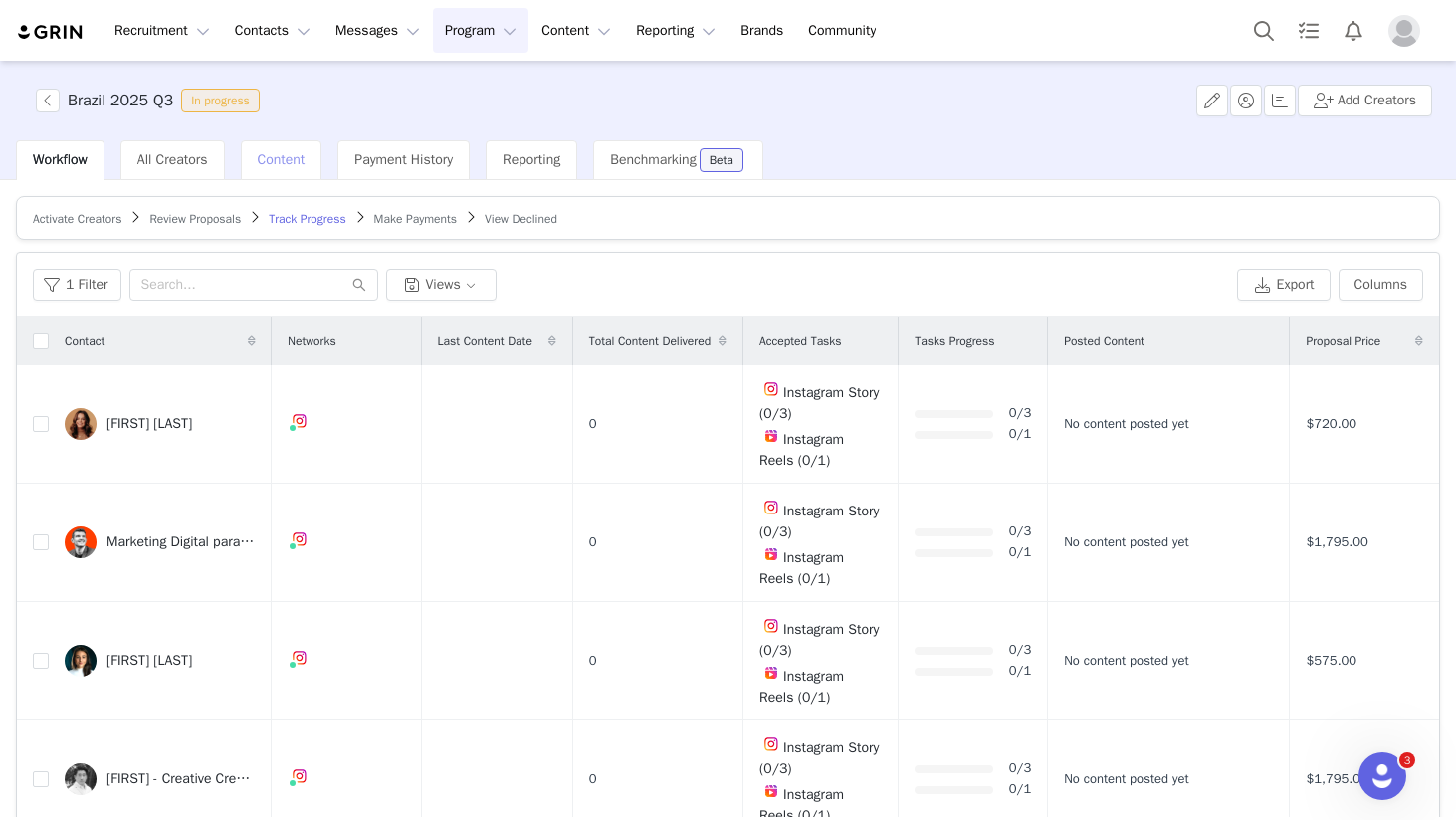 click on "Content" at bounding box center (282, 159) 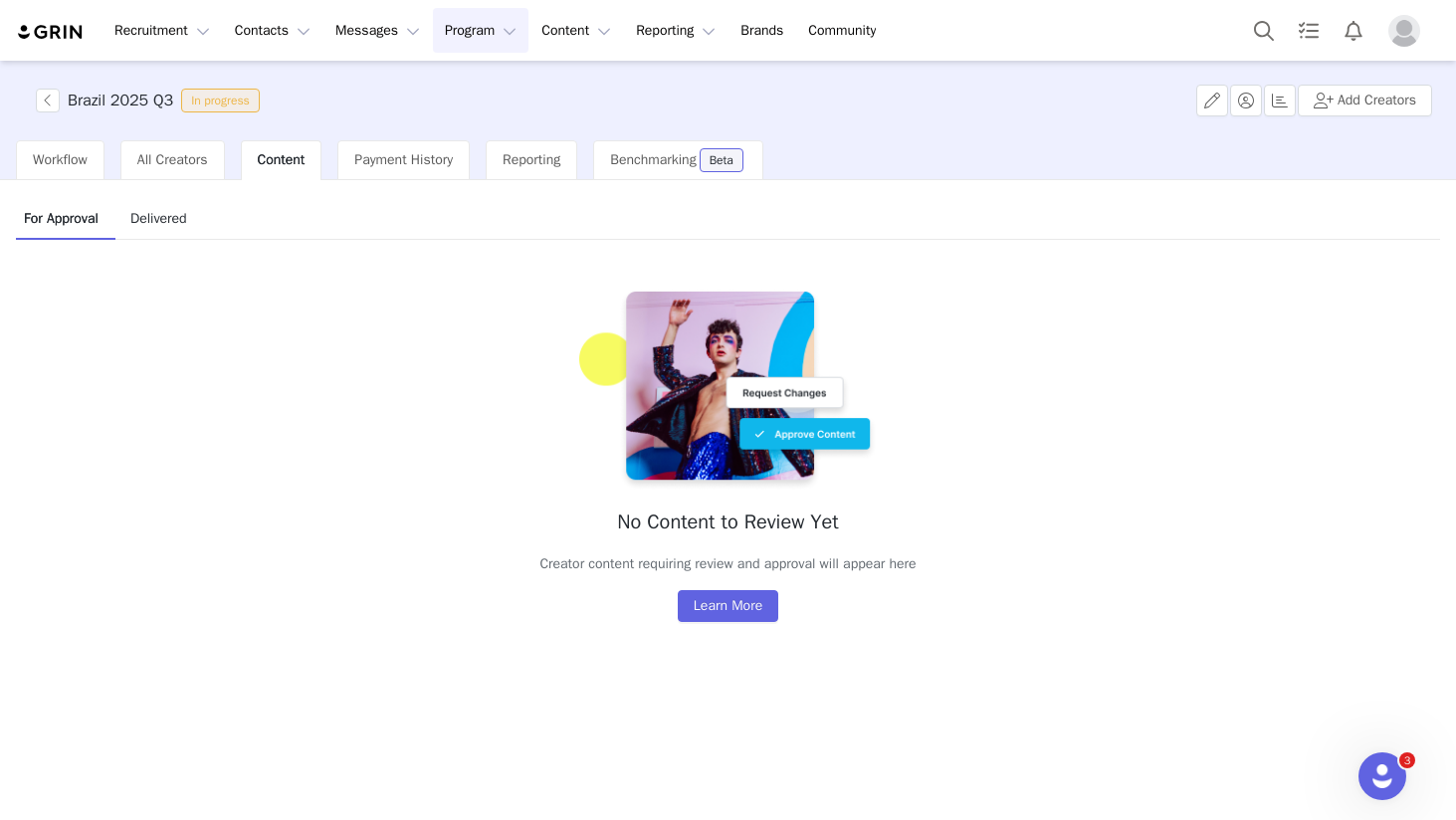 click on "Delivered" at bounding box center (158, 218) 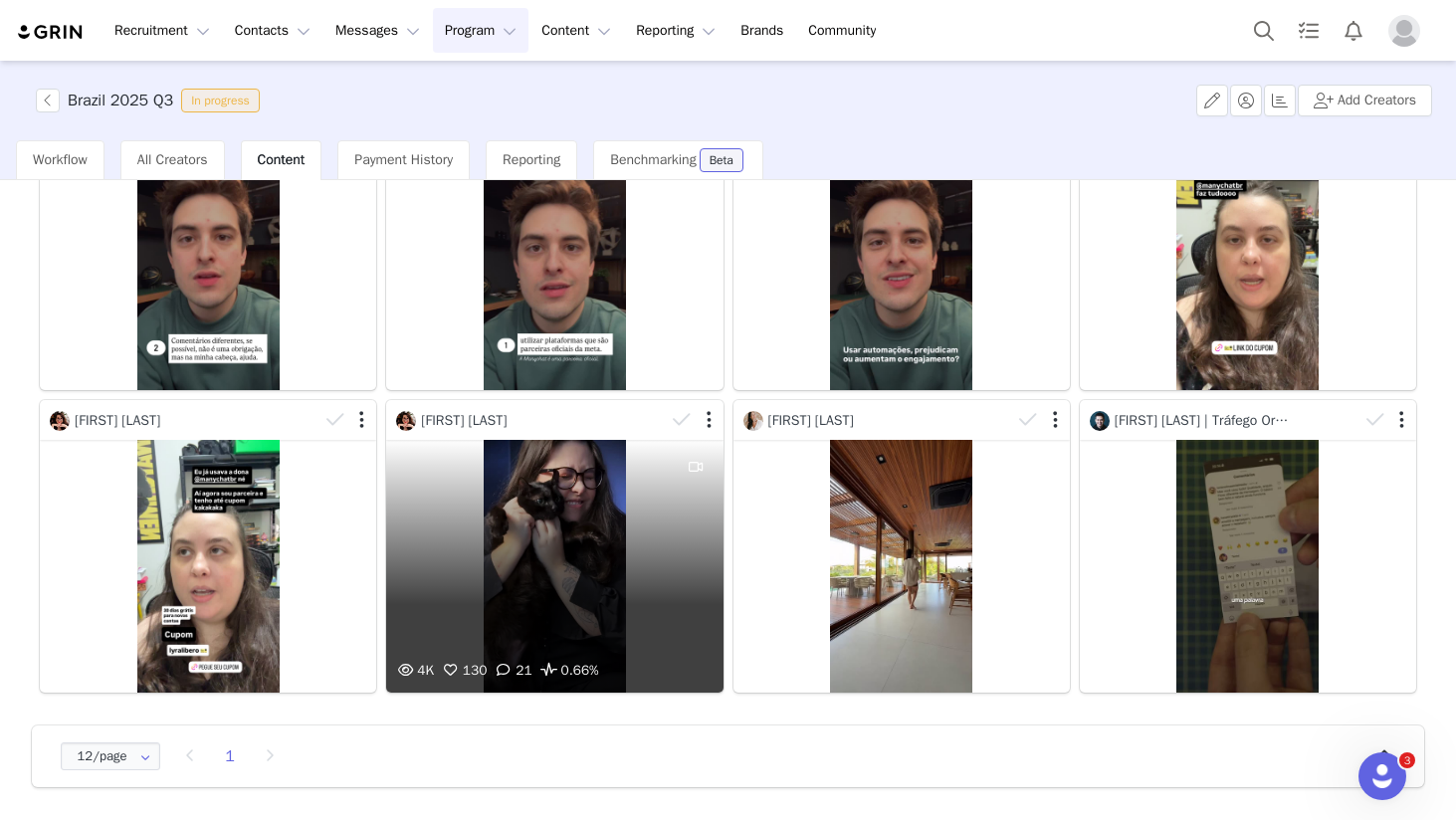 scroll, scrollTop: 559, scrollLeft: 0, axis: vertical 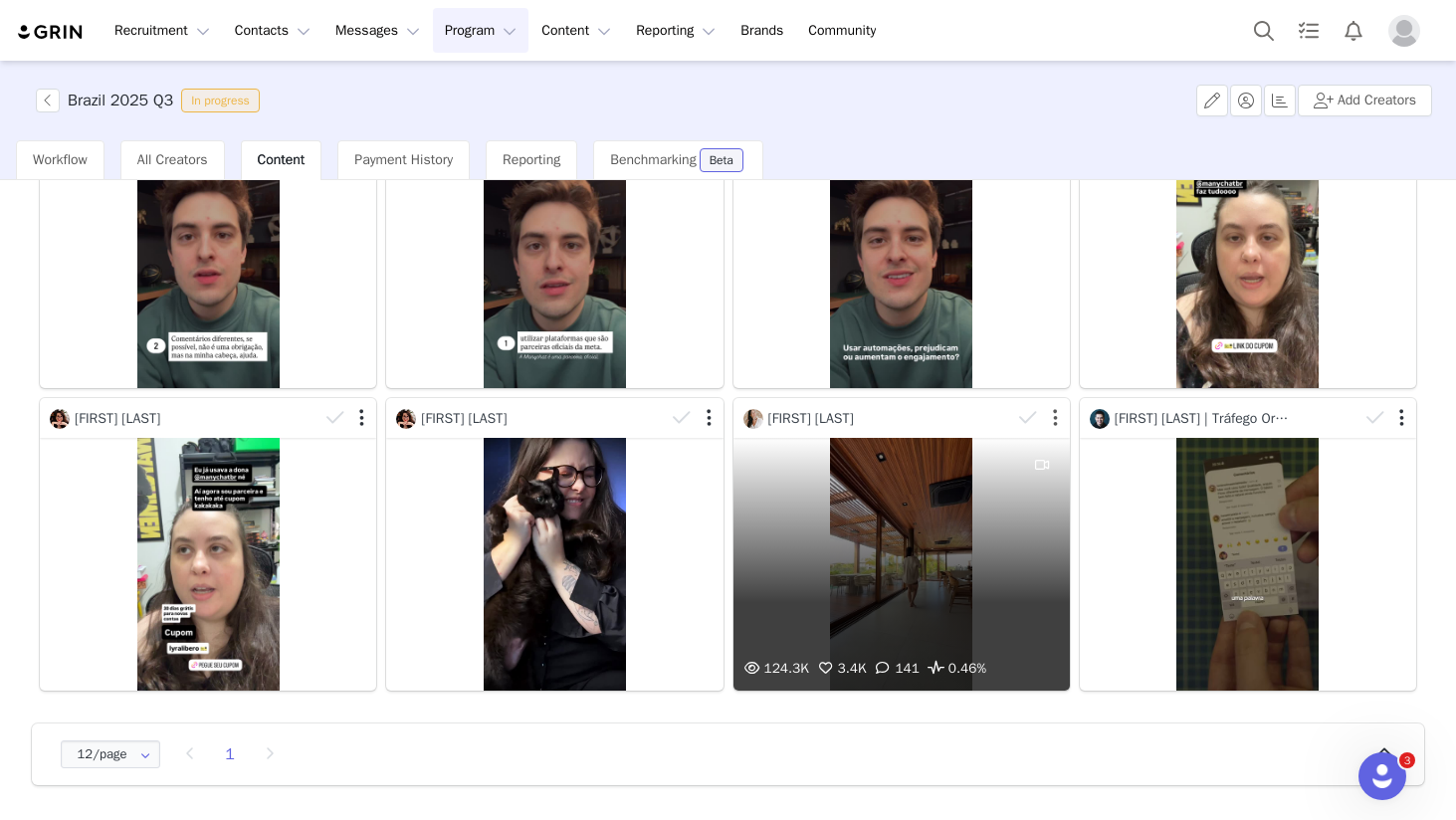 click at bounding box center (1055, 418) 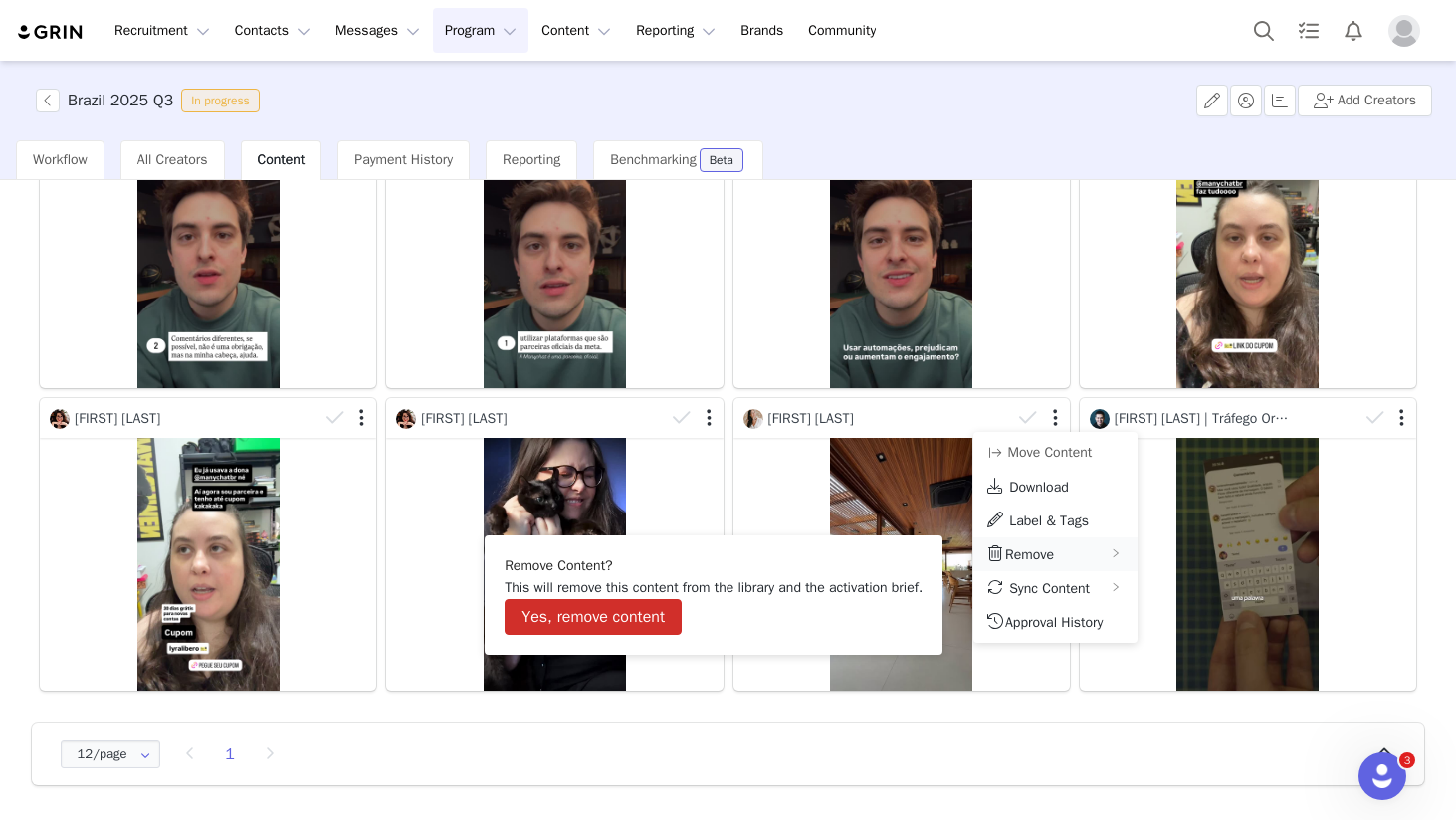 click on "Remove" at bounding box center [1055, 554] 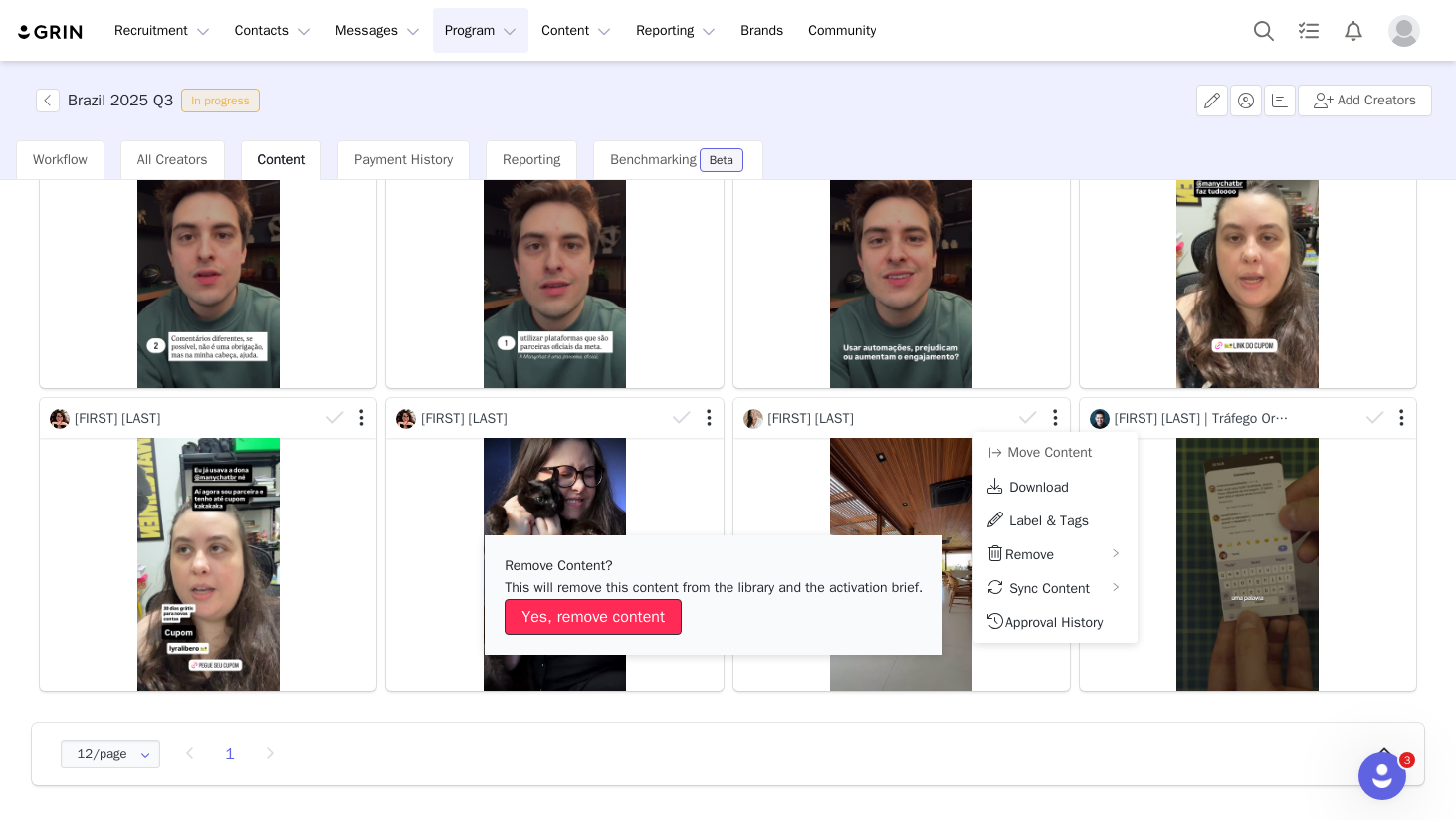click on "Yes, remove content" at bounding box center (593, 617) 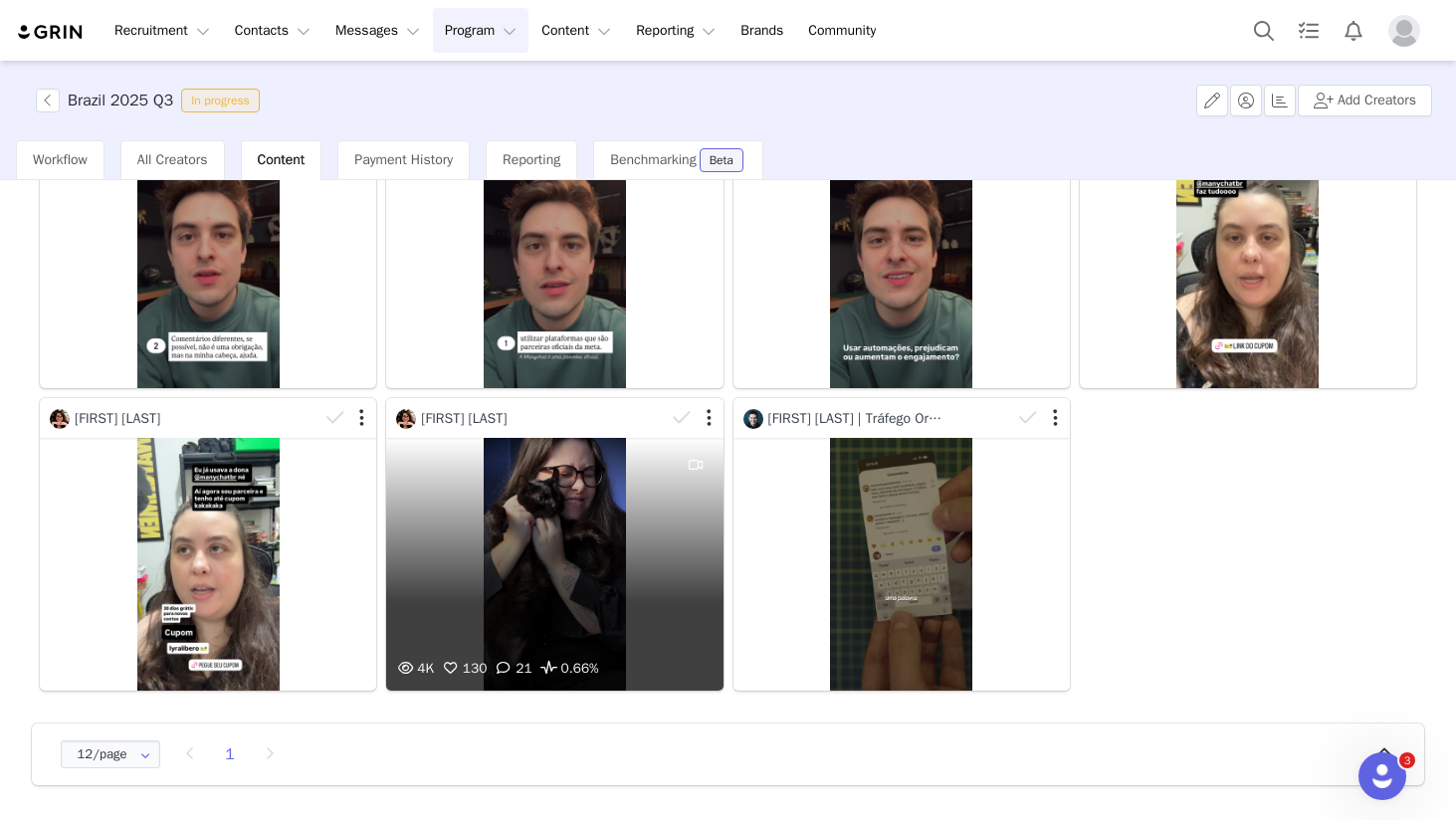 scroll, scrollTop: 0, scrollLeft: 0, axis: both 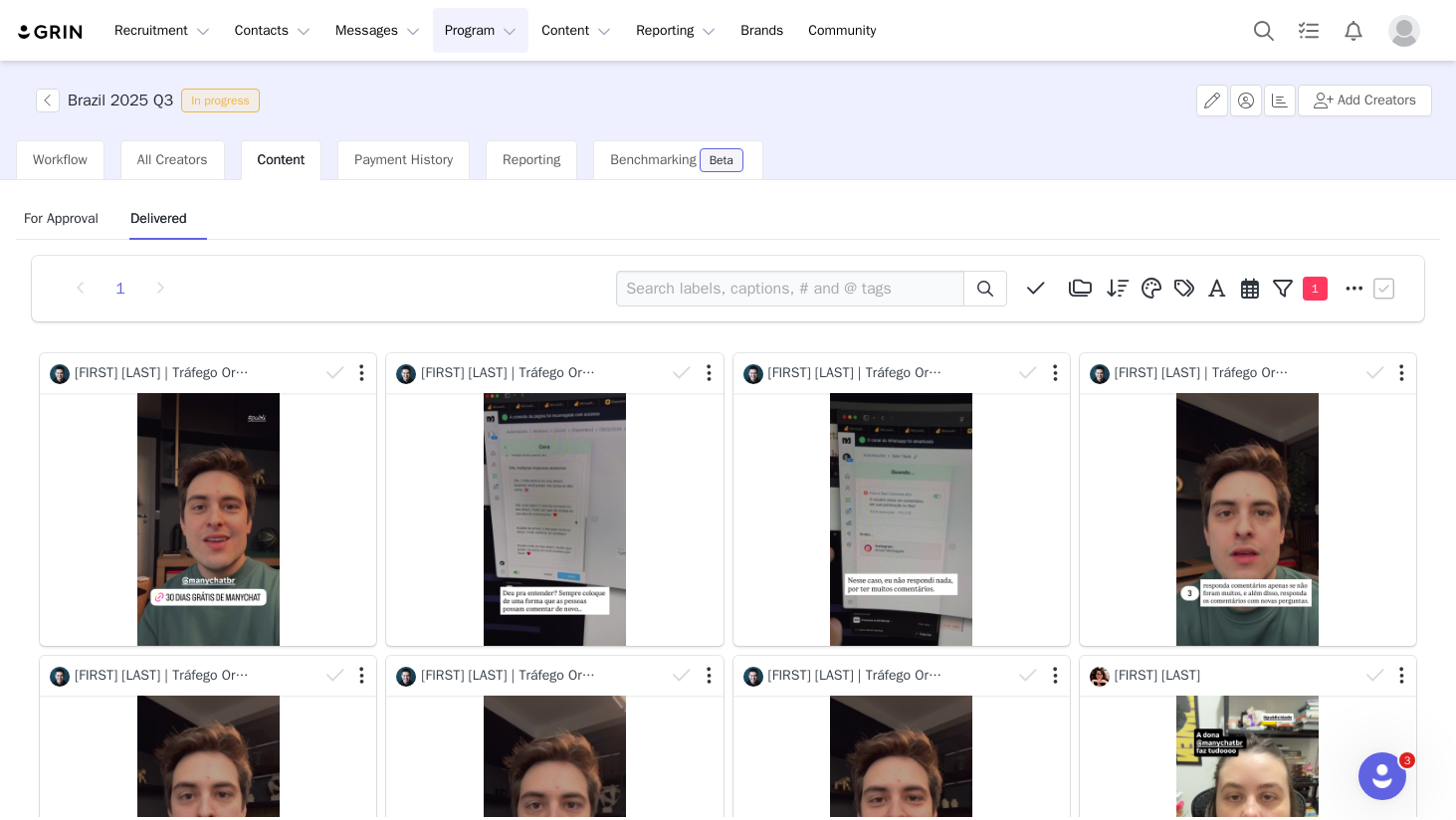 click on "For Approval" at bounding box center [61, 218] 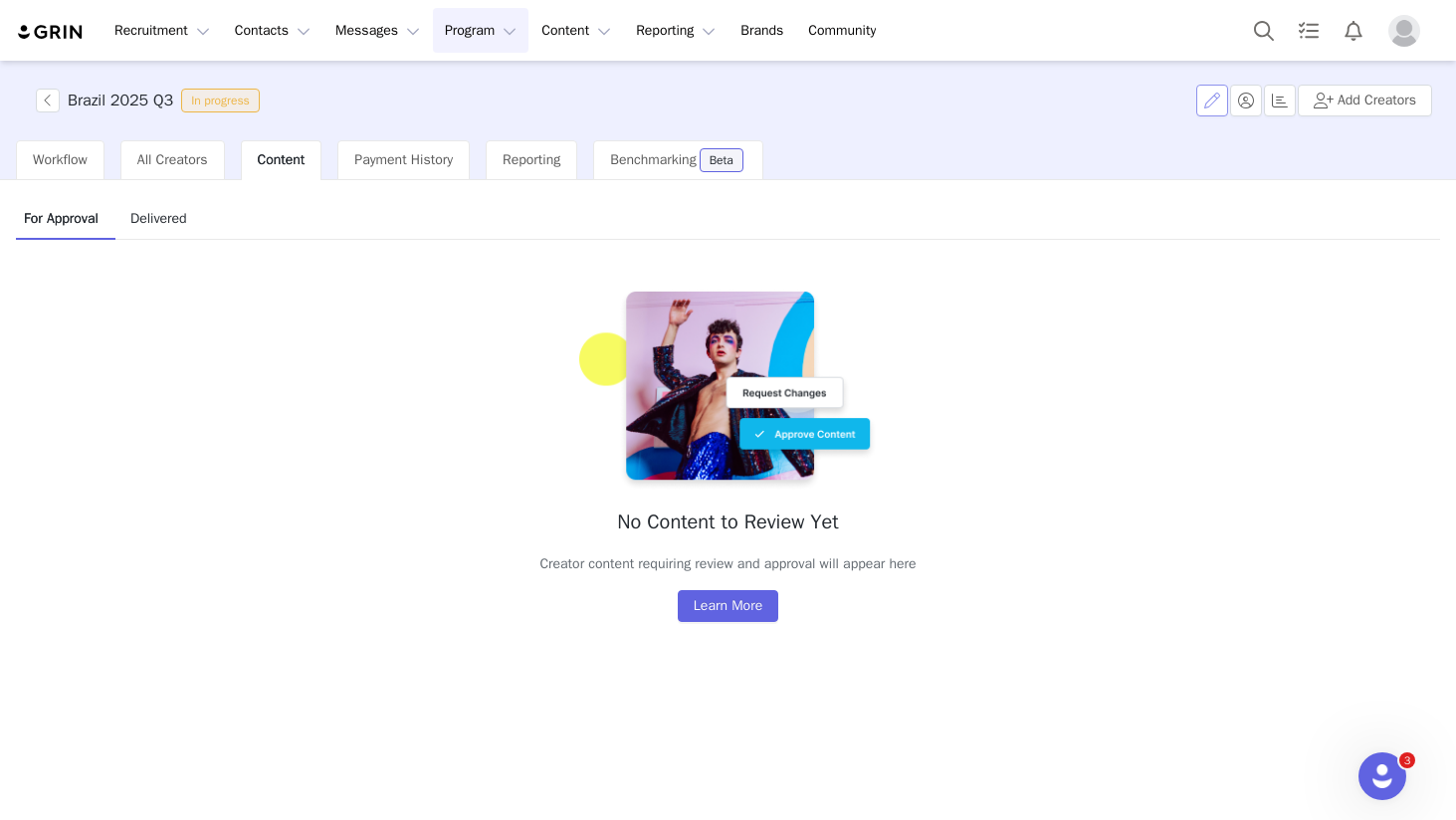 click at bounding box center [1212, 101] 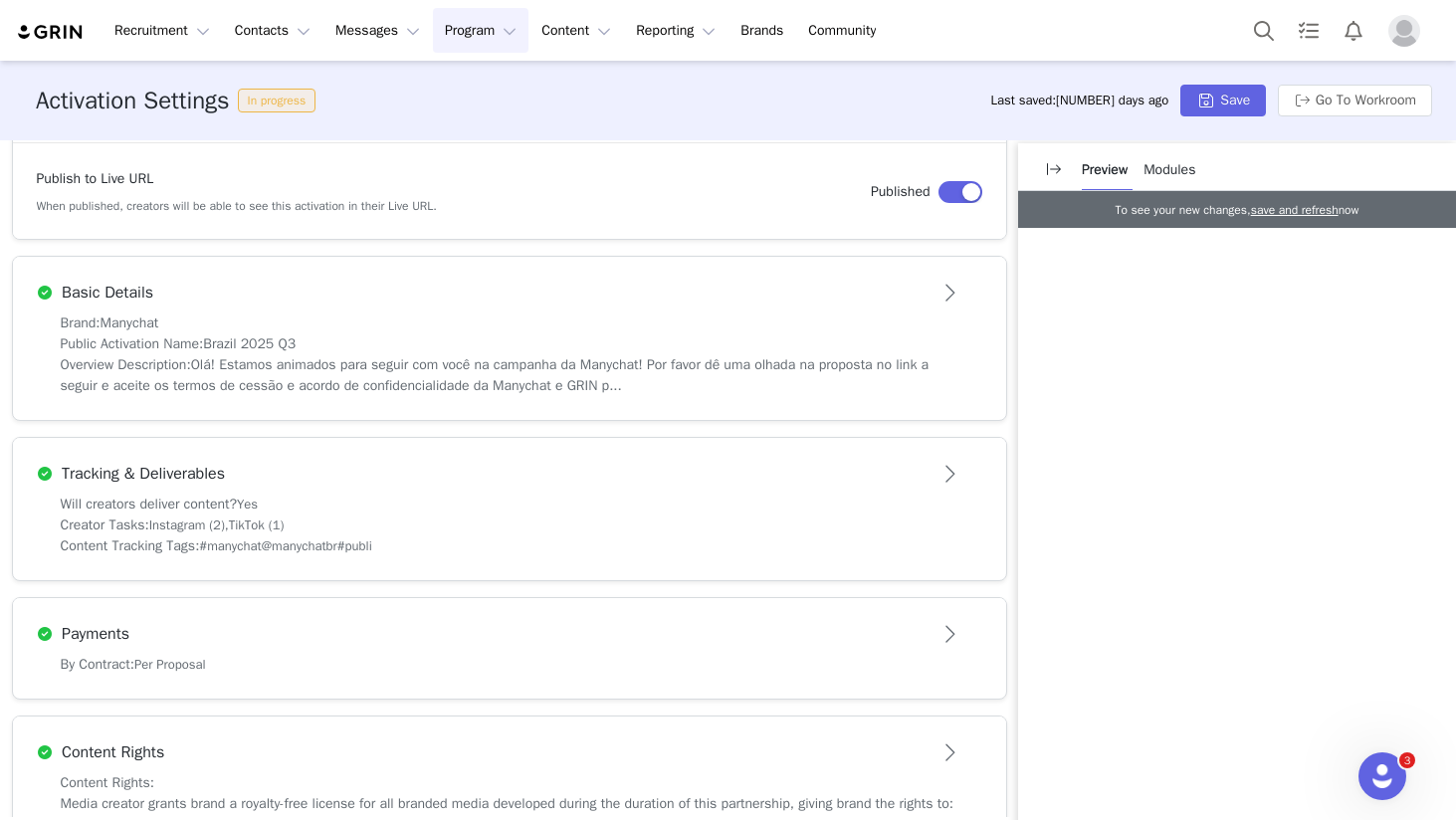 scroll, scrollTop: 469, scrollLeft: 0, axis: vertical 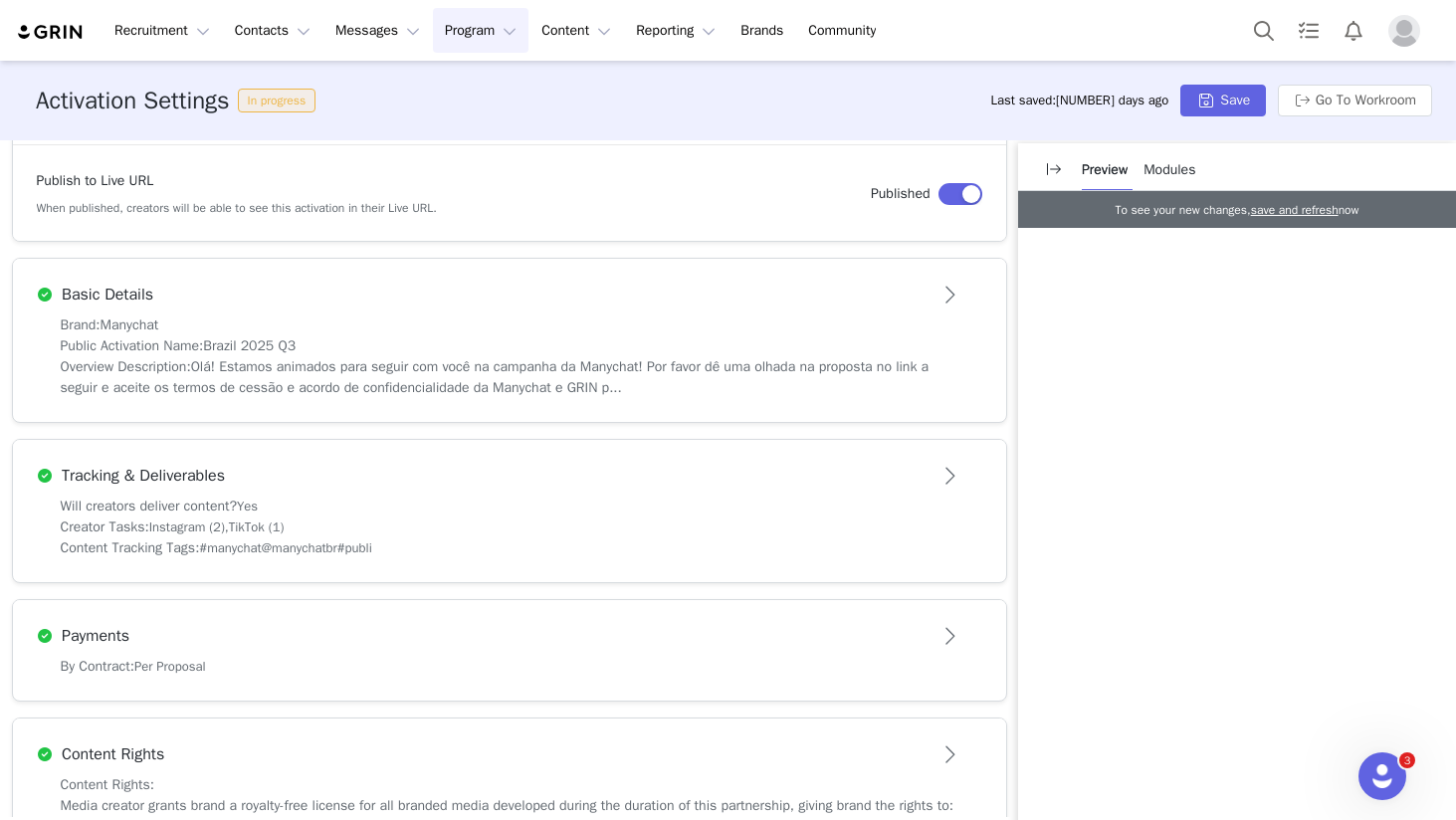 click on "Tracking & Deliverables" at bounding box center [477, 476] 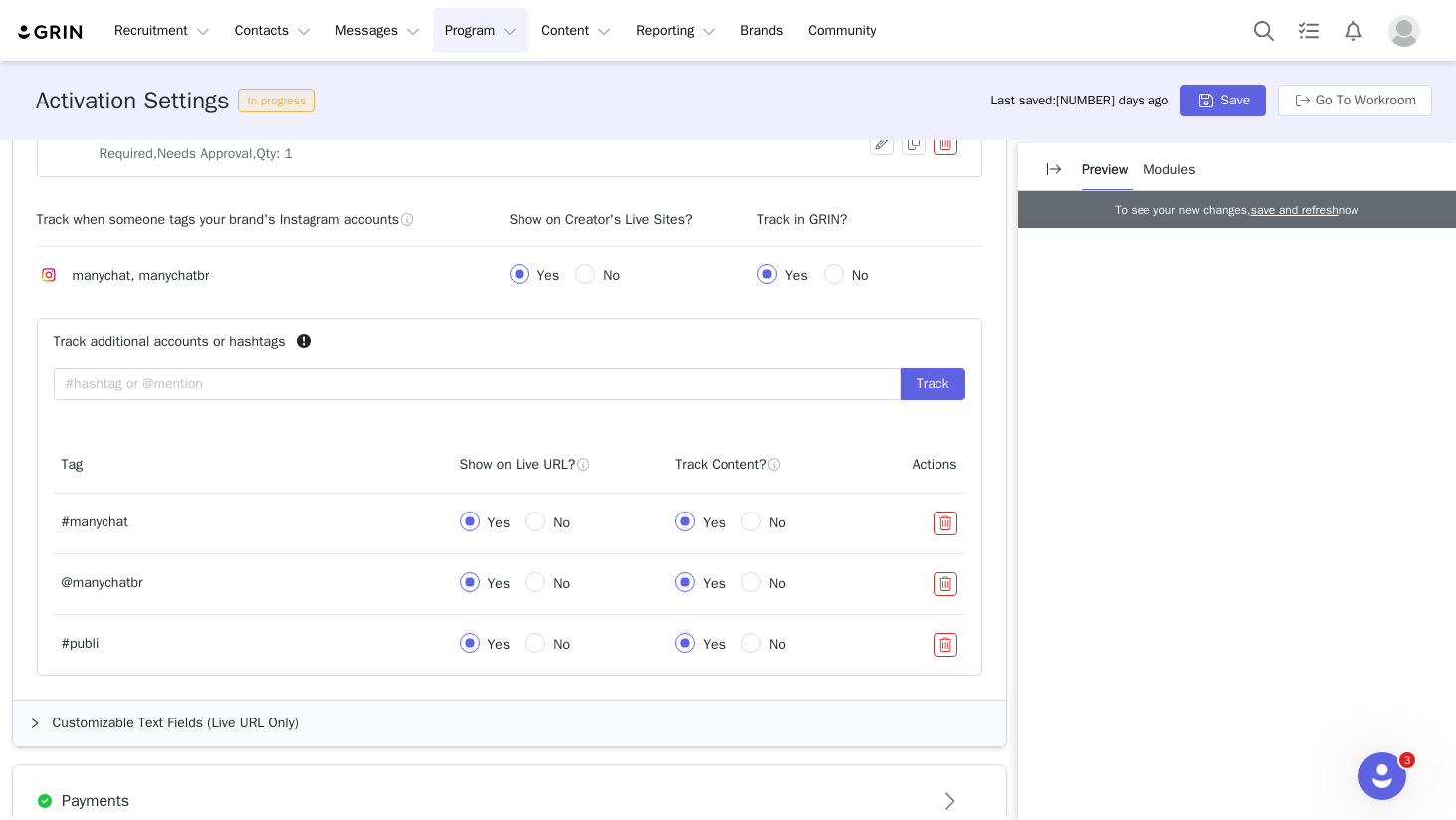 scroll, scrollTop: 1158, scrollLeft: 0, axis: vertical 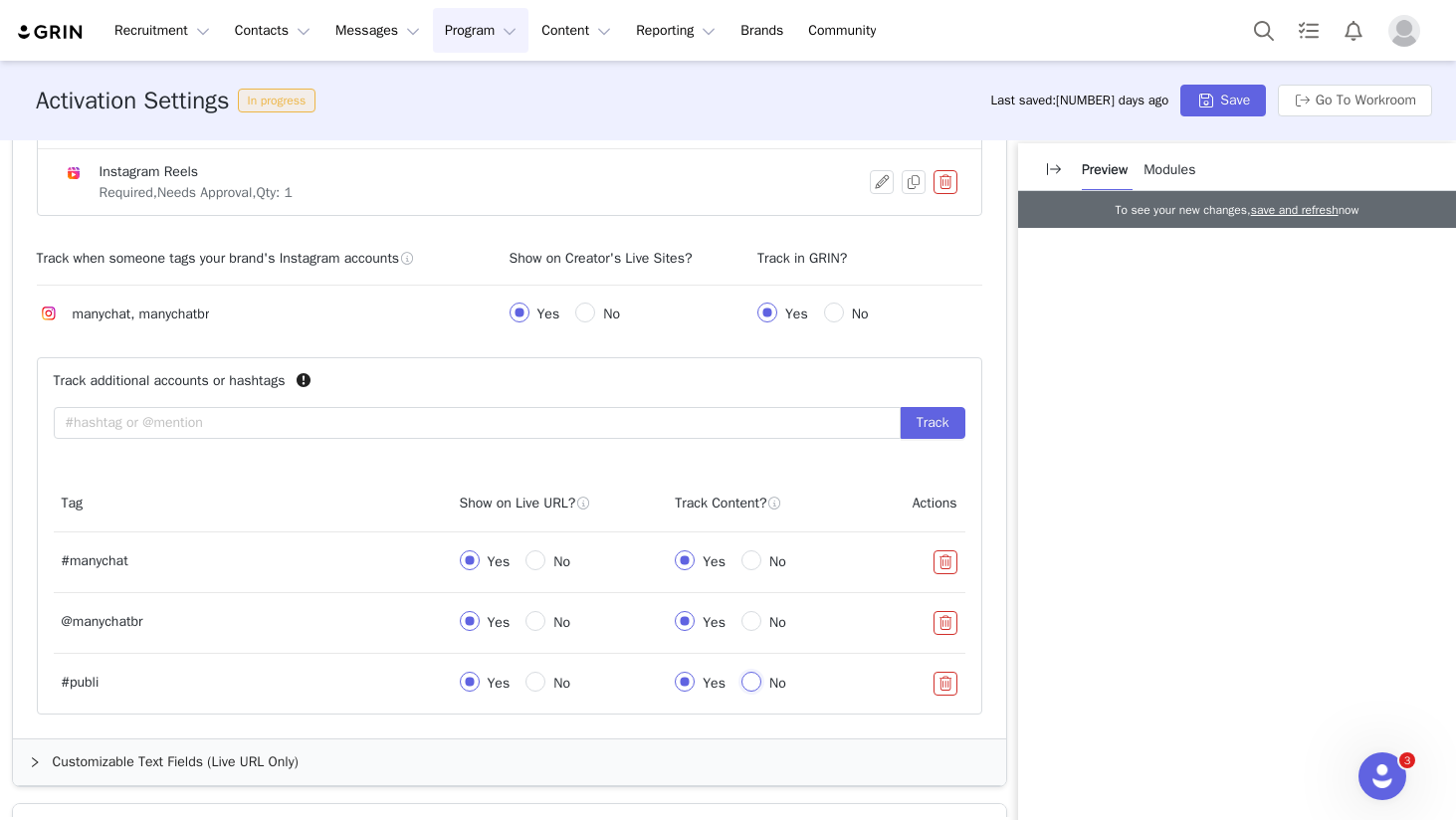 click on "No" at bounding box center (751, 682) 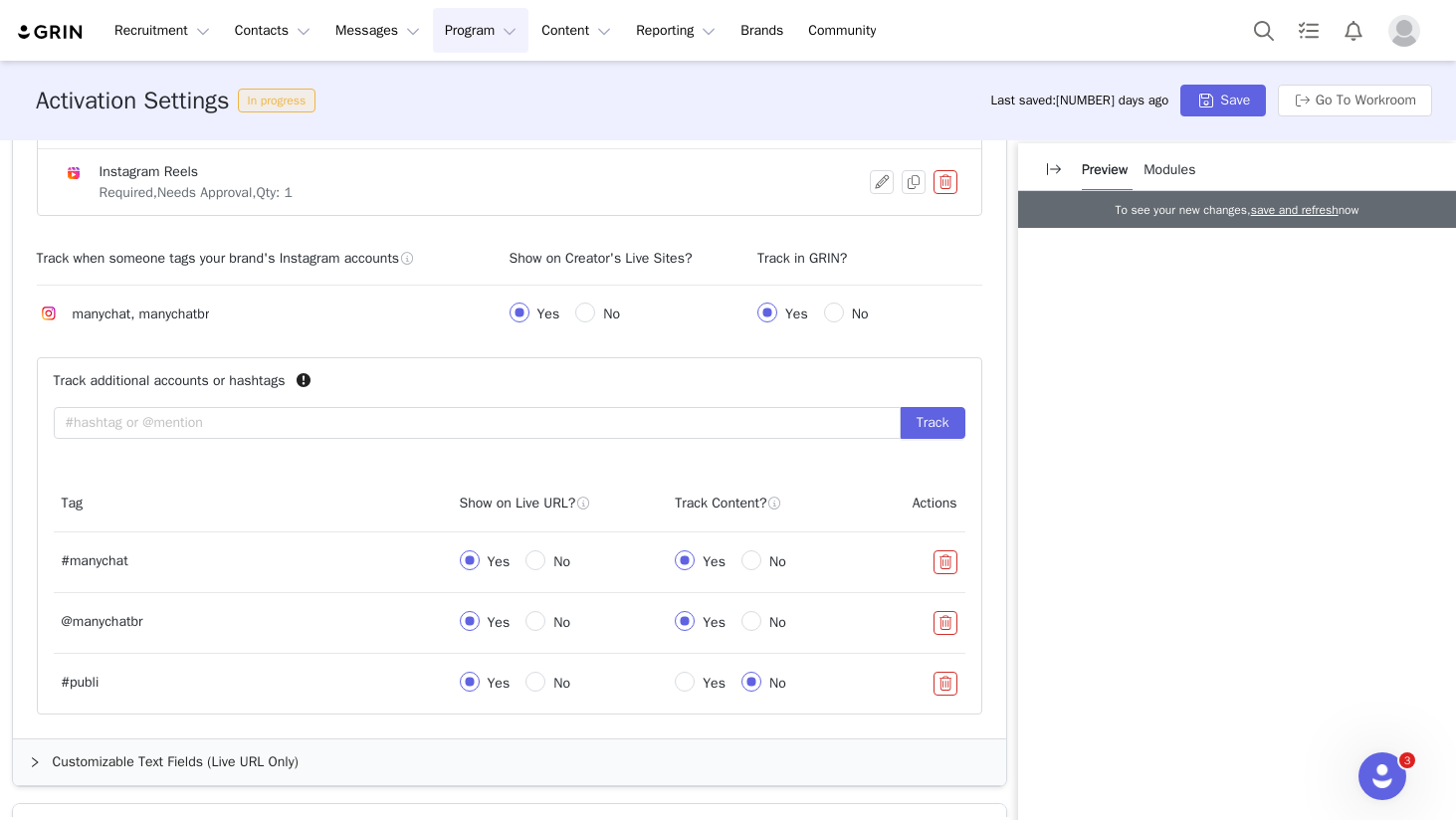 click on "No" at bounding box center [561, 683] 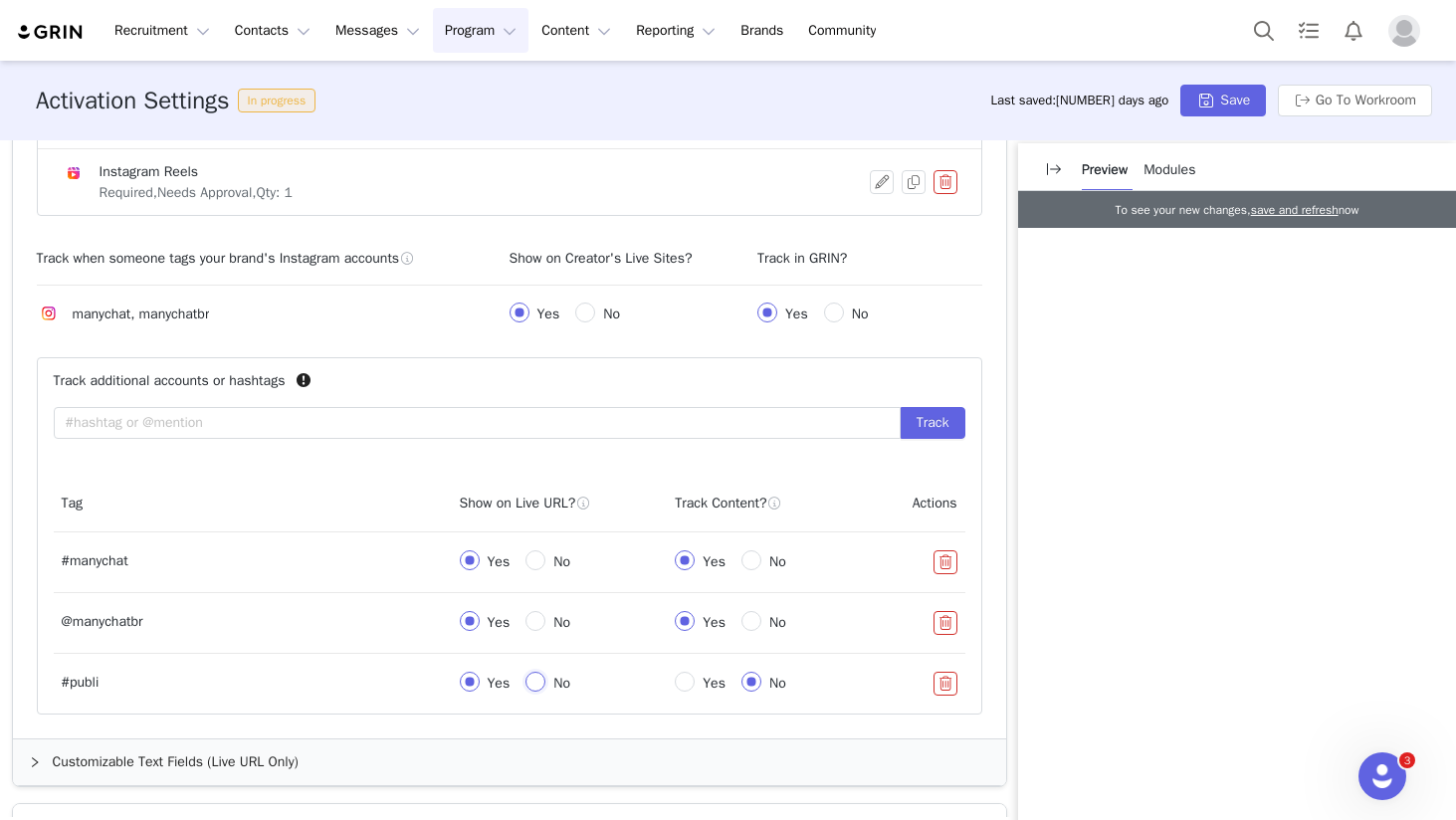 click on "No" at bounding box center [535, 682] 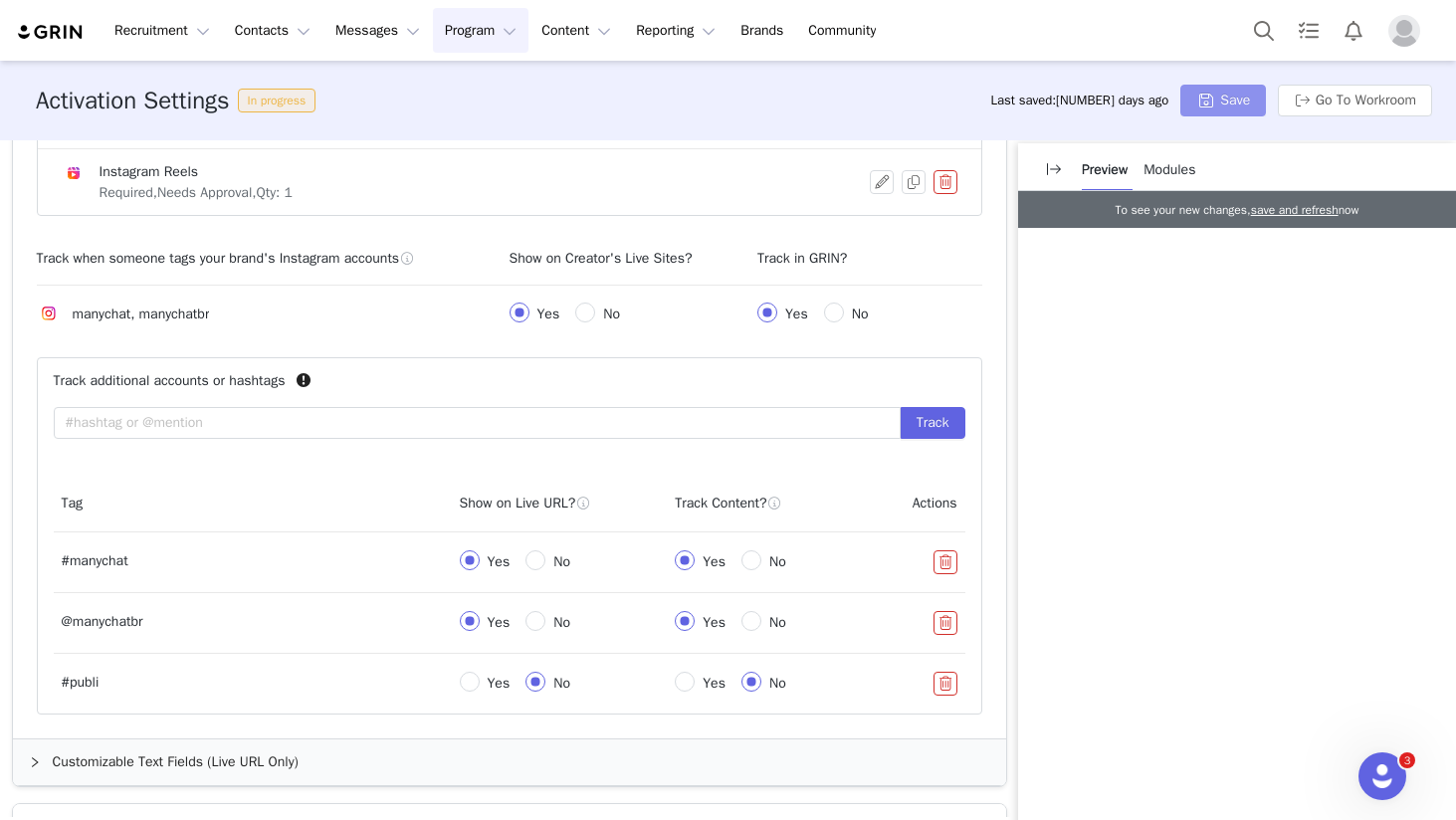 click on "Save" at bounding box center [1223, 101] 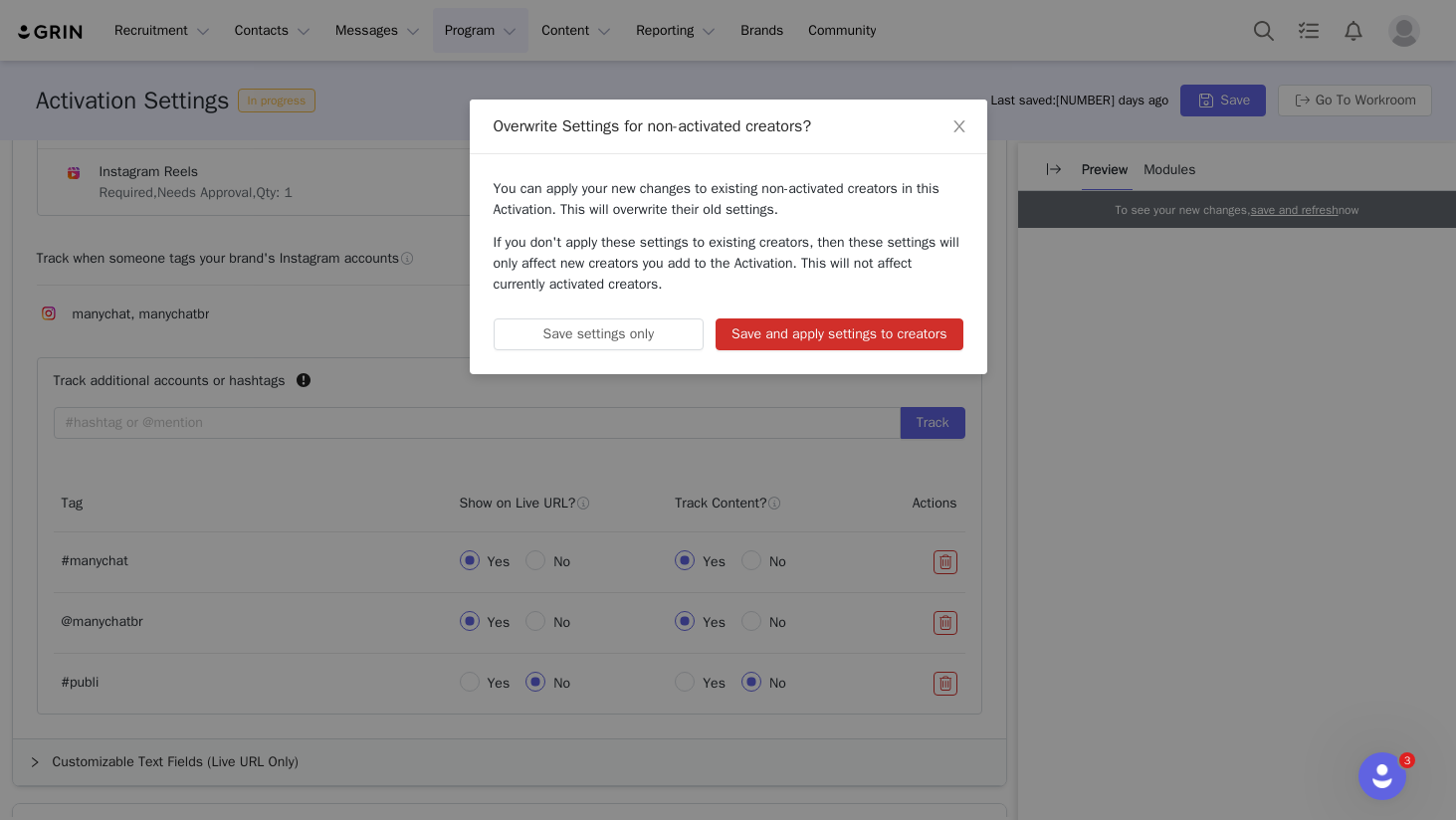 click on "Save and apply settings to creators" at bounding box center [839, 334] 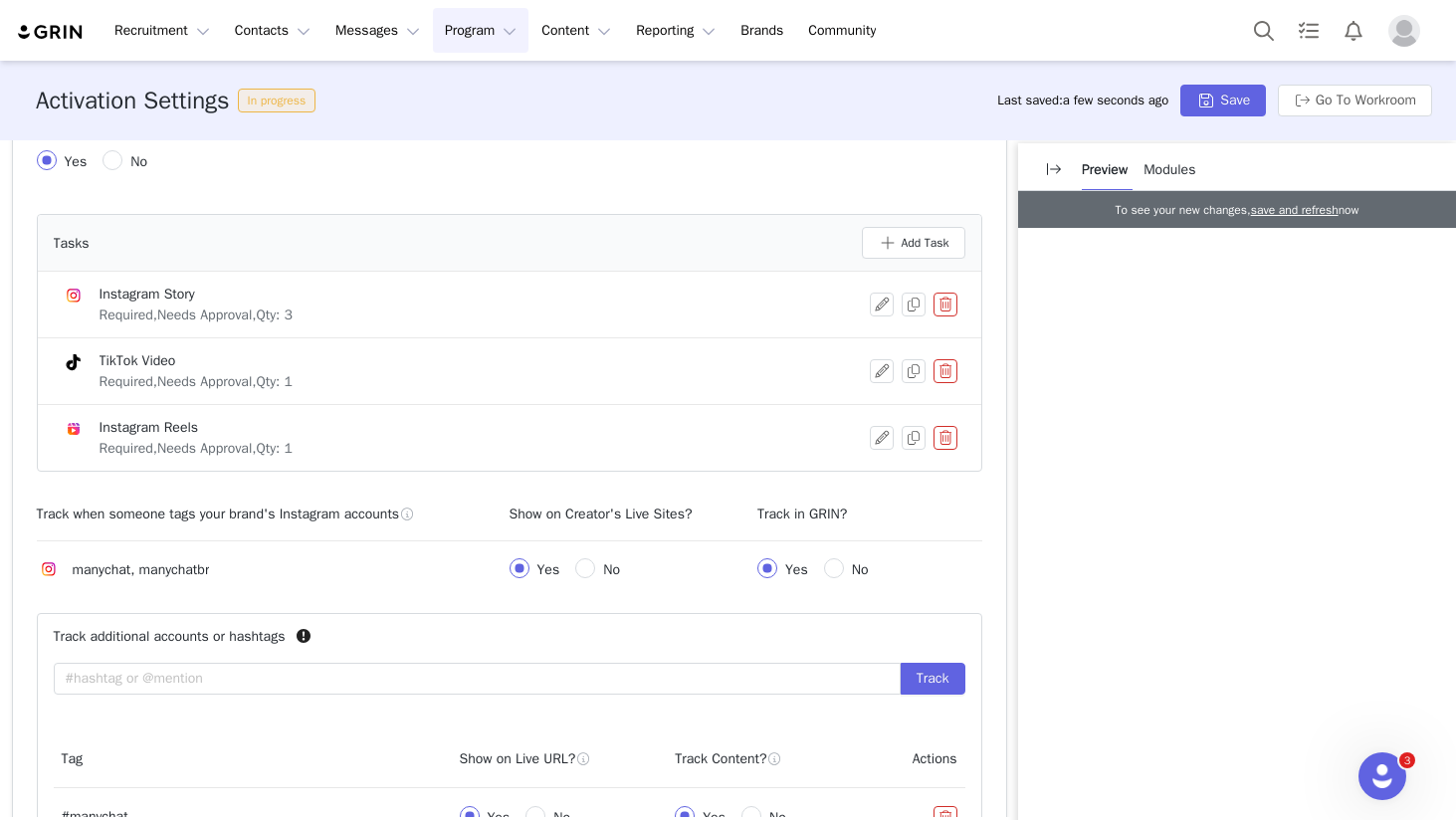 scroll, scrollTop: 915, scrollLeft: 0, axis: vertical 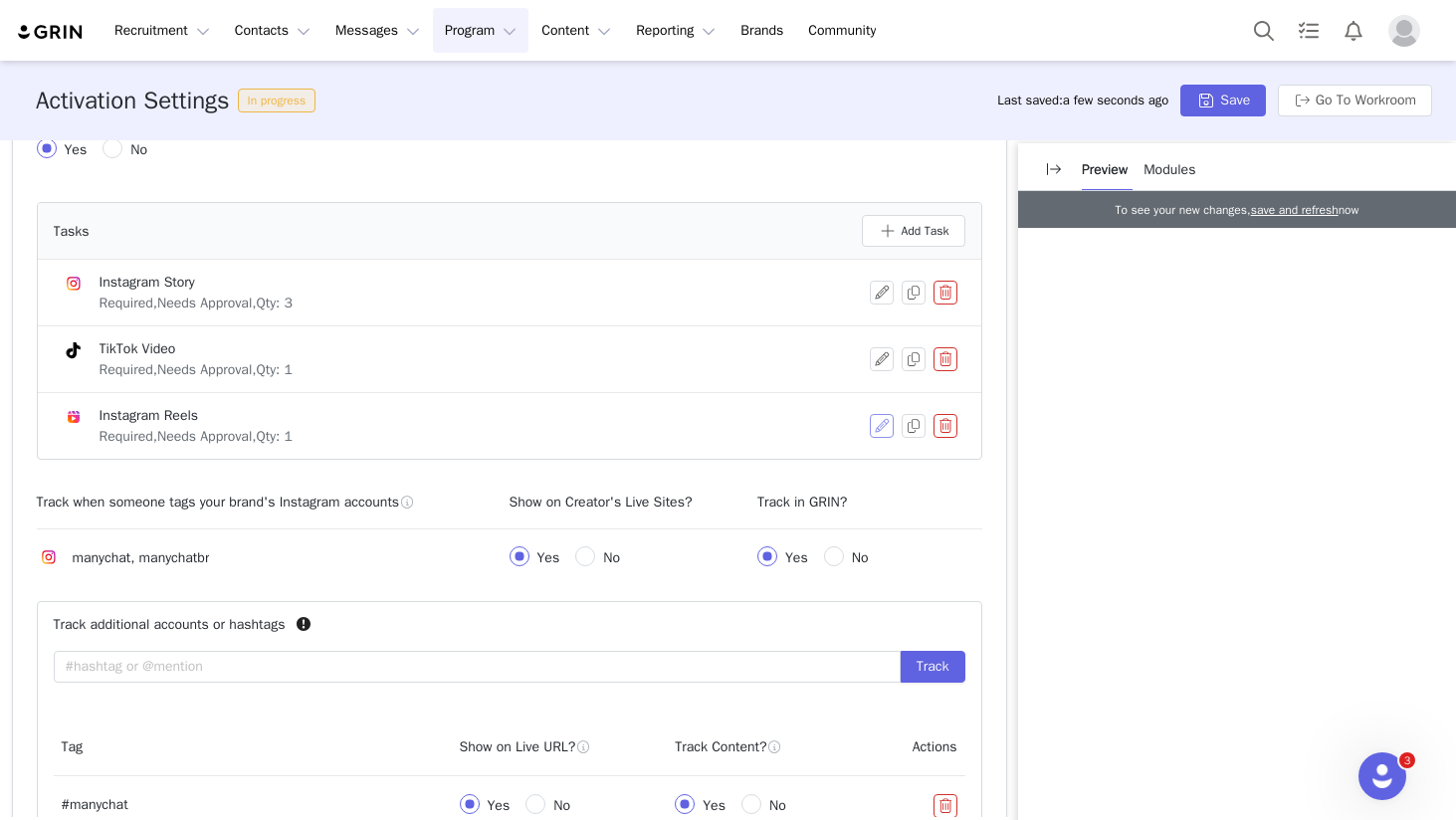click at bounding box center (882, 426) 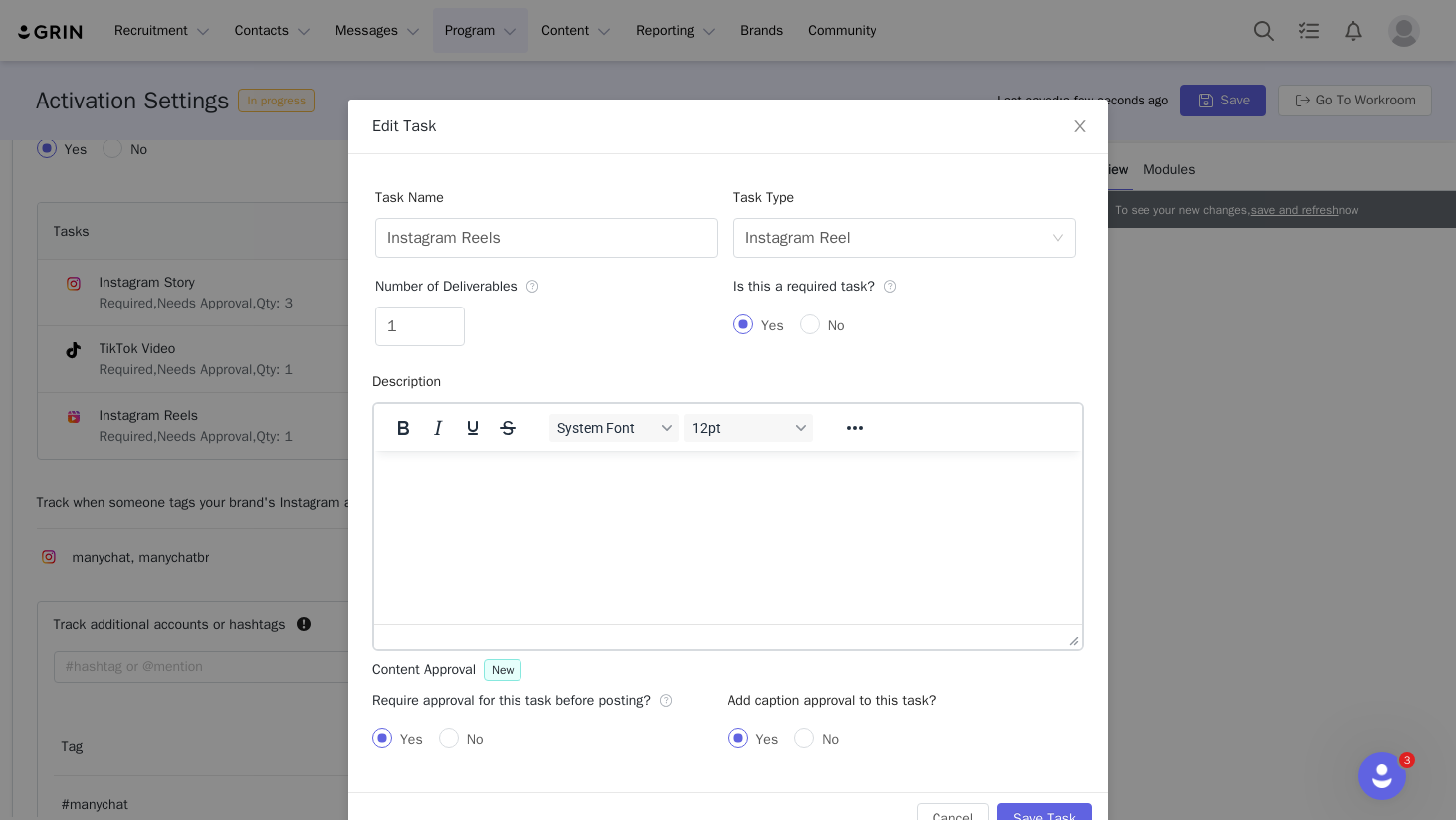 scroll, scrollTop: 0, scrollLeft: 0, axis: both 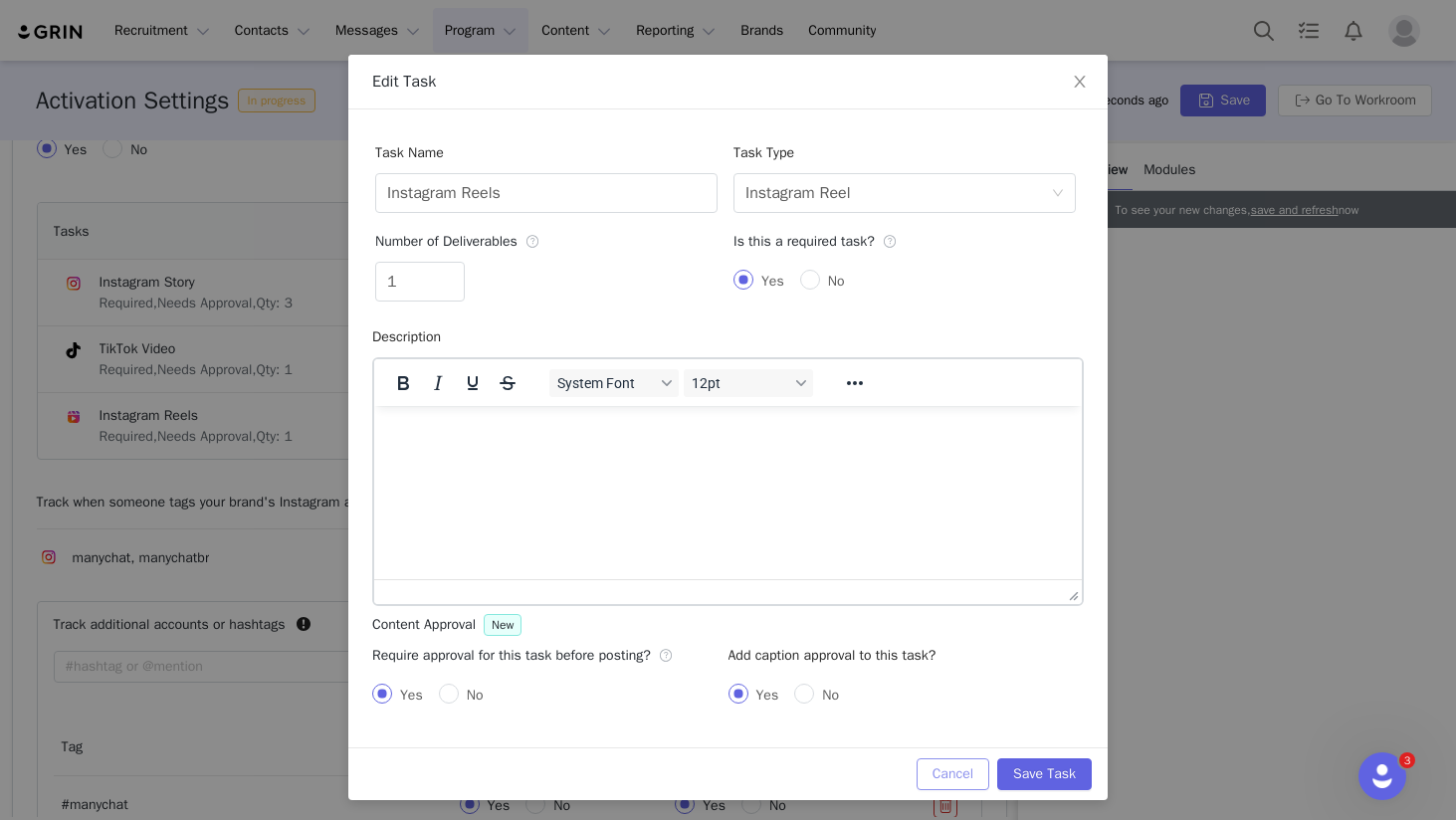 click on "Cancel" at bounding box center (952, 774) 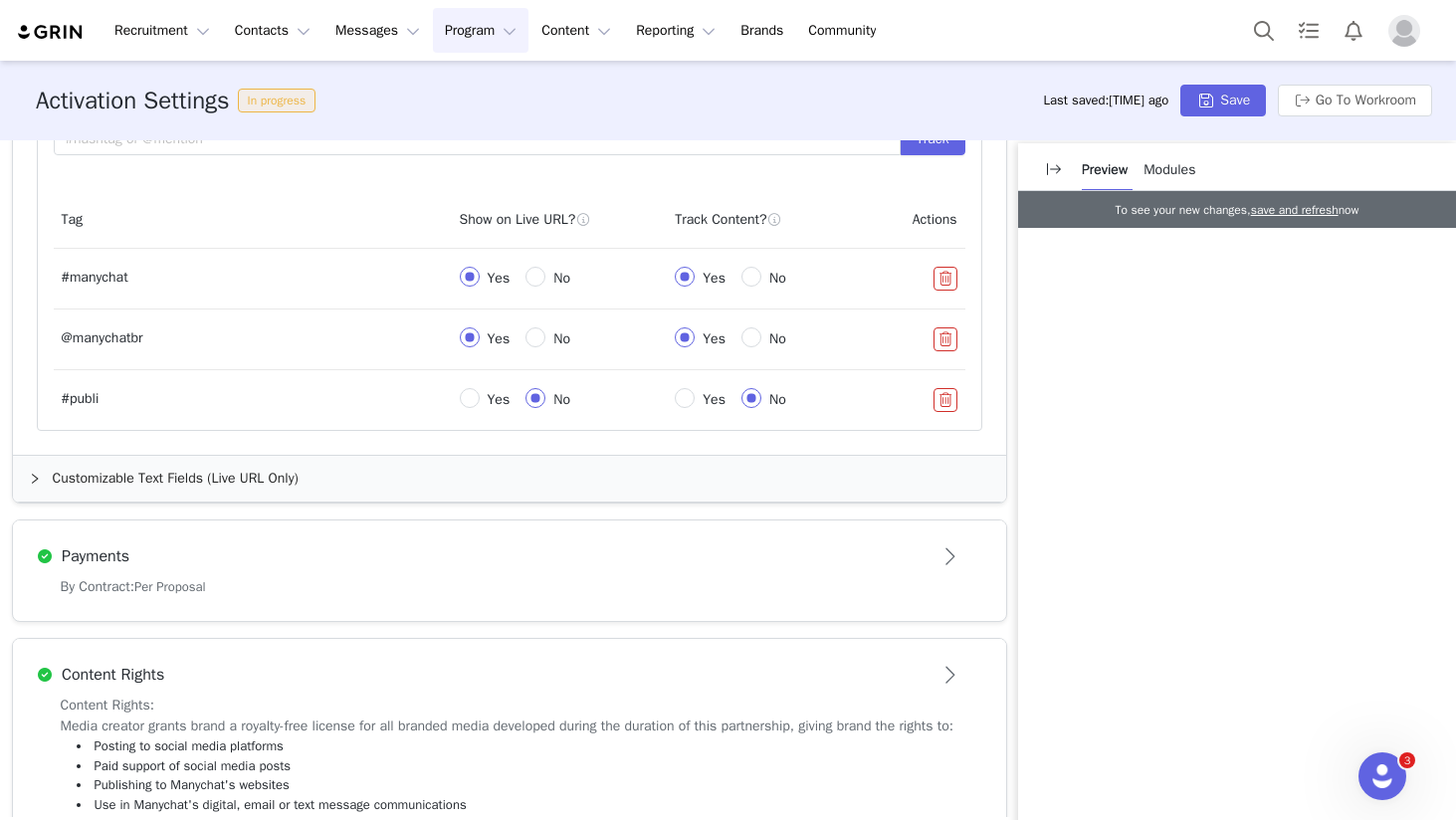 scroll, scrollTop: 1444, scrollLeft: 0, axis: vertical 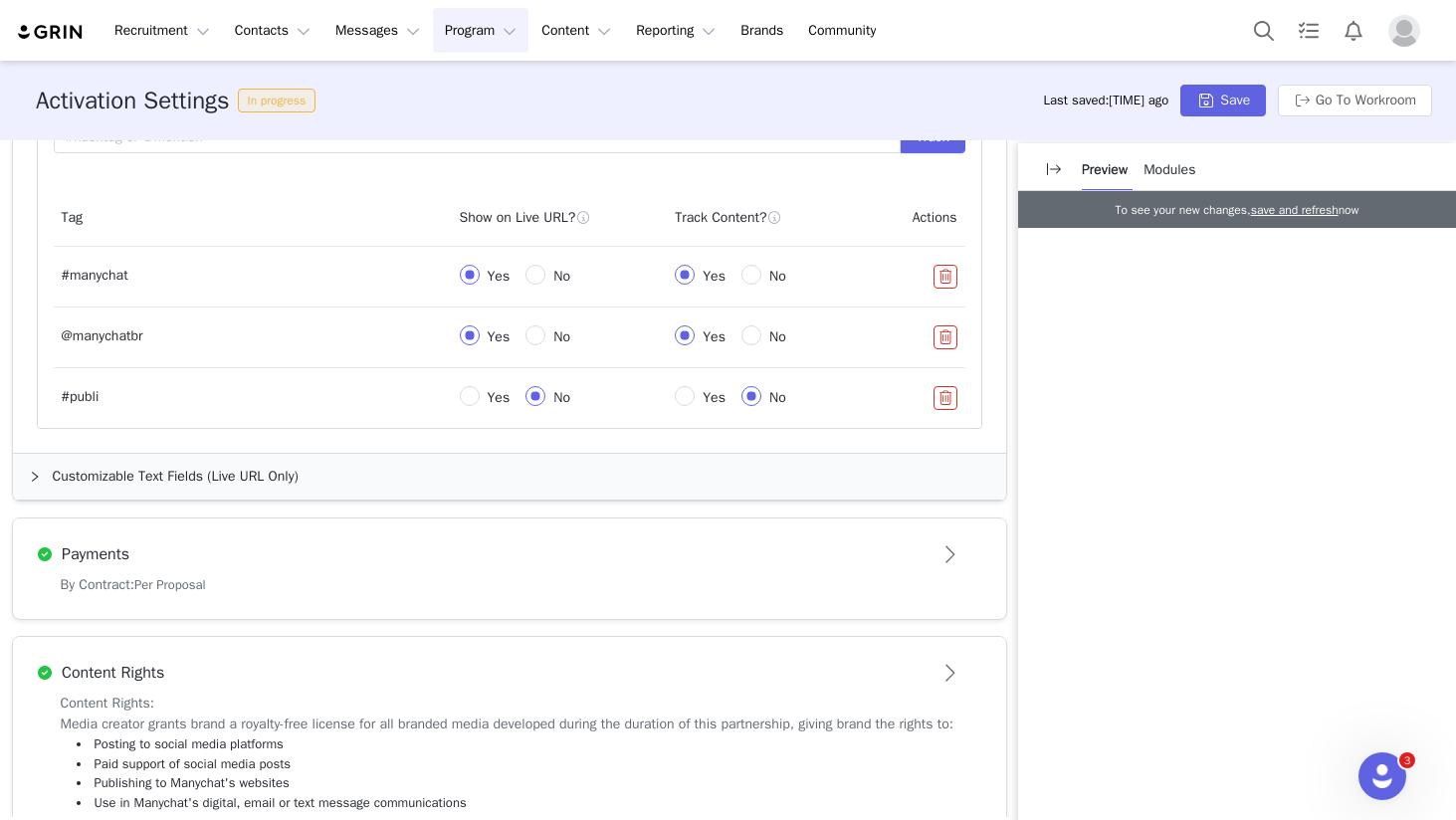 click on "Customizable Text Fields (Live URL Only)" at bounding box center [510, 477] 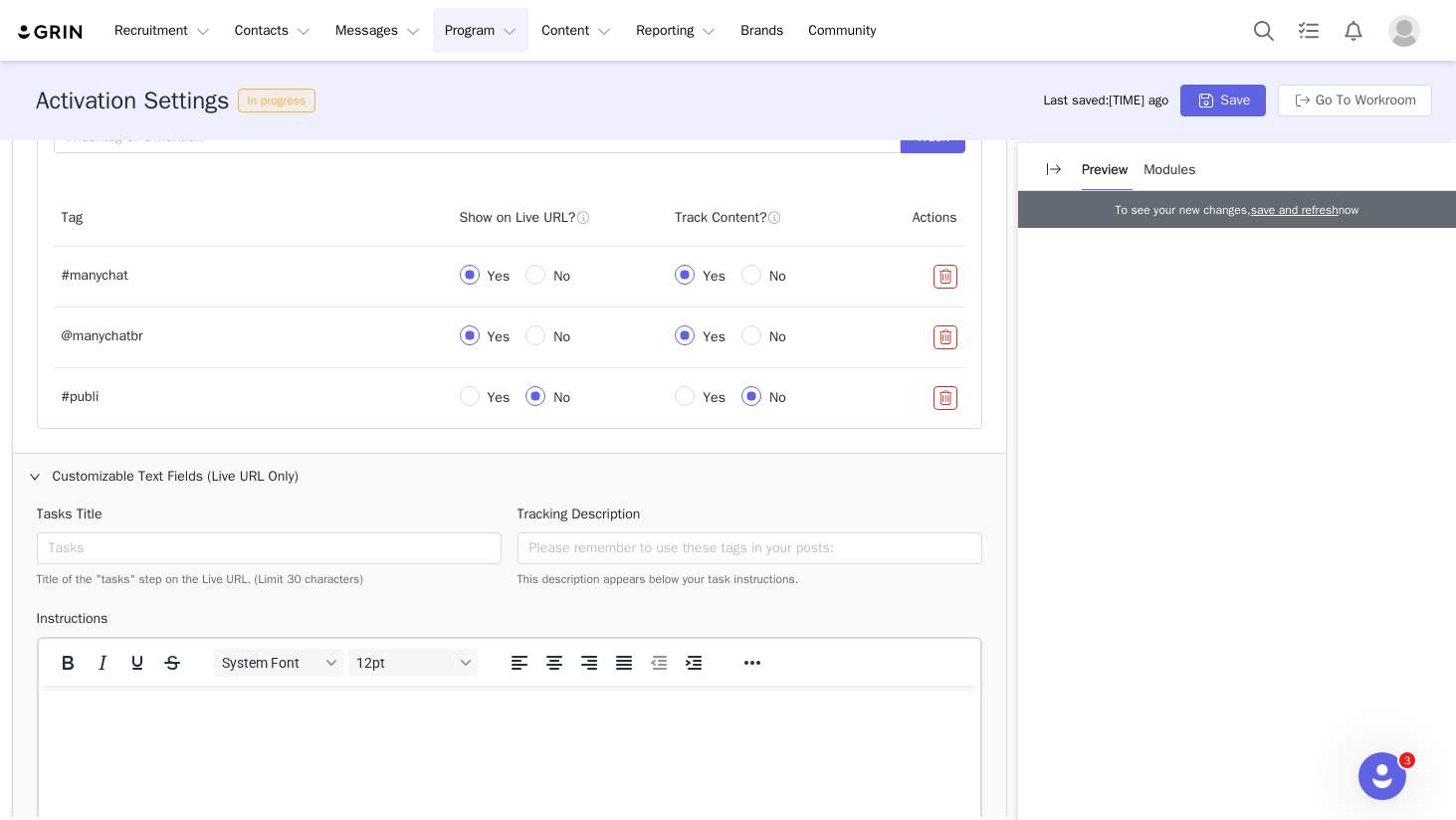 scroll, scrollTop: 0, scrollLeft: 0, axis: both 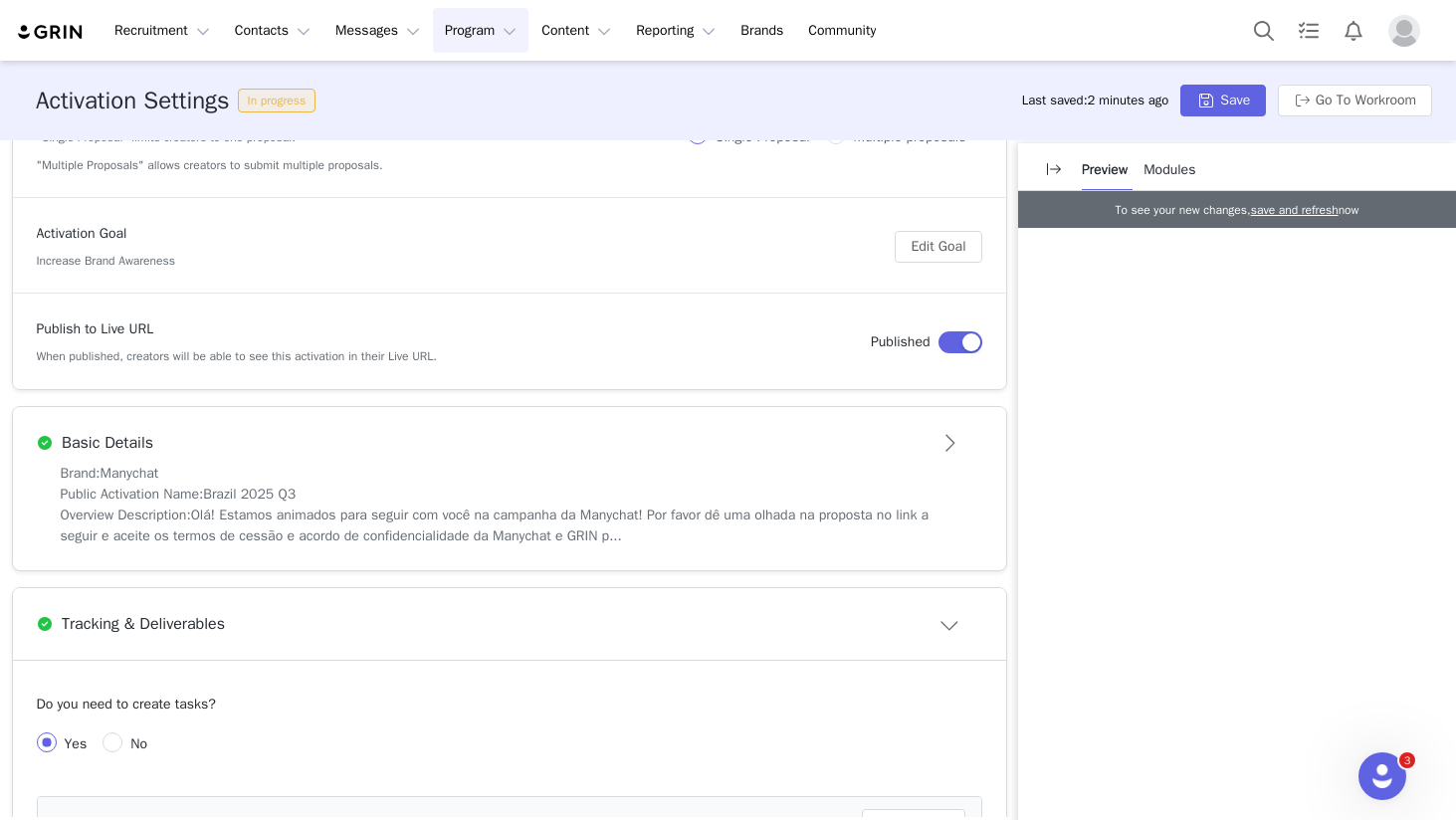 click on "Basic Details" at bounding box center (510, 443) 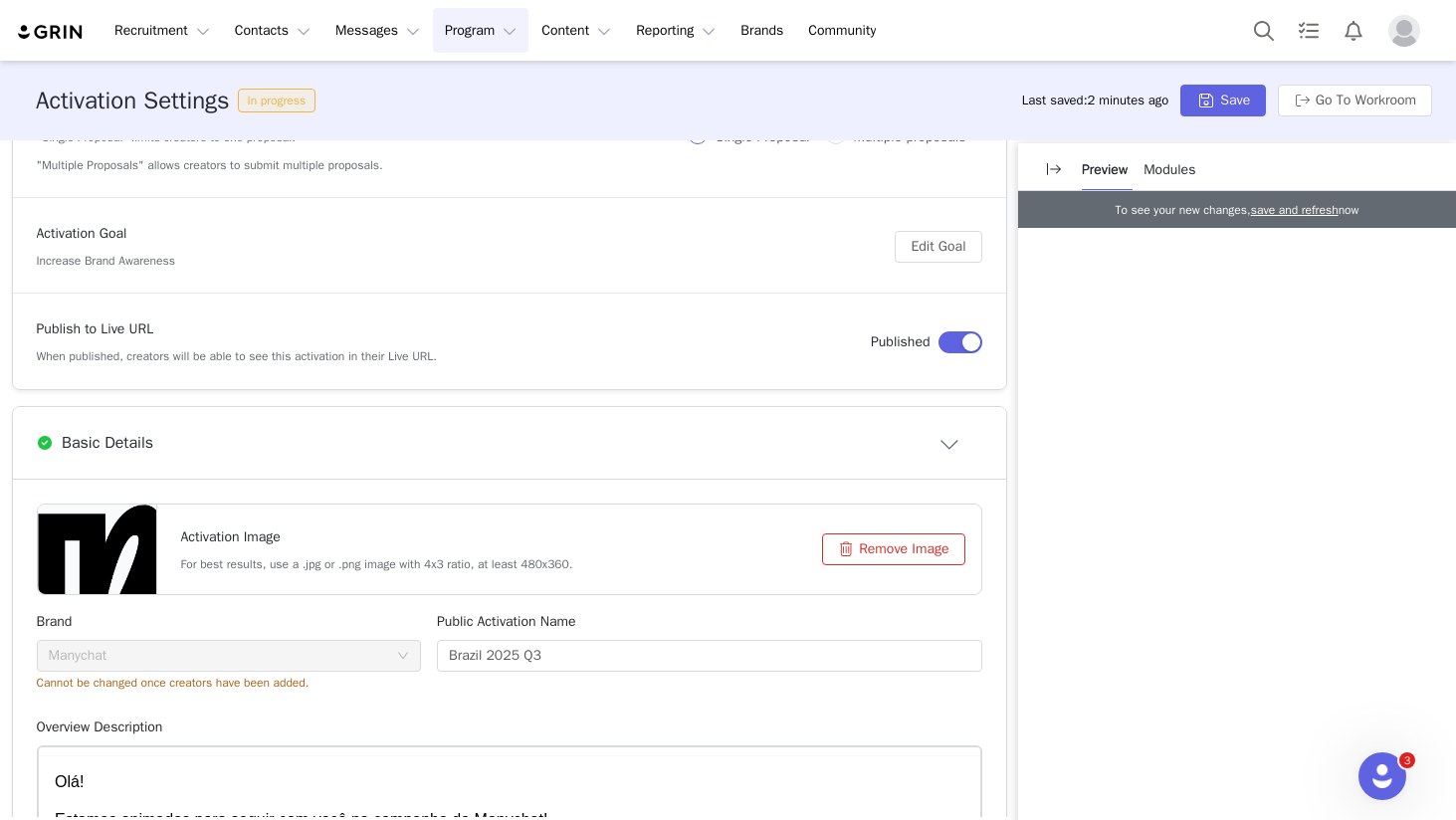scroll, scrollTop: 0, scrollLeft: 0, axis: both 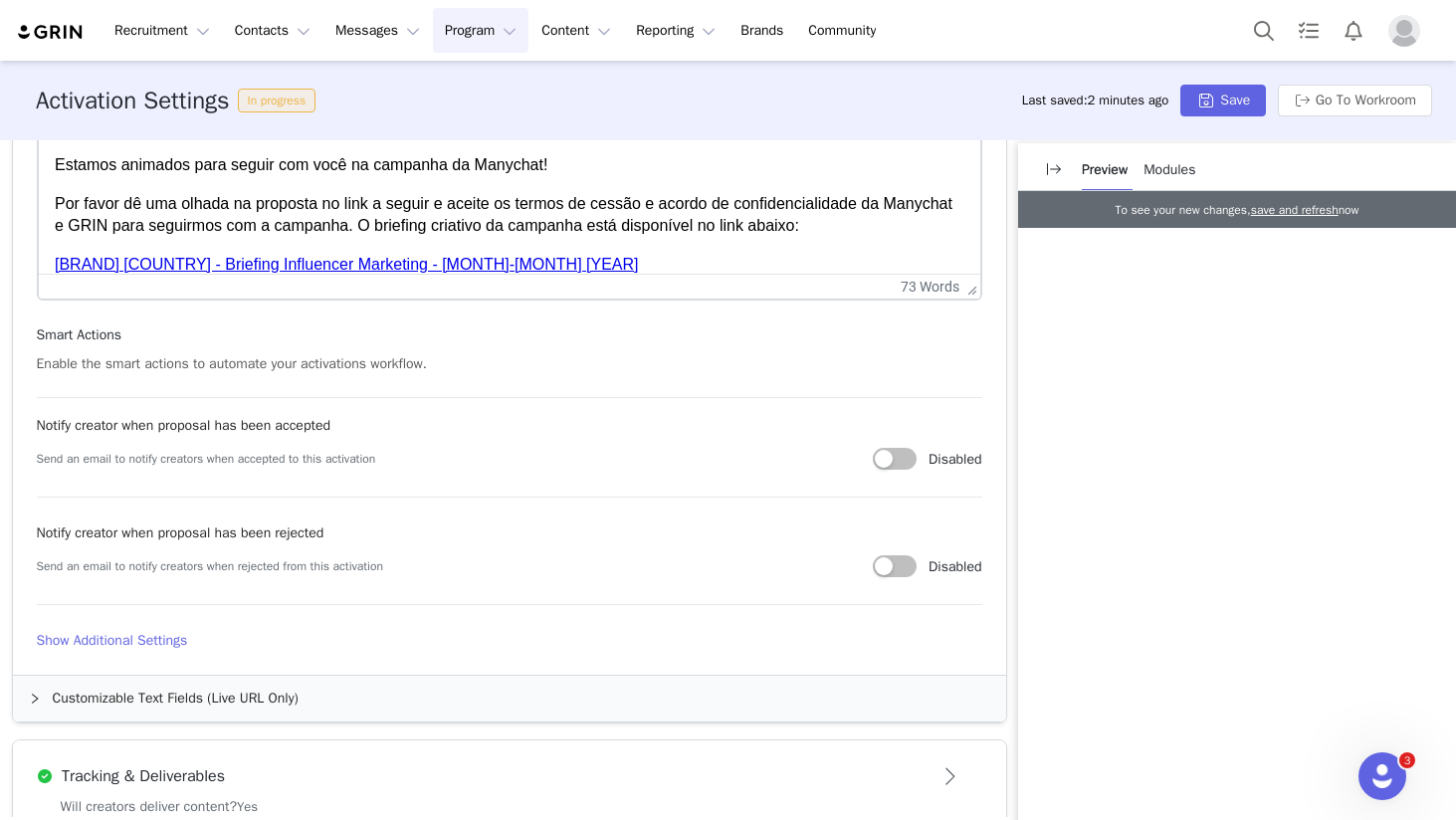 click on "Enable the smart actions to automate your activations workflow.      Notify creator when proposal has been accepted Send an email to notify creators when accepted to this activation     Disabled Email Template     Select Email Template  Select an email template to enable feature      To make edits to the selected template, update the master in  Templates      Notify creator when proposal has been rejected Send an email to notify creators when rejected from this activation     Disabled Email Template     Select Email Template  Select an email template to enable feature      To make edits to the selected template, update the master in  Templates" at bounding box center (510, 480) 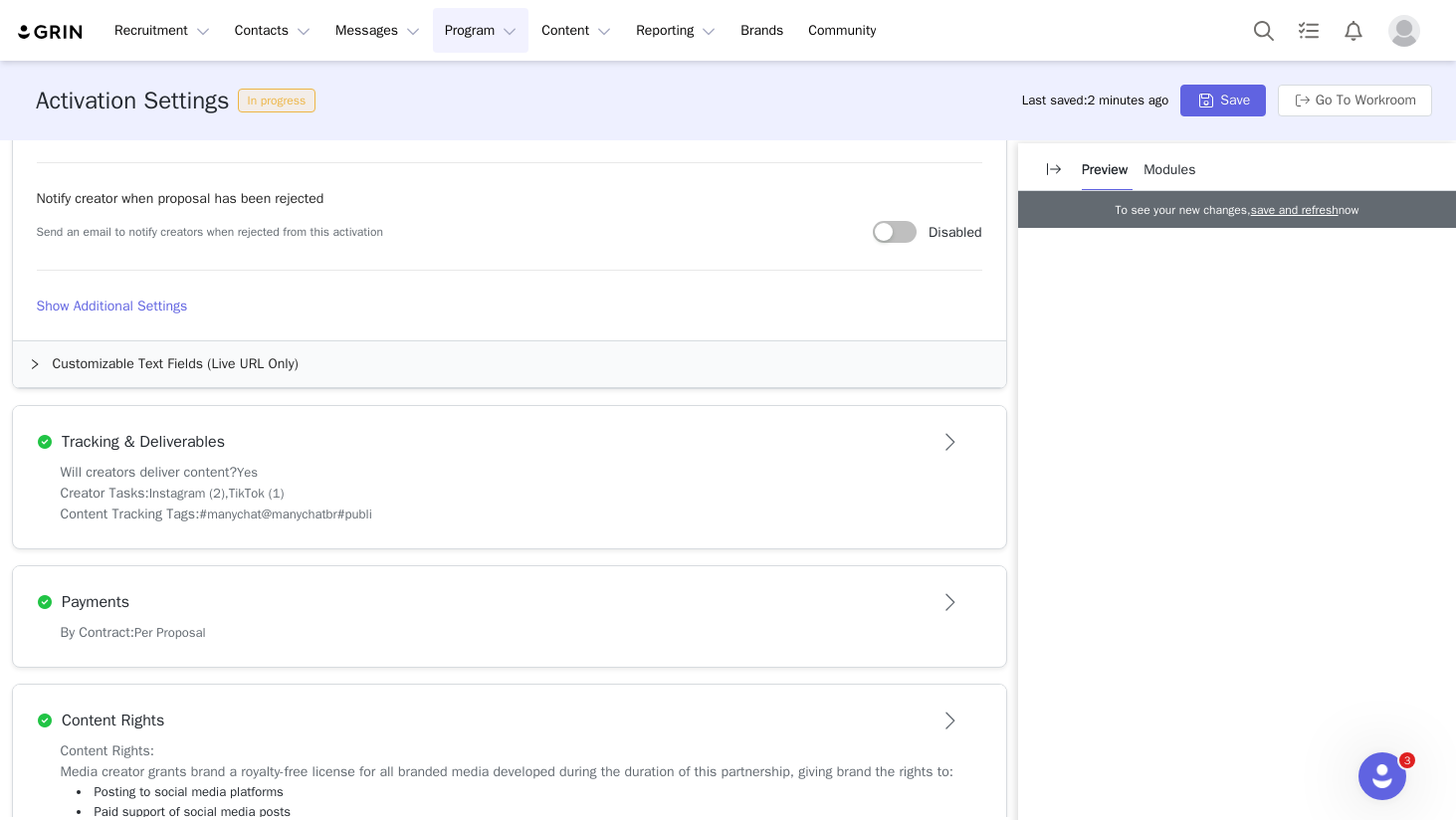 scroll, scrollTop: 1364, scrollLeft: 0, axis: vertical 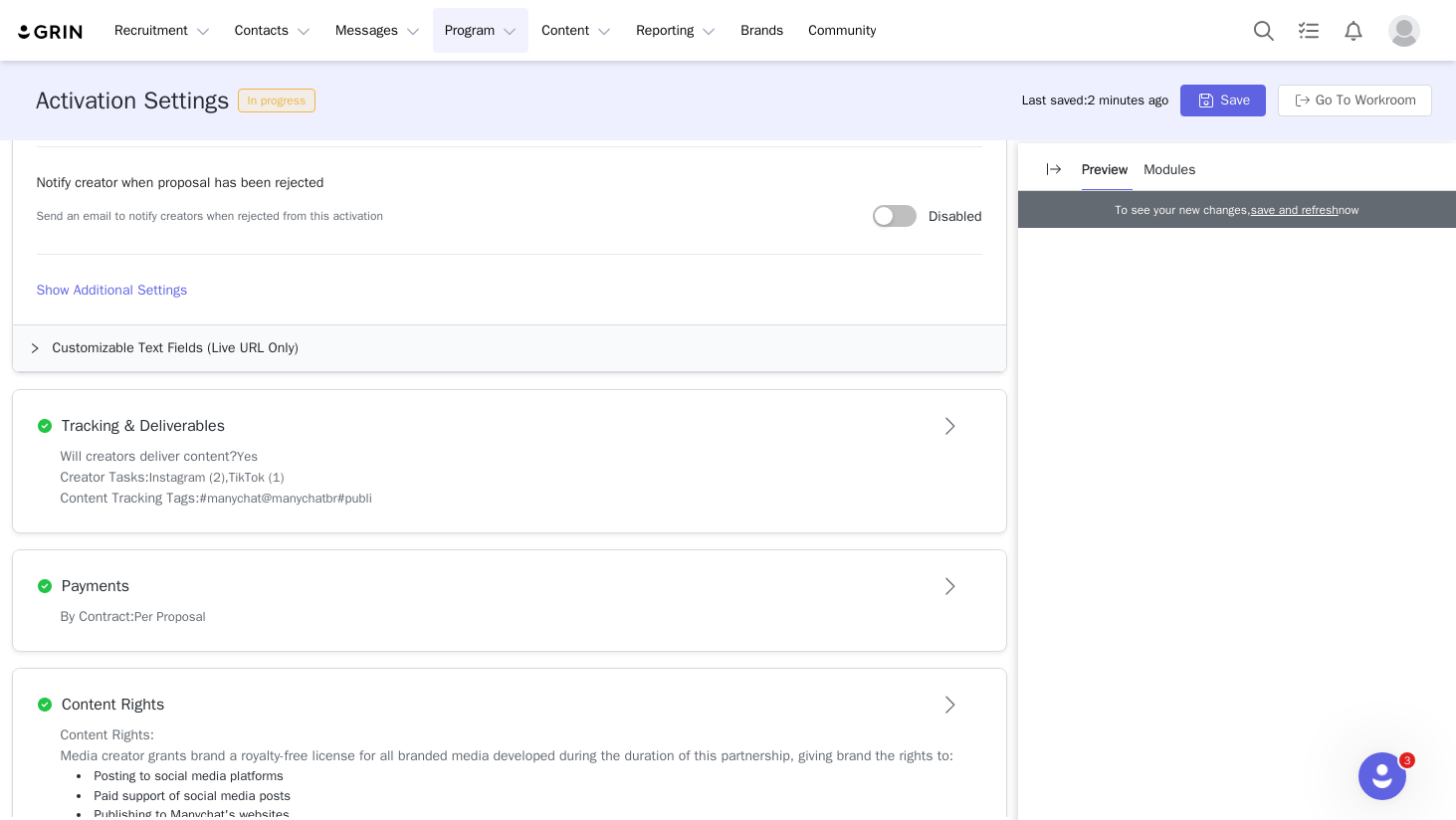 click on "Show Additional Settings" at bounding box center (510, 290) 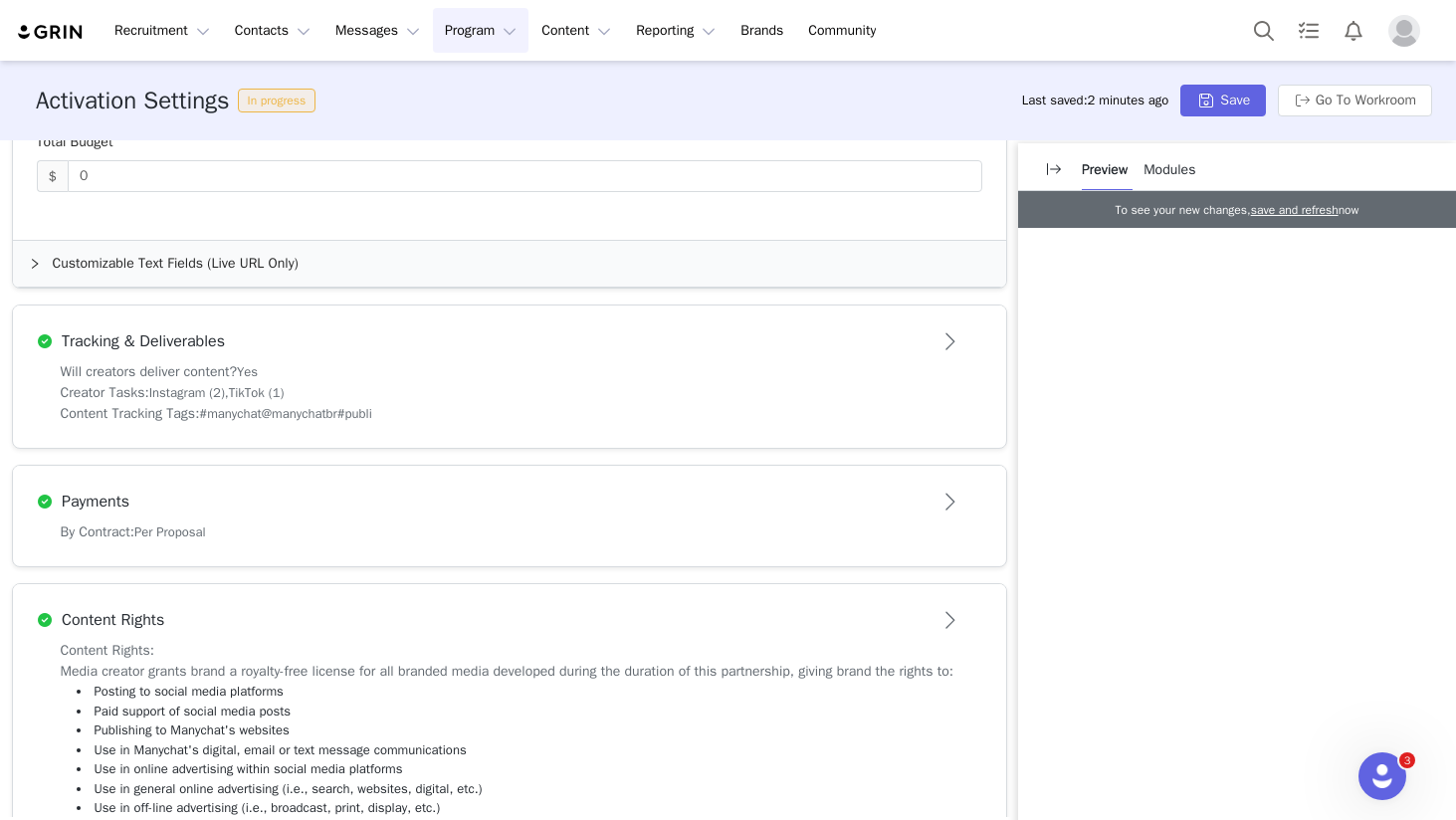 scroll, scrollTop: 1666, scrollLeft: 0, axis: vertical 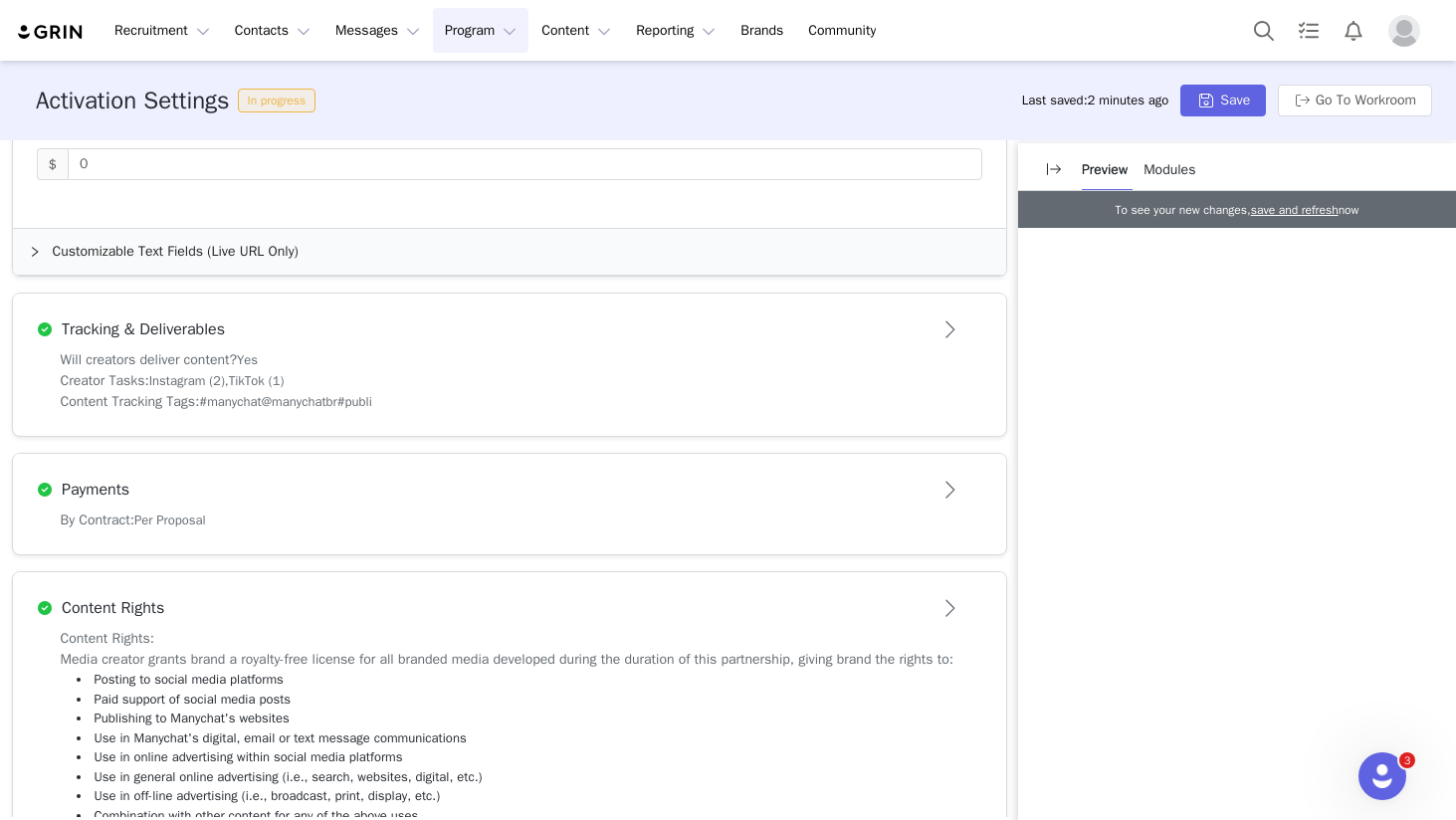 click on "Customizable Text Fields (Live URL Only)" at bounding box center (510, 252) 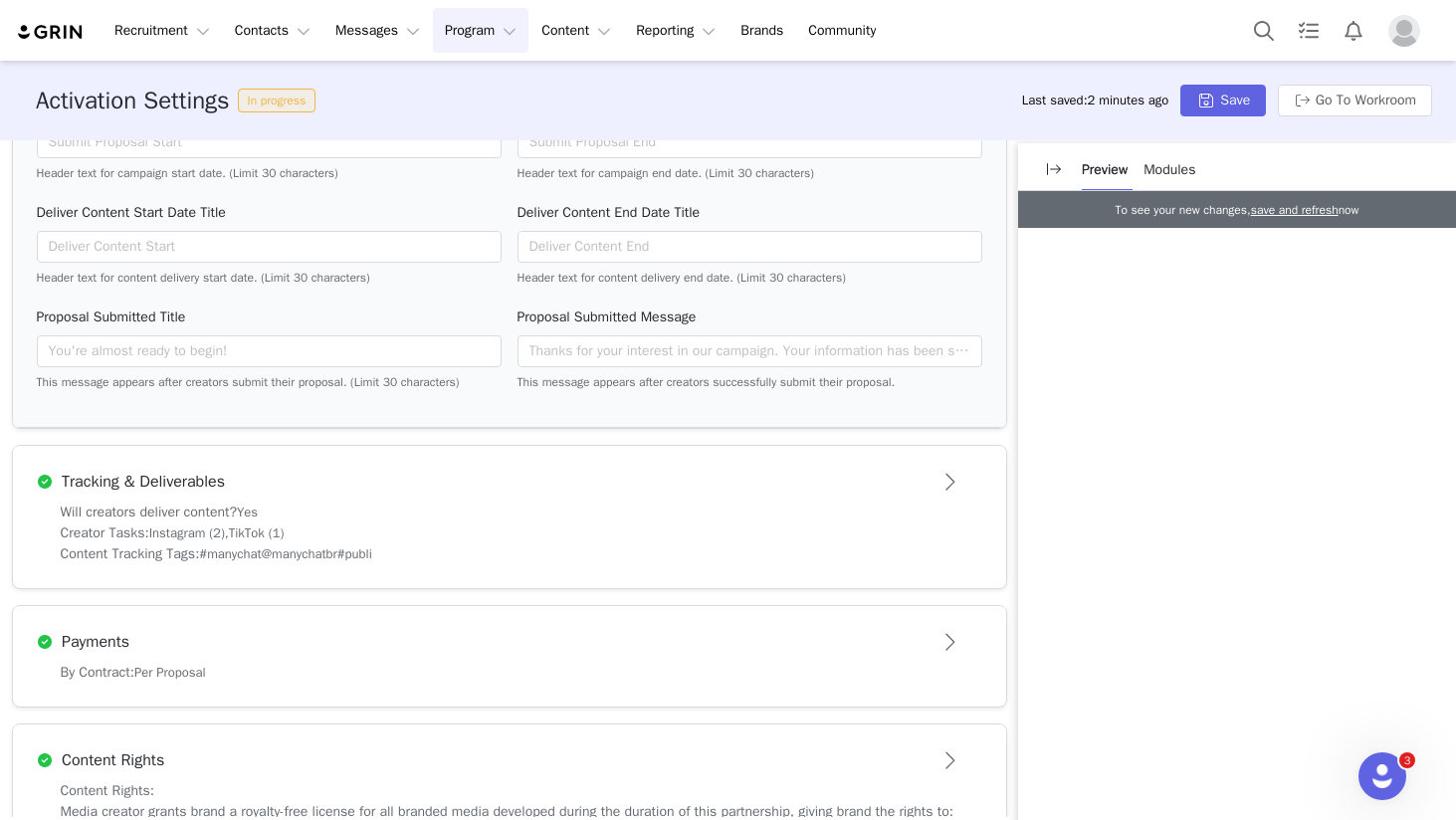 click on "Tracking & Deliverables" at bounding box center (510, 474) 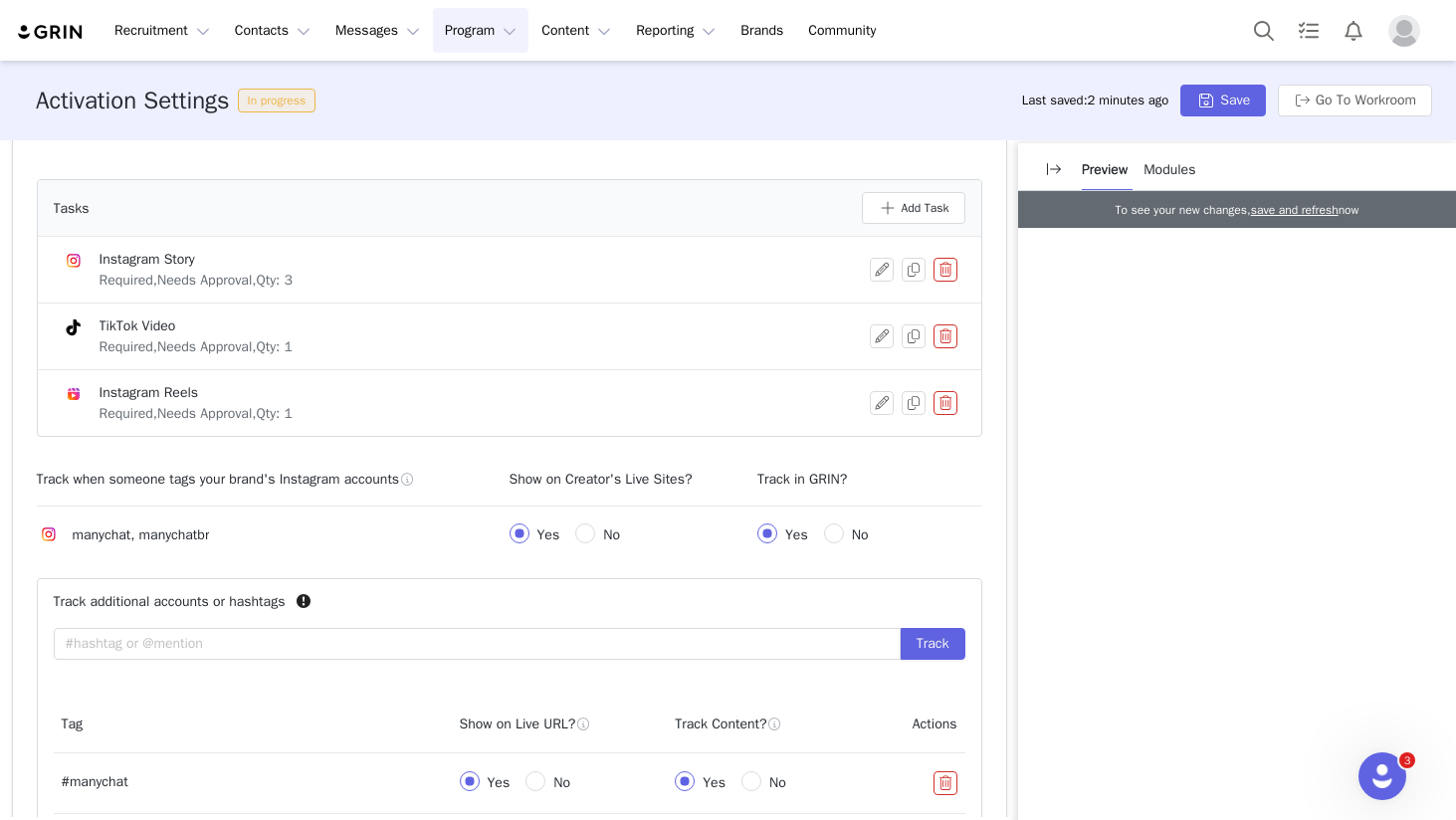 scroll, scrollTop: 941, scrollLeft: 0, axis: vertical 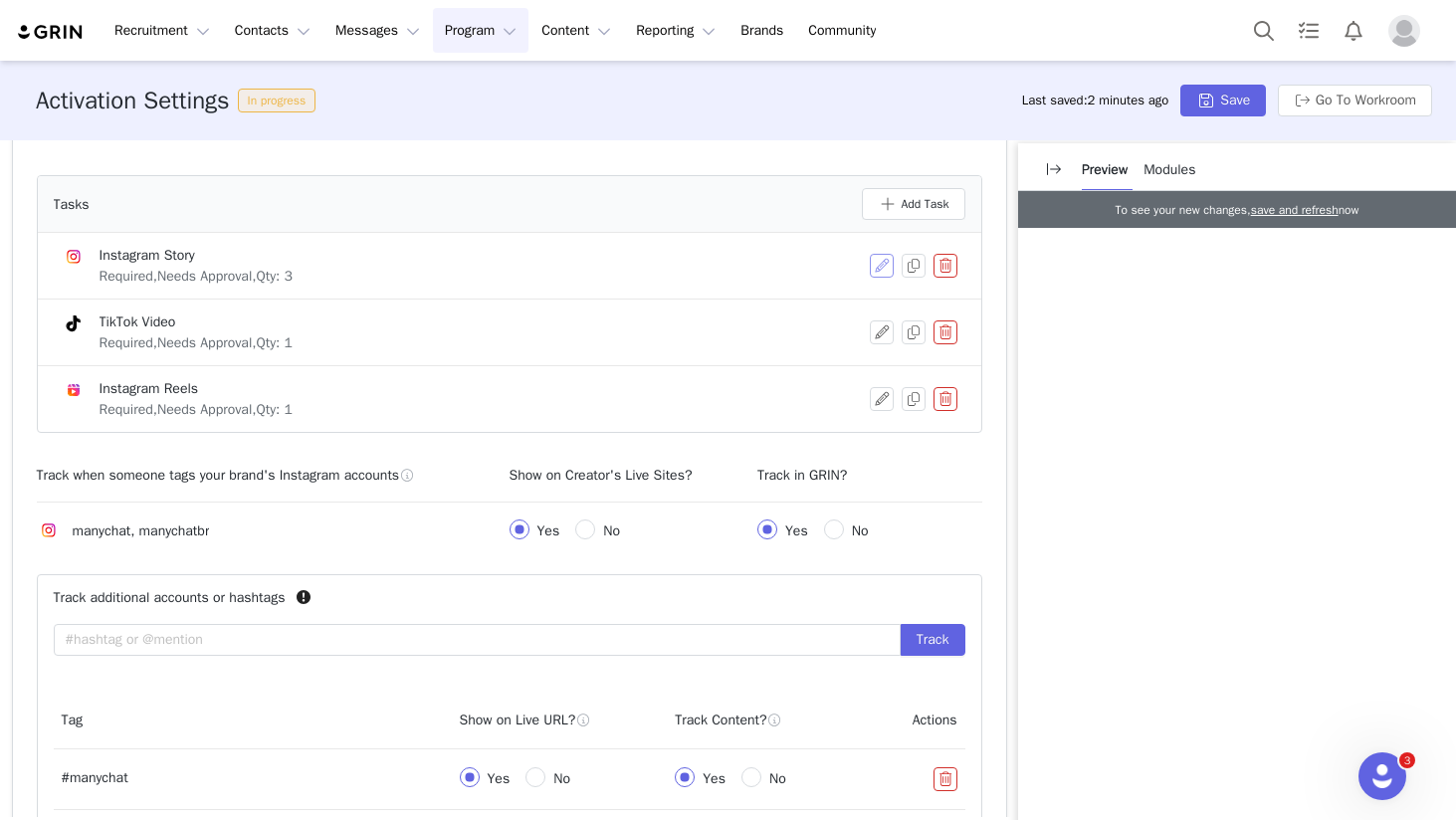 click at bounding box center [882, 266] 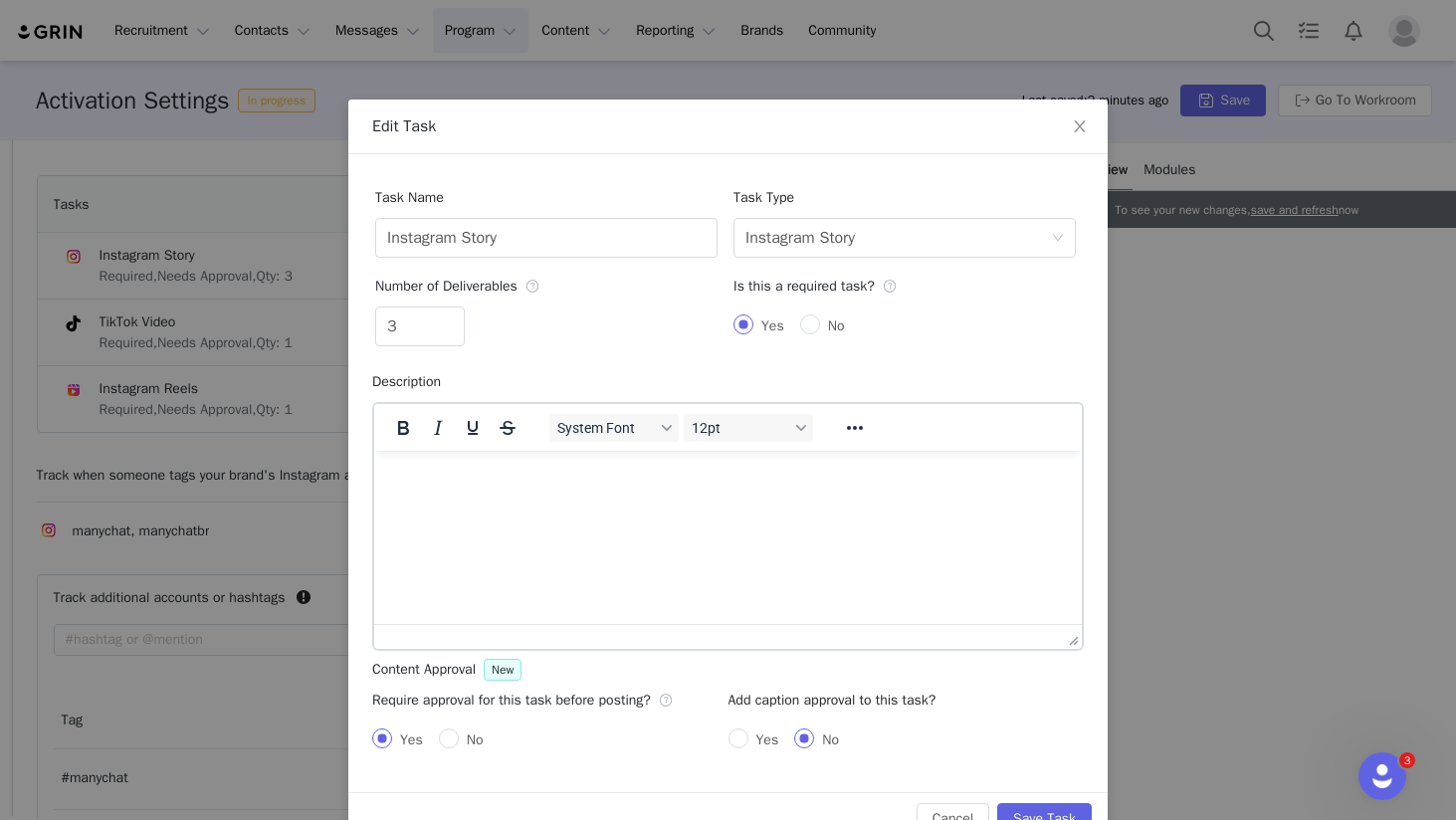 scroll, scrollTop: 0, scrollLeft: 0, axis: both 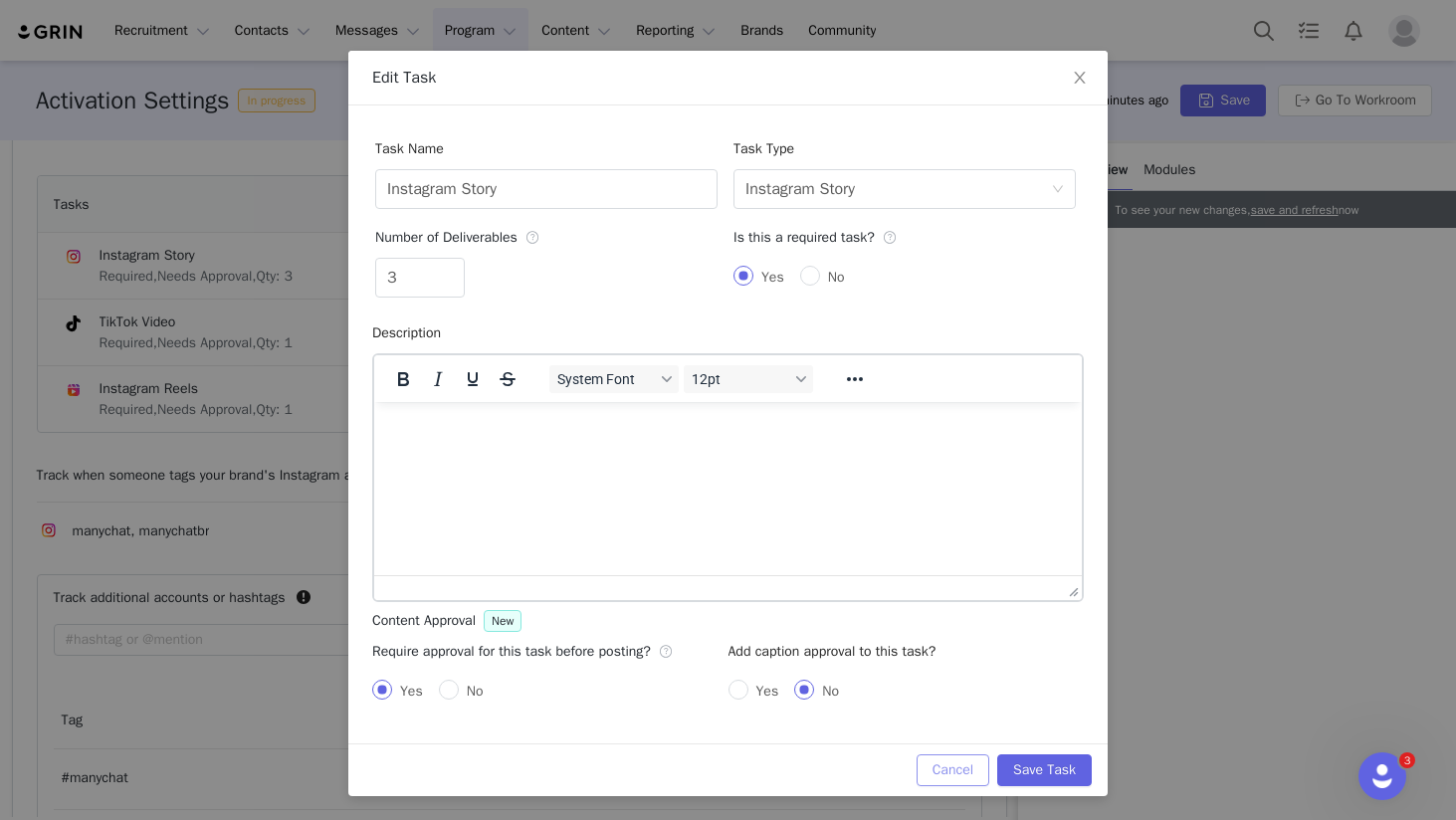 click on "Cancel" at bounding box center [952, 770] 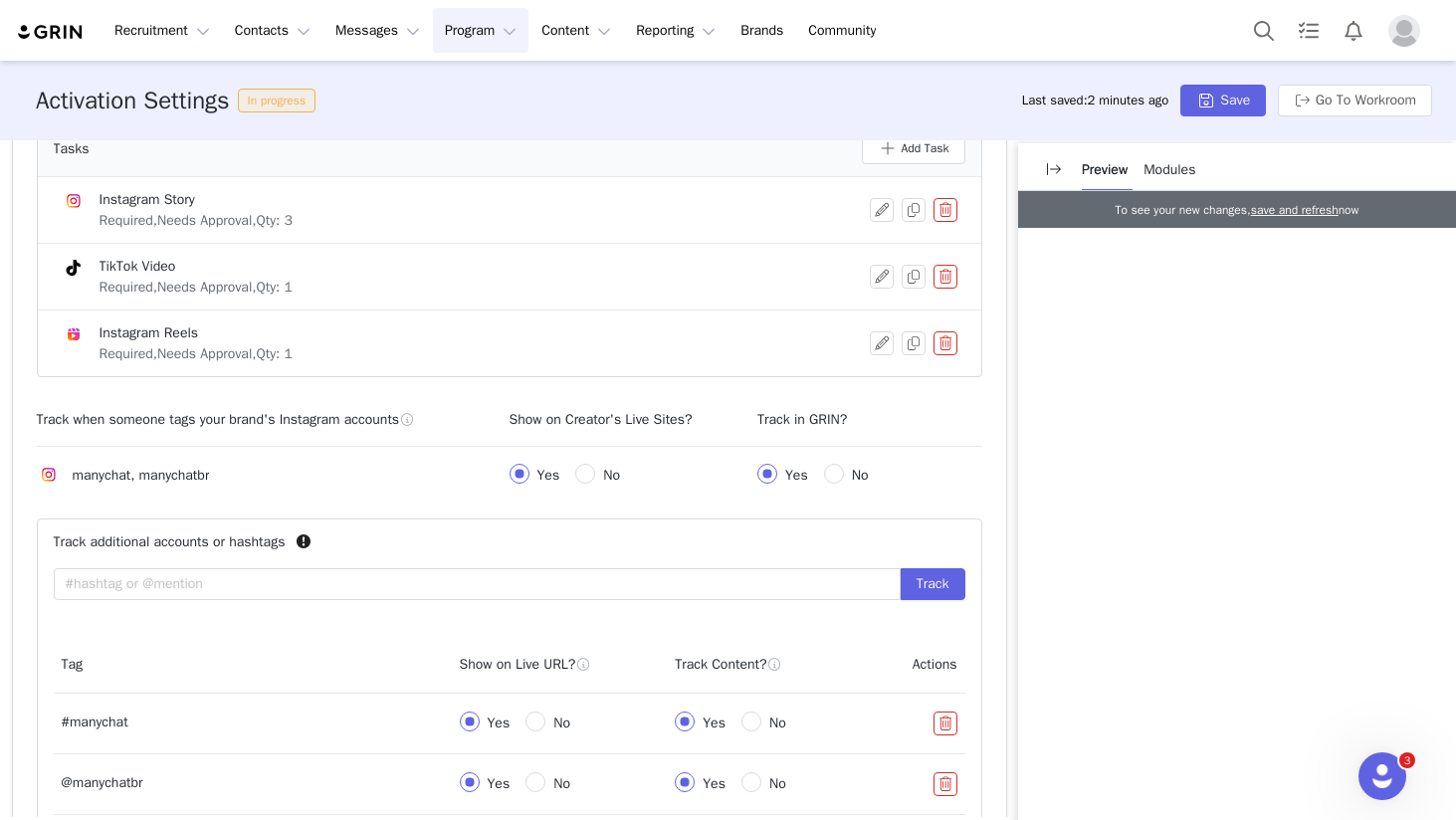 scroll, scrollTop: 1004, scrollLeft: 0, axis: vertical 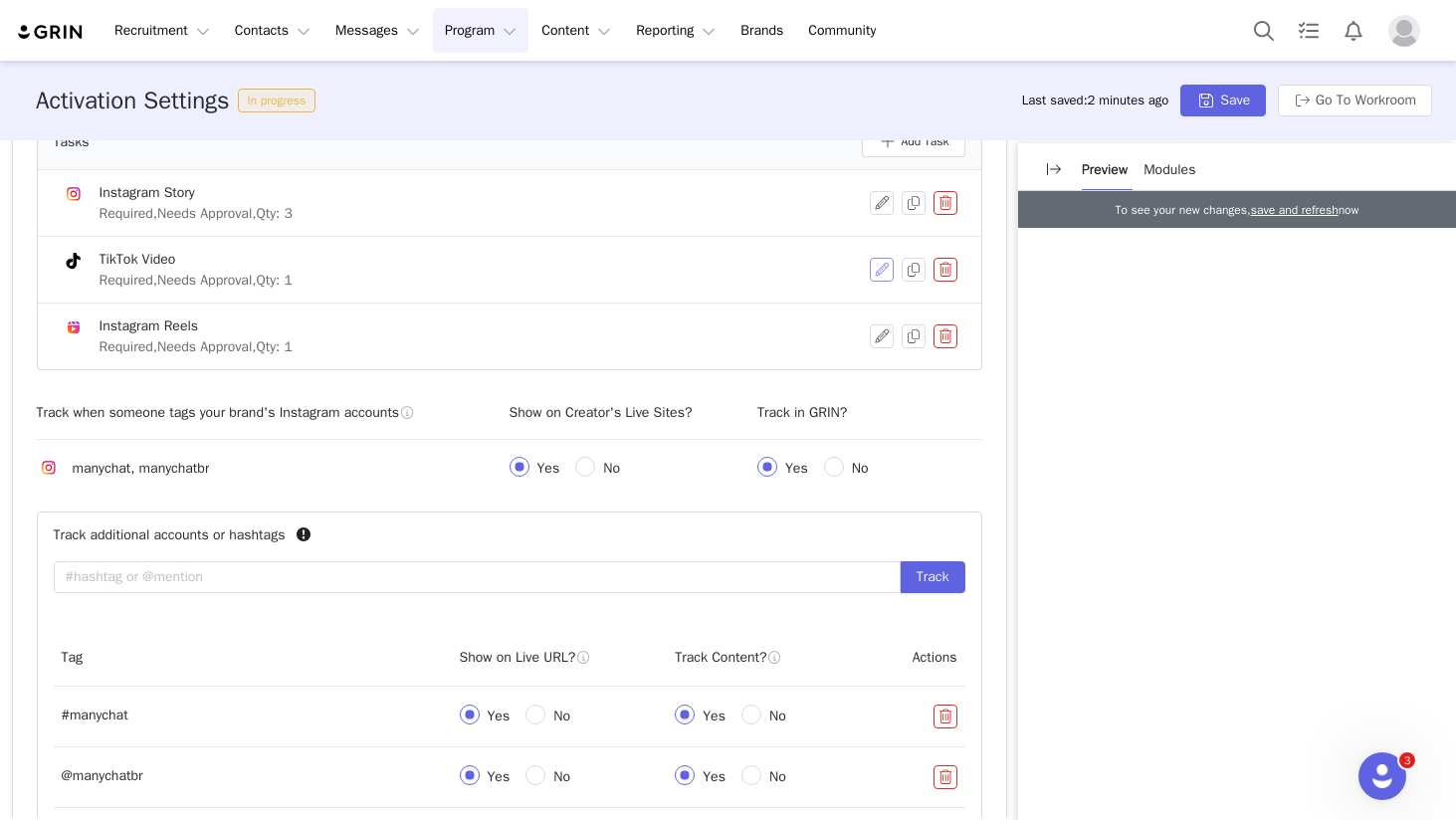 click at bounding box center (882, 270) 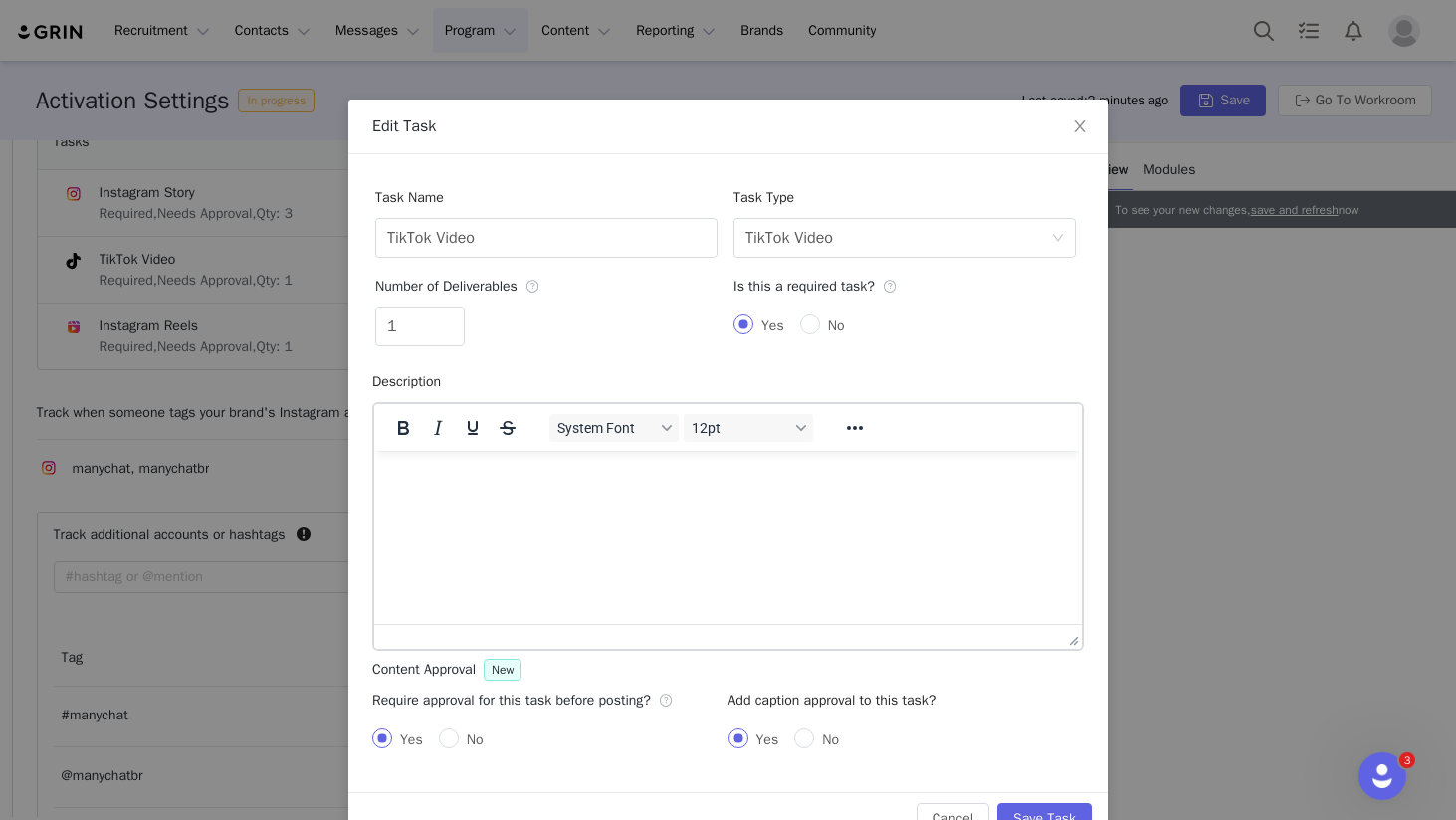 scroll, scrollTop: 0, scrollLeft: 0, axis: both 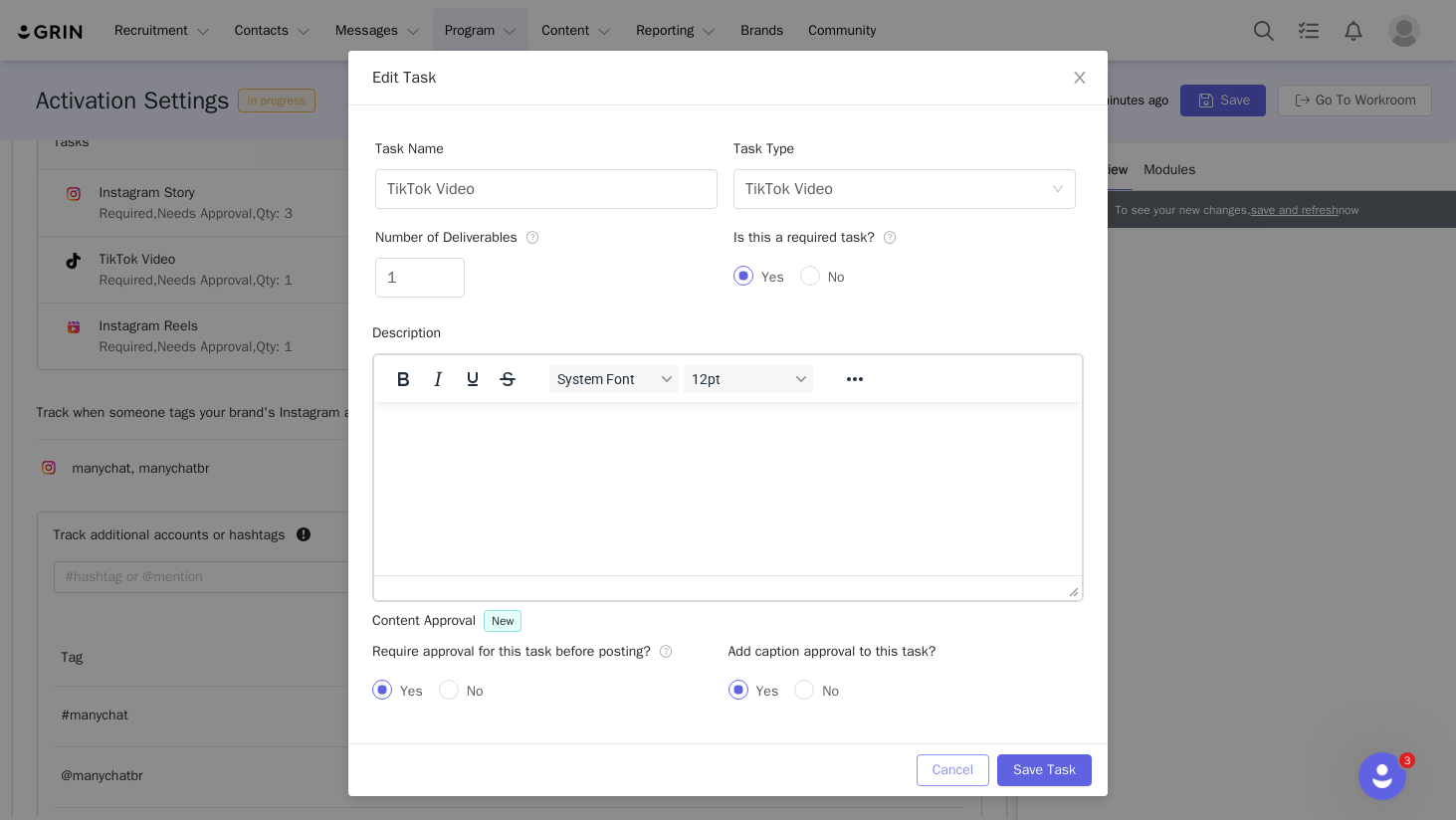 click on "Cancel" at bounding box center (952, 770) 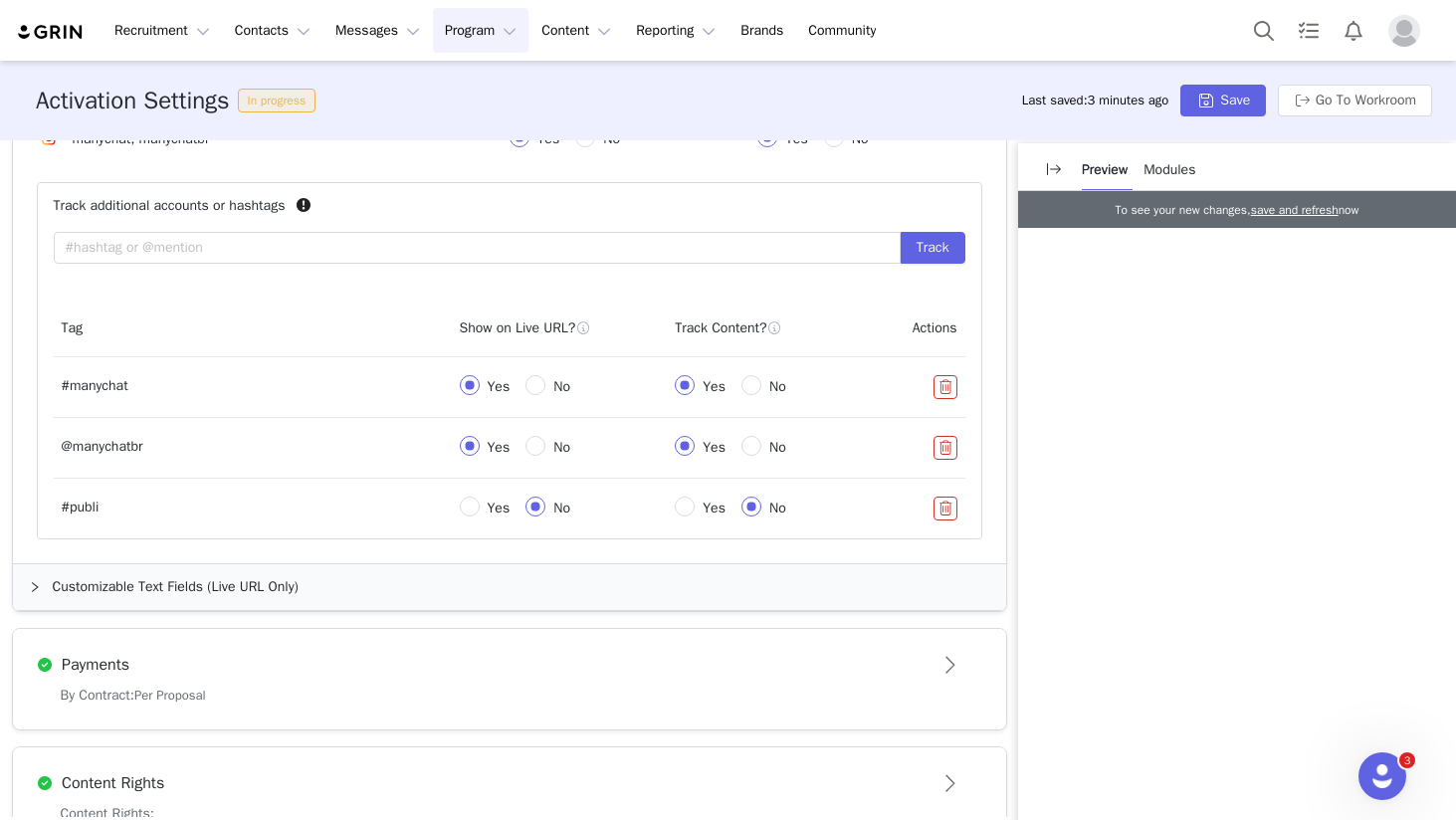 scroll, scrollTop: 1334, scrollLeft: 0, axis: vertical 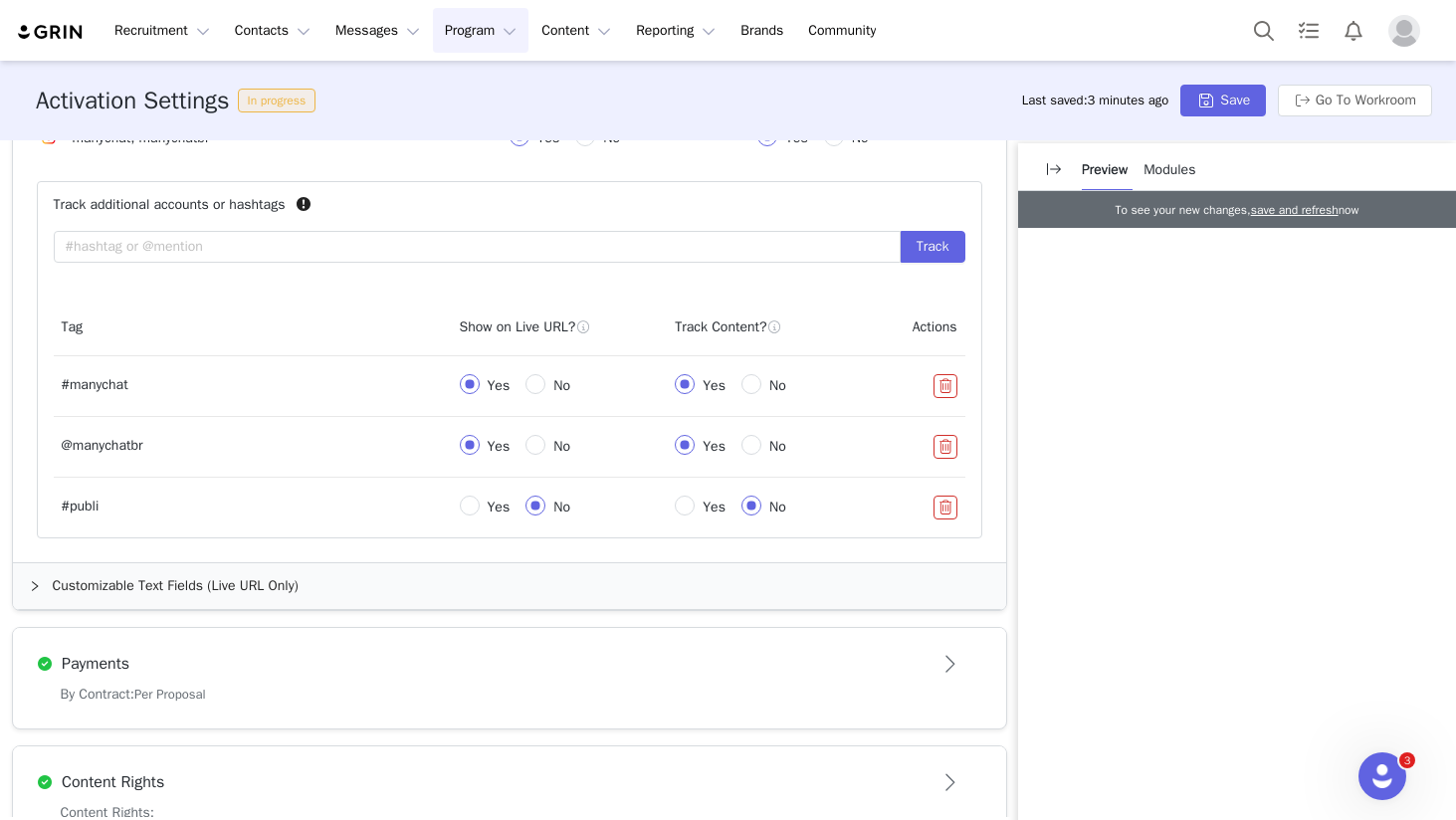 click at bounding box center [582, 327] 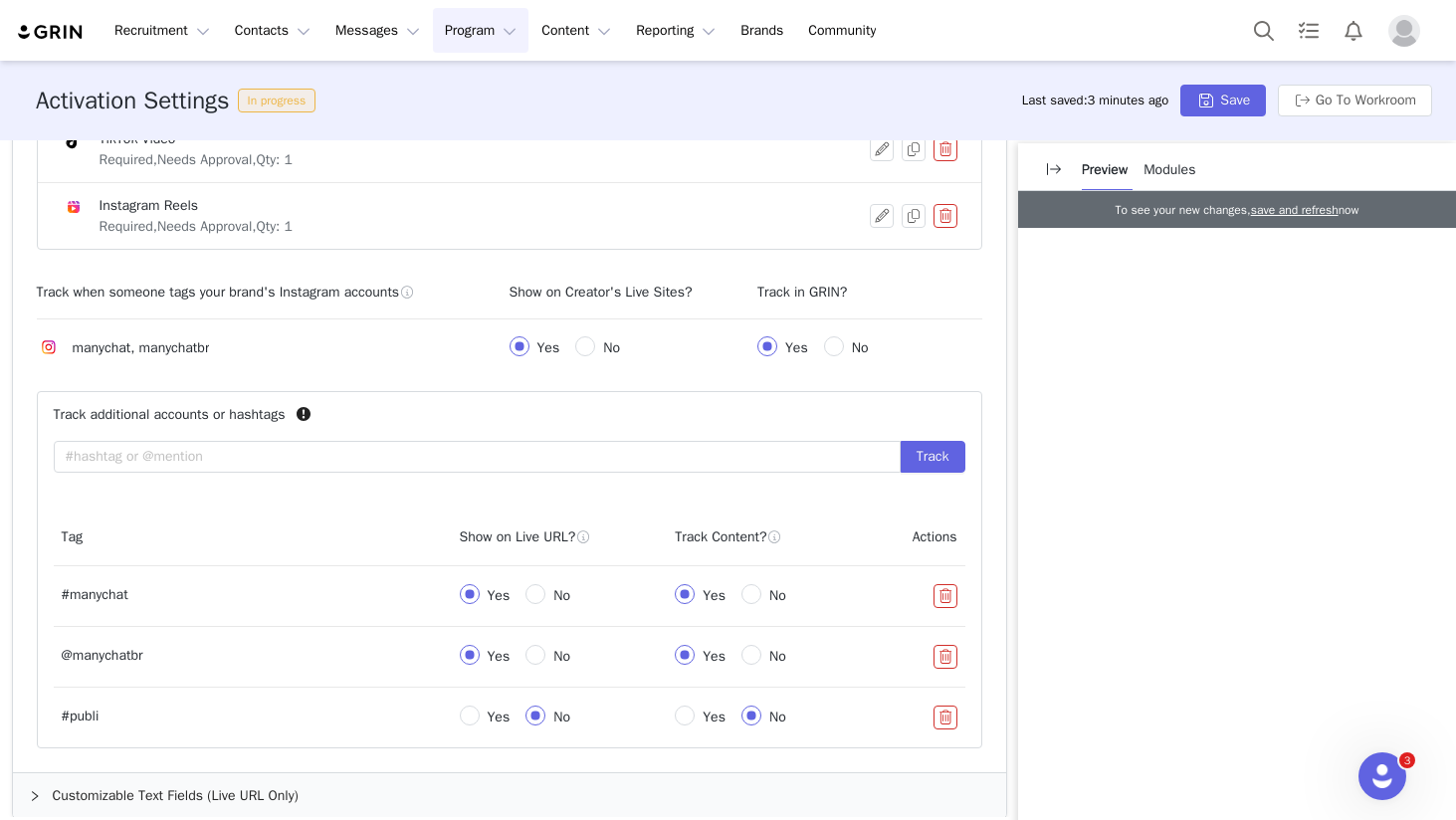 scroll, scrollTop: 1135, scrollLeft: 0, axis: vertical 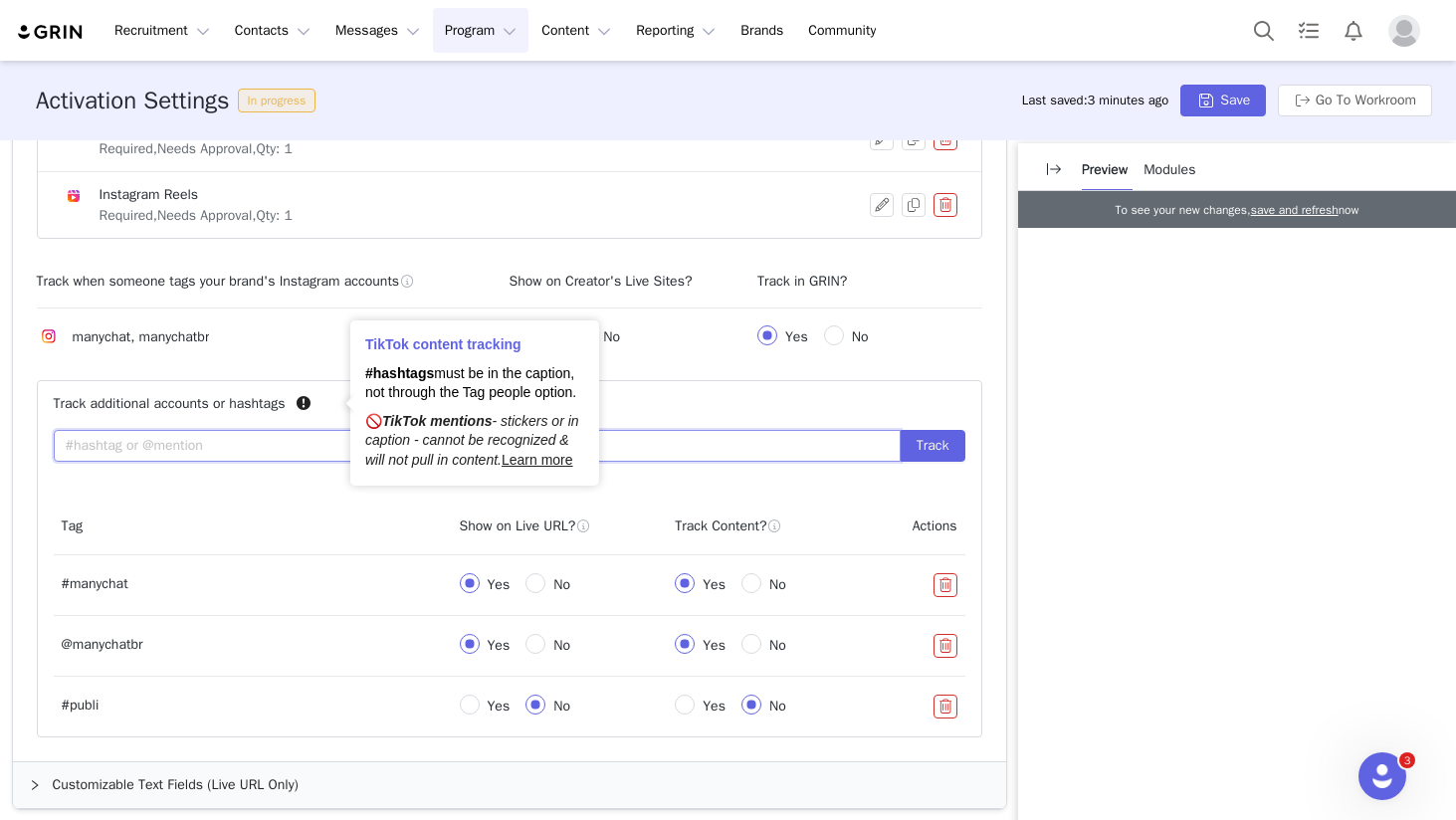 click at bounding box center (477, 446) 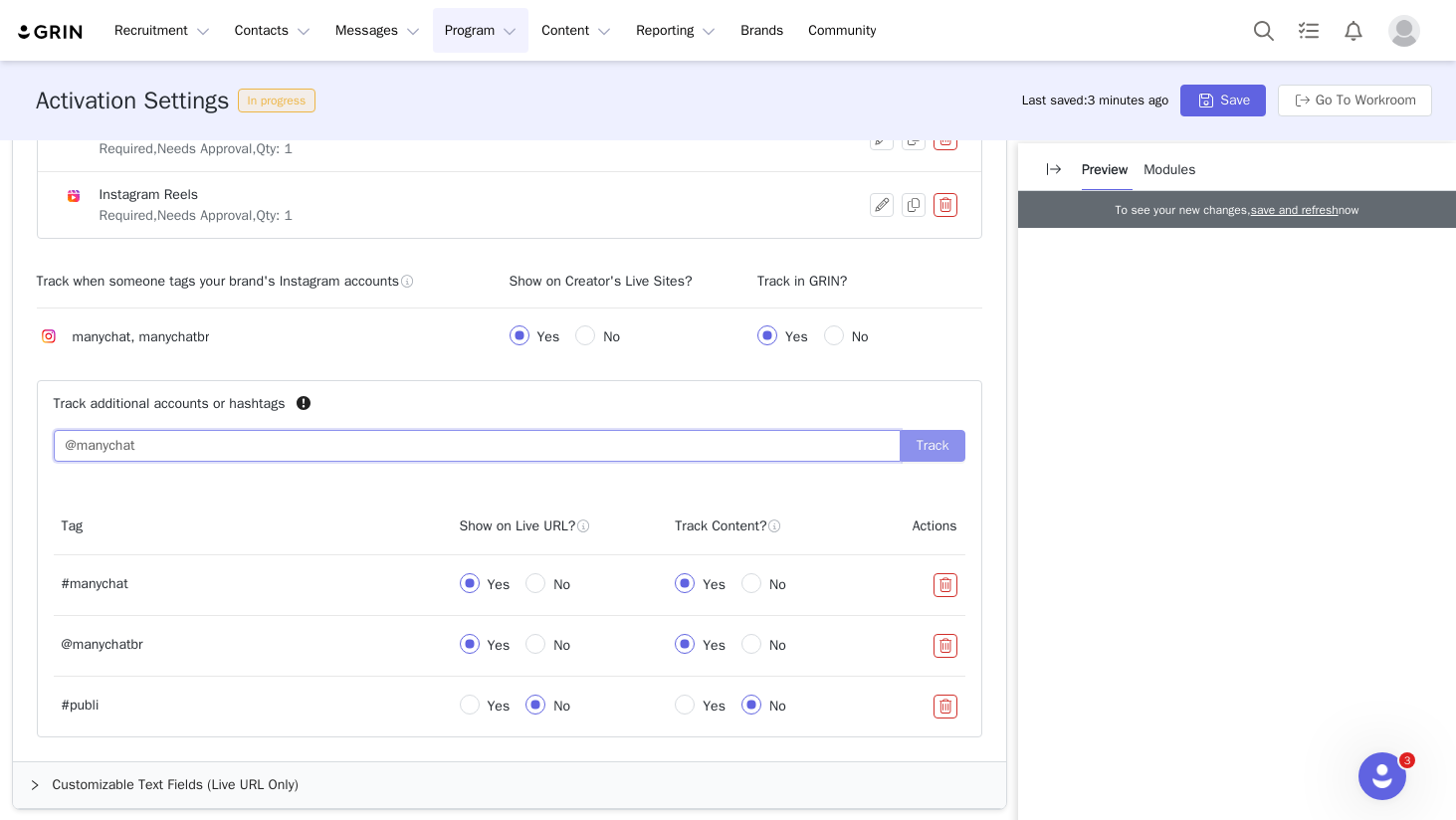 type on "@manychat" 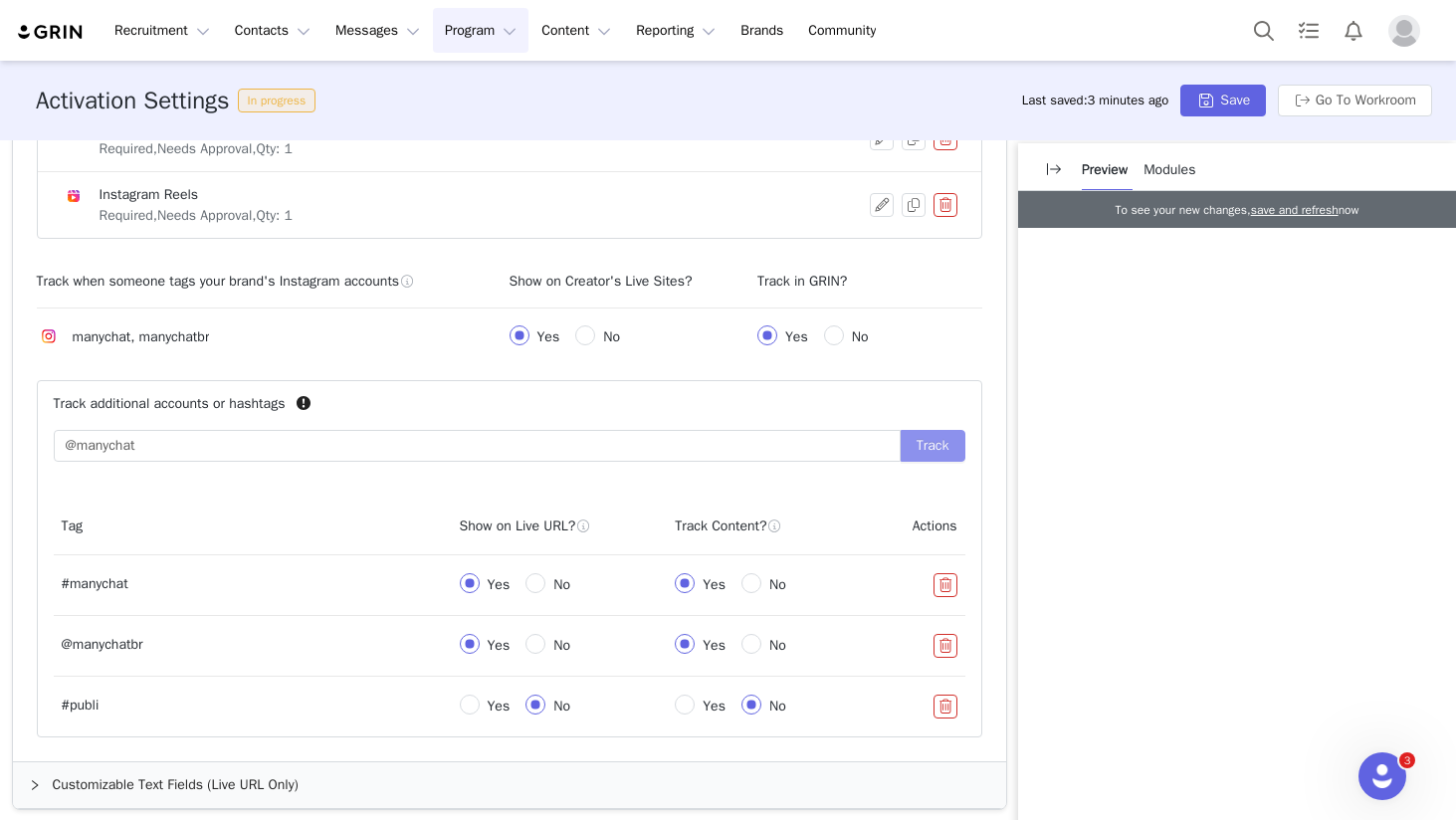 click on "Track" at bounding box center (933, 446) 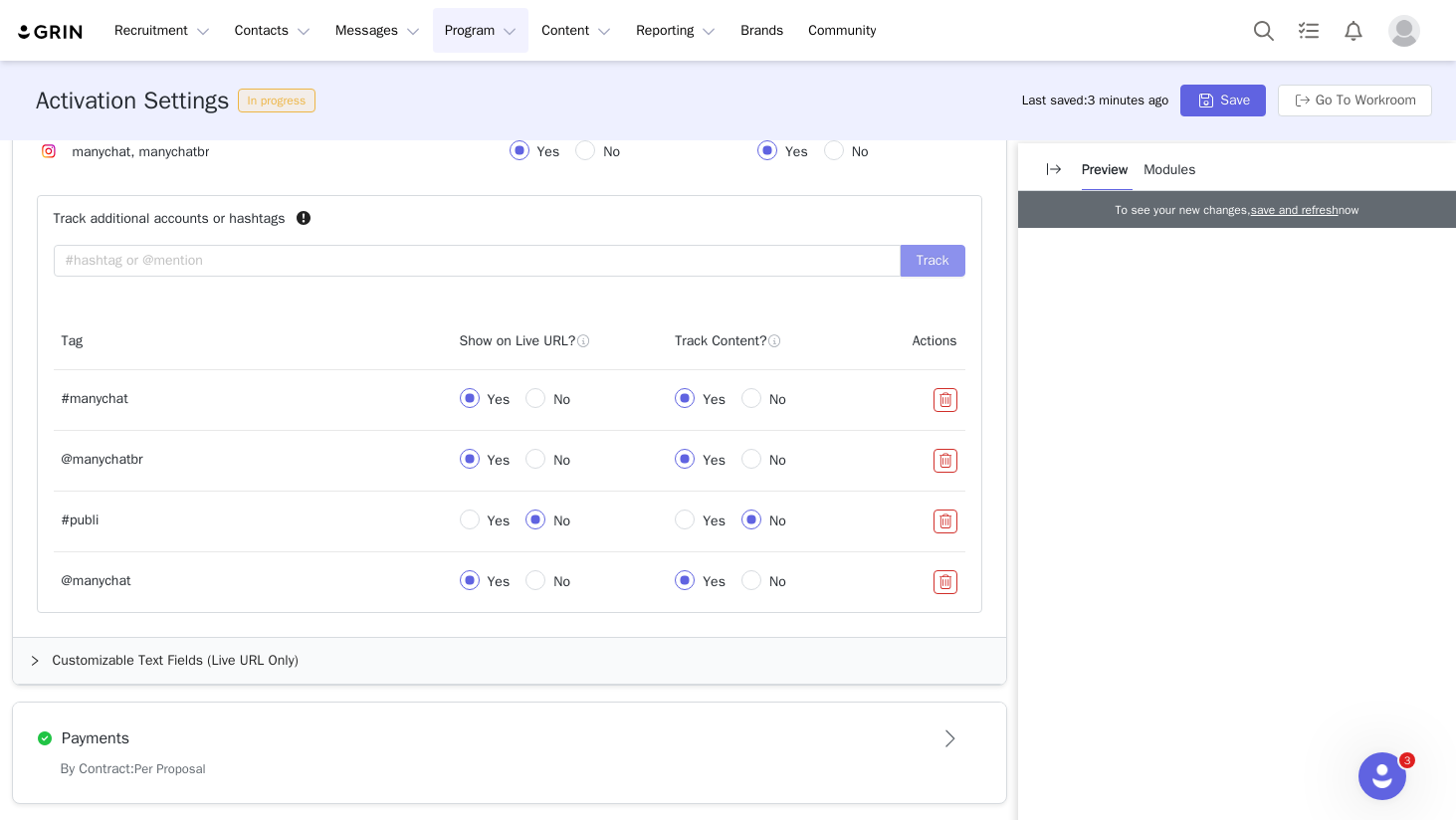 scroll, scrollTop: 1322, scrollLeft: 0, axis: vertical 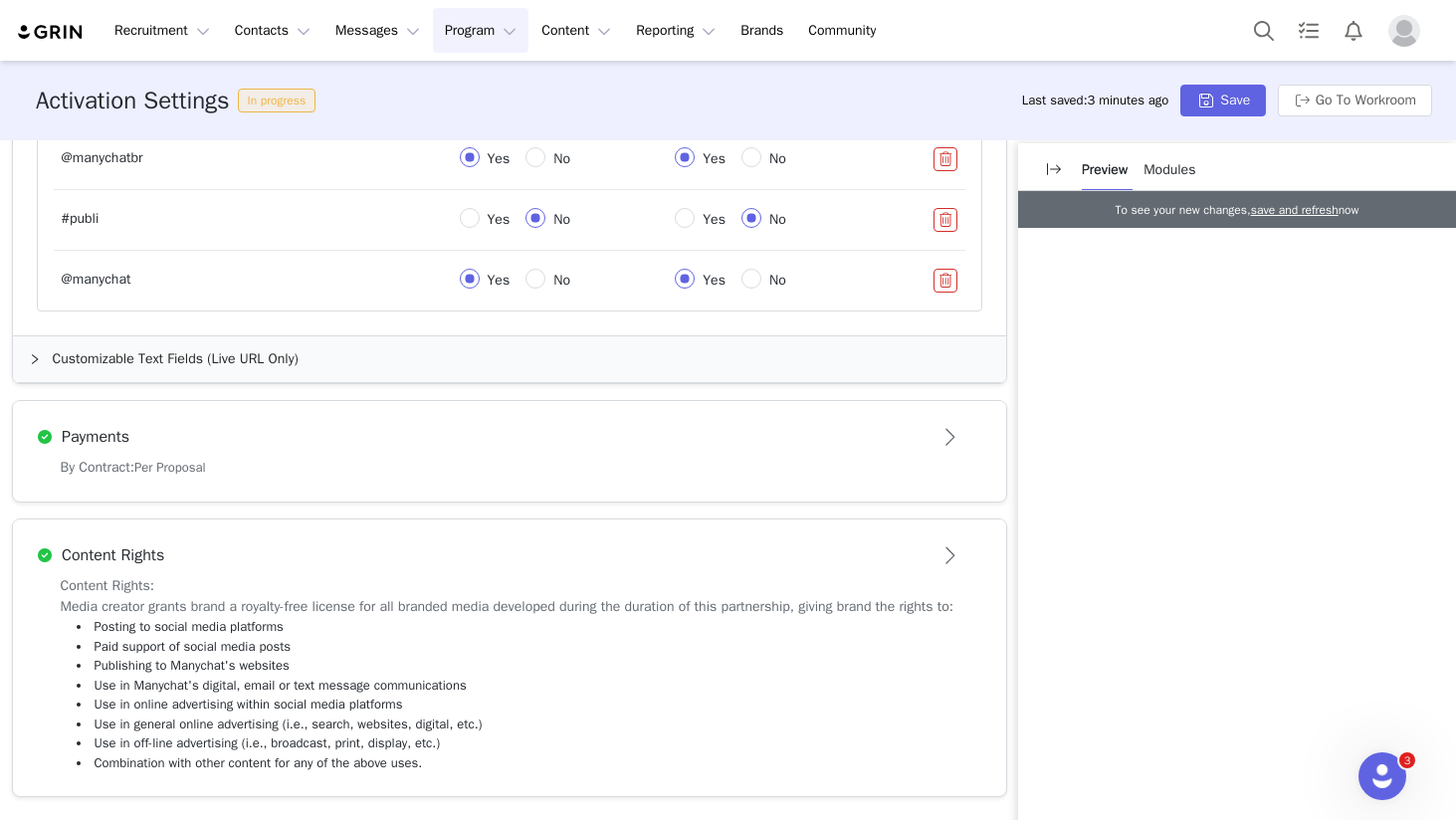 click on "By Contract: Per Proposal" at bounding box center (510, 479) 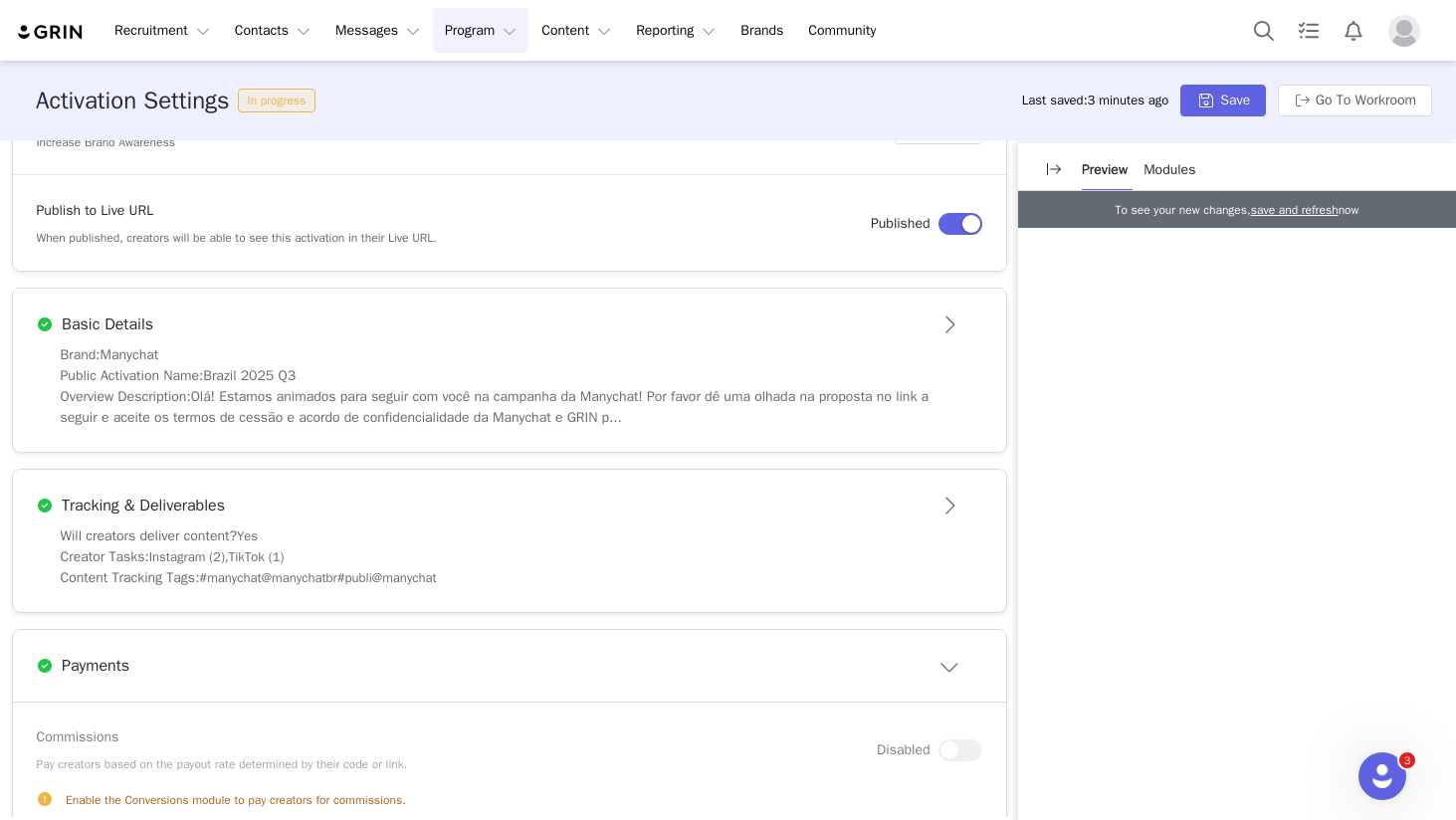 scroll, scrollTop: 286, scrollLeft: 0, axis: vertical 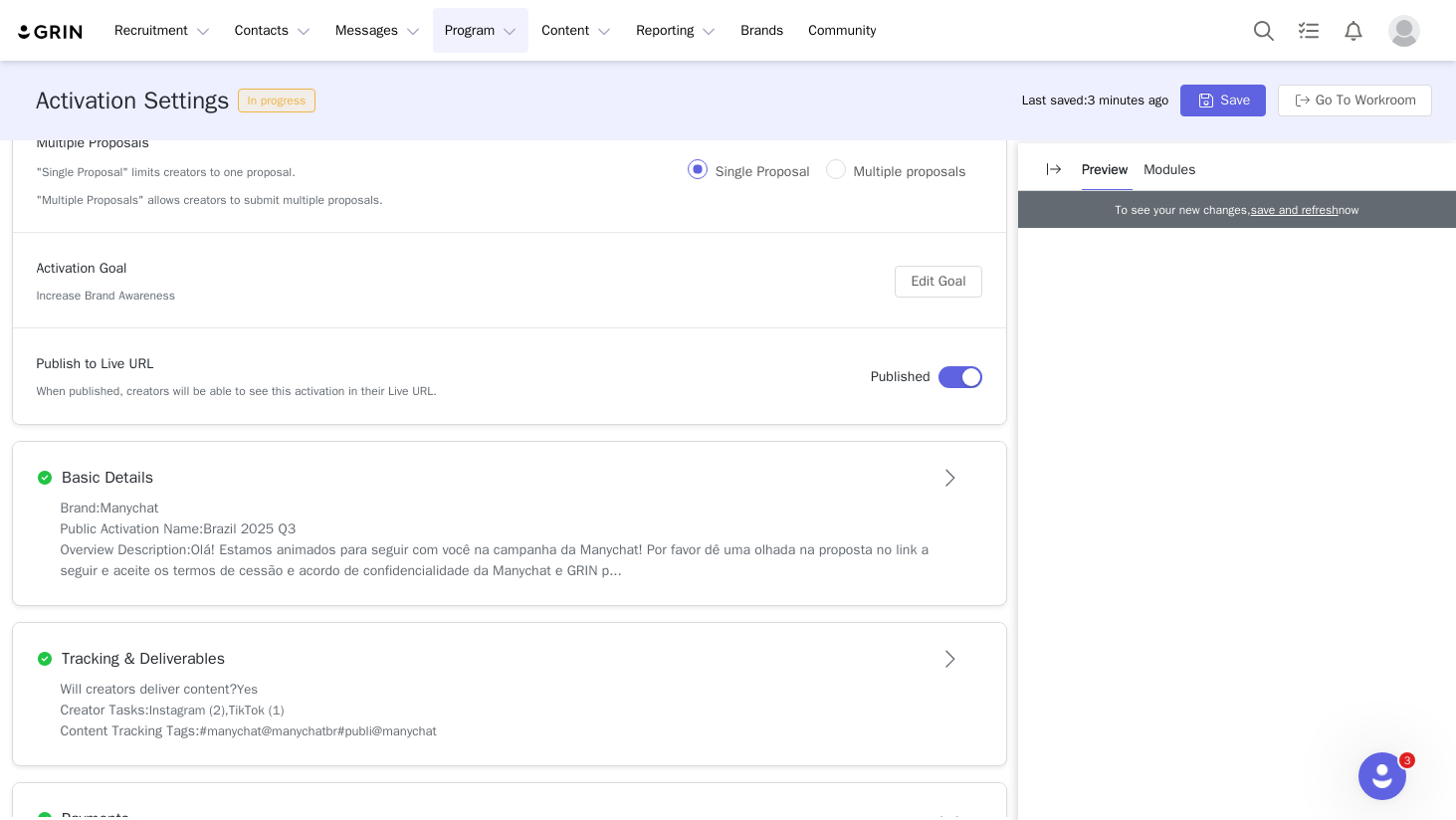 click on "Basic Details" at bounding box center [477, 478] 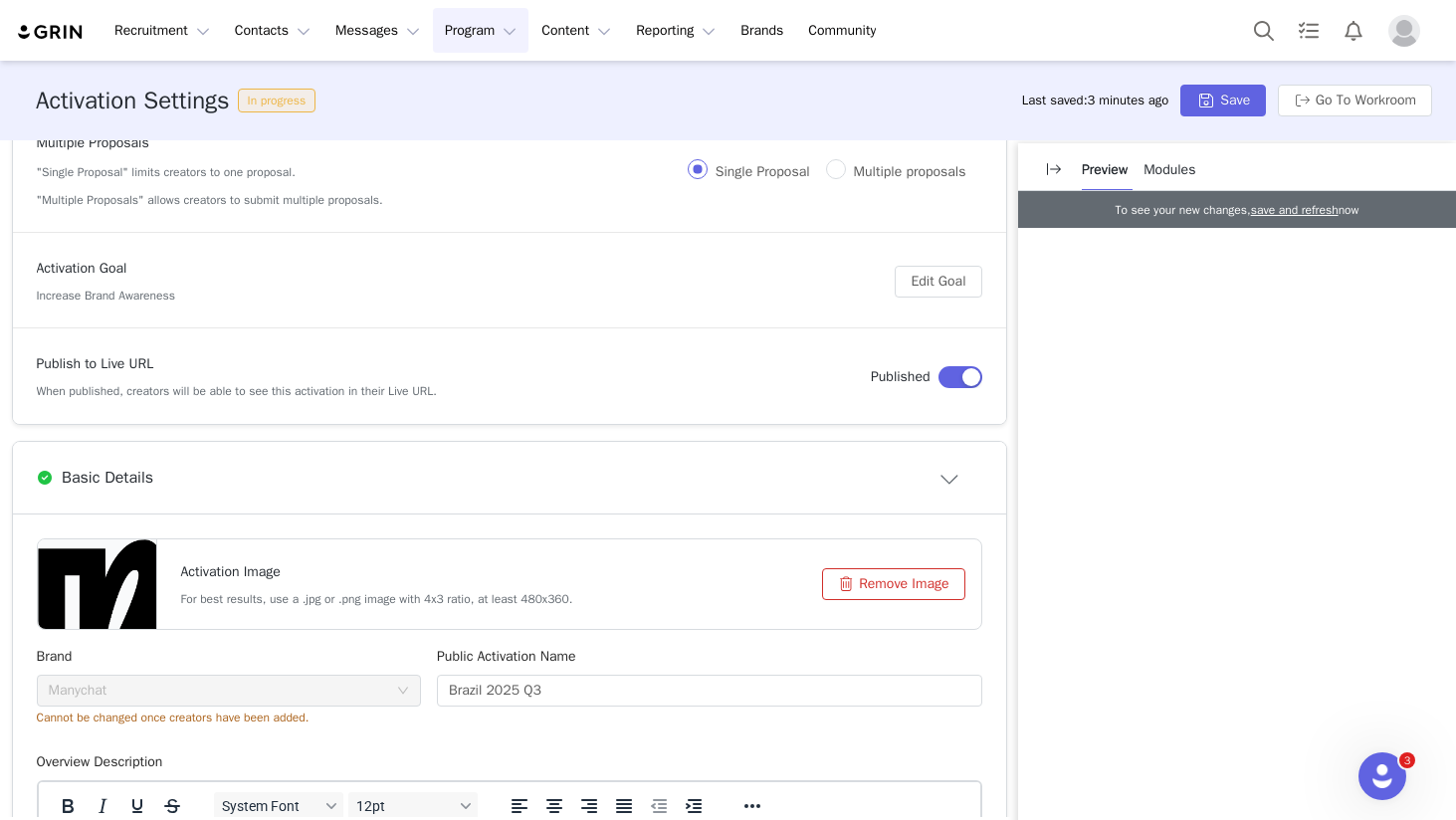 scroll, scrollTop: 0, scrollLeft: 0, axis: both 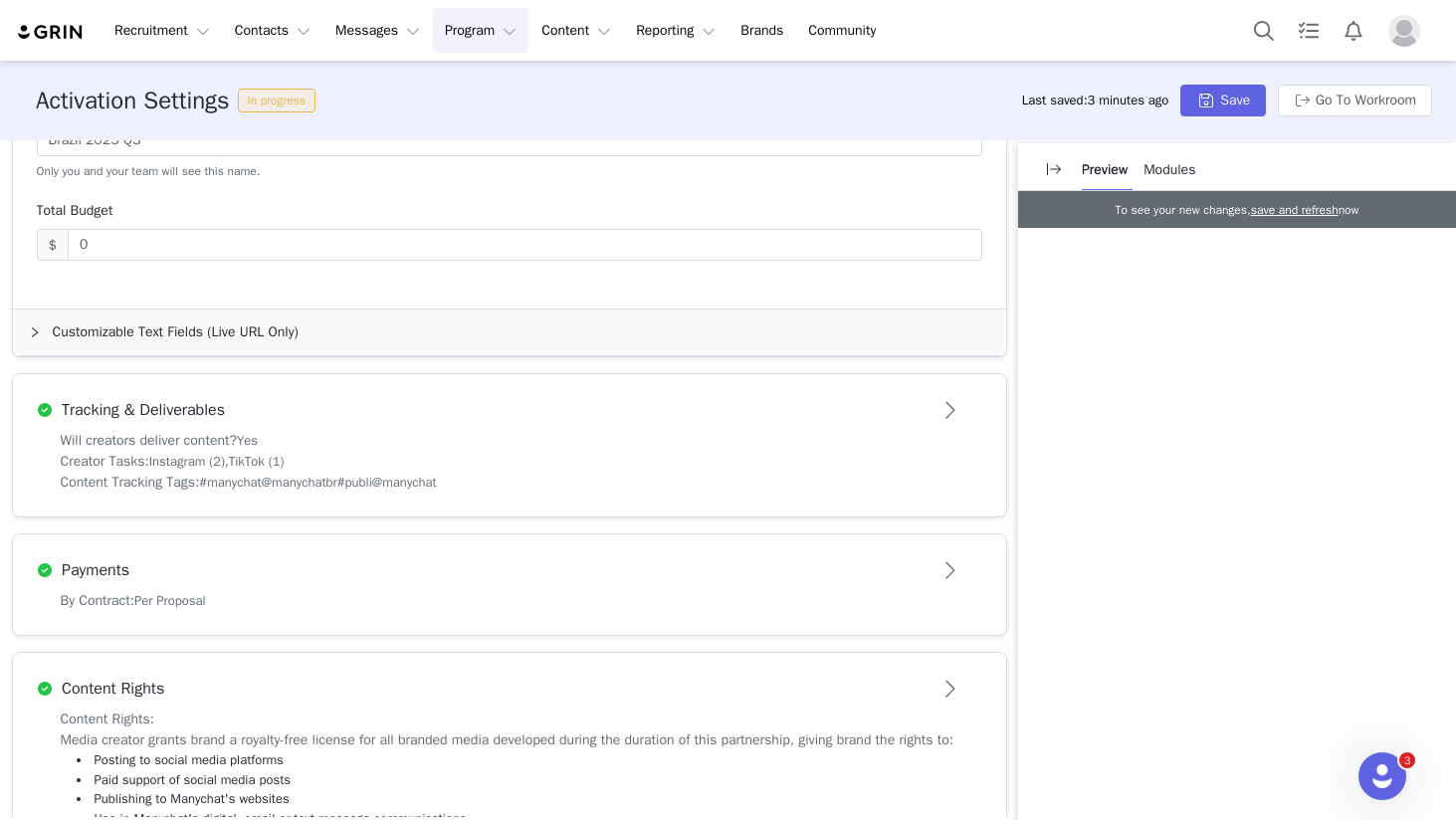 click on "Tracking & Deliverables" at bounding box center [510, 410] 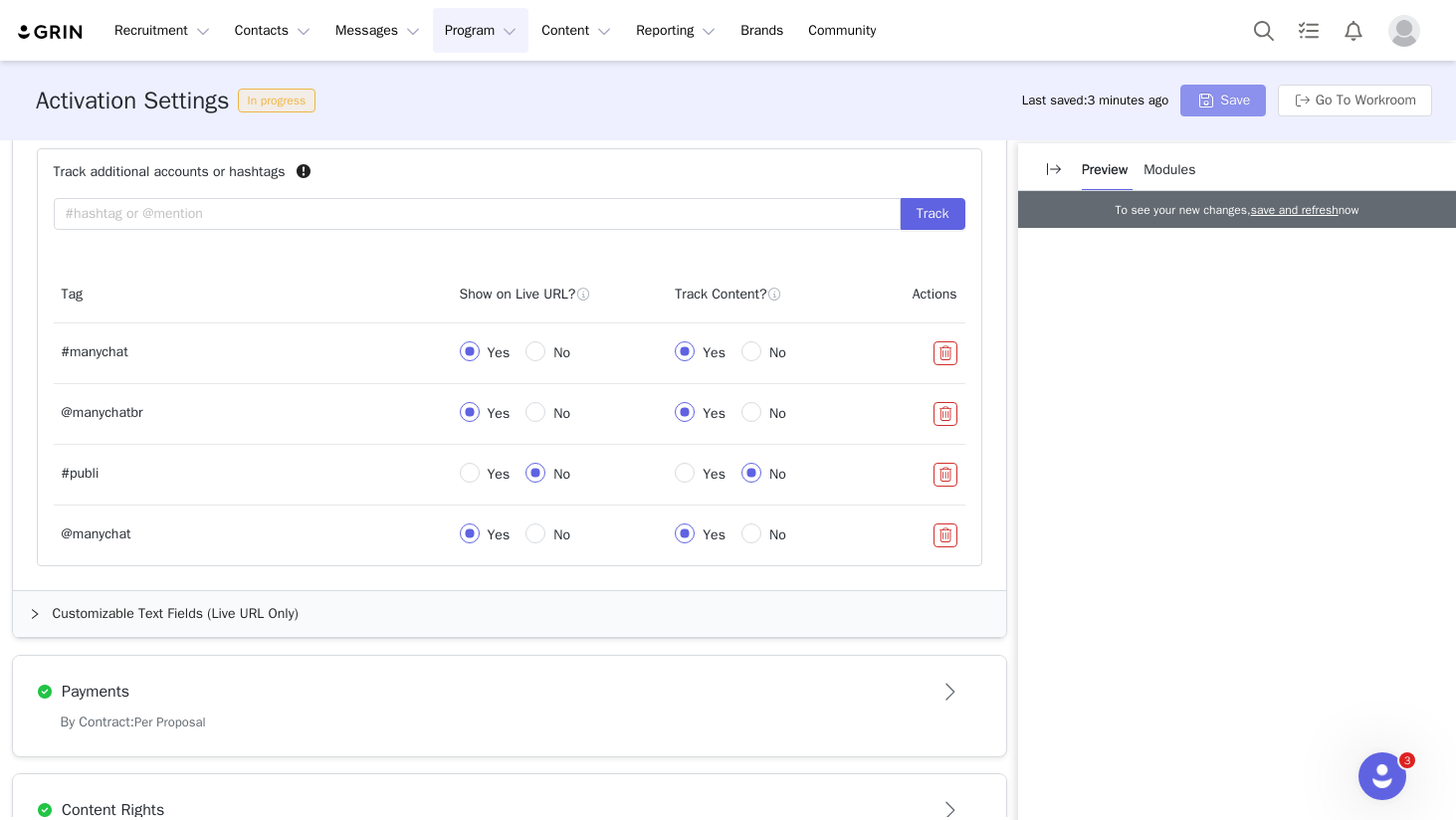 click on "Save" at bounding box center [1223, 101] 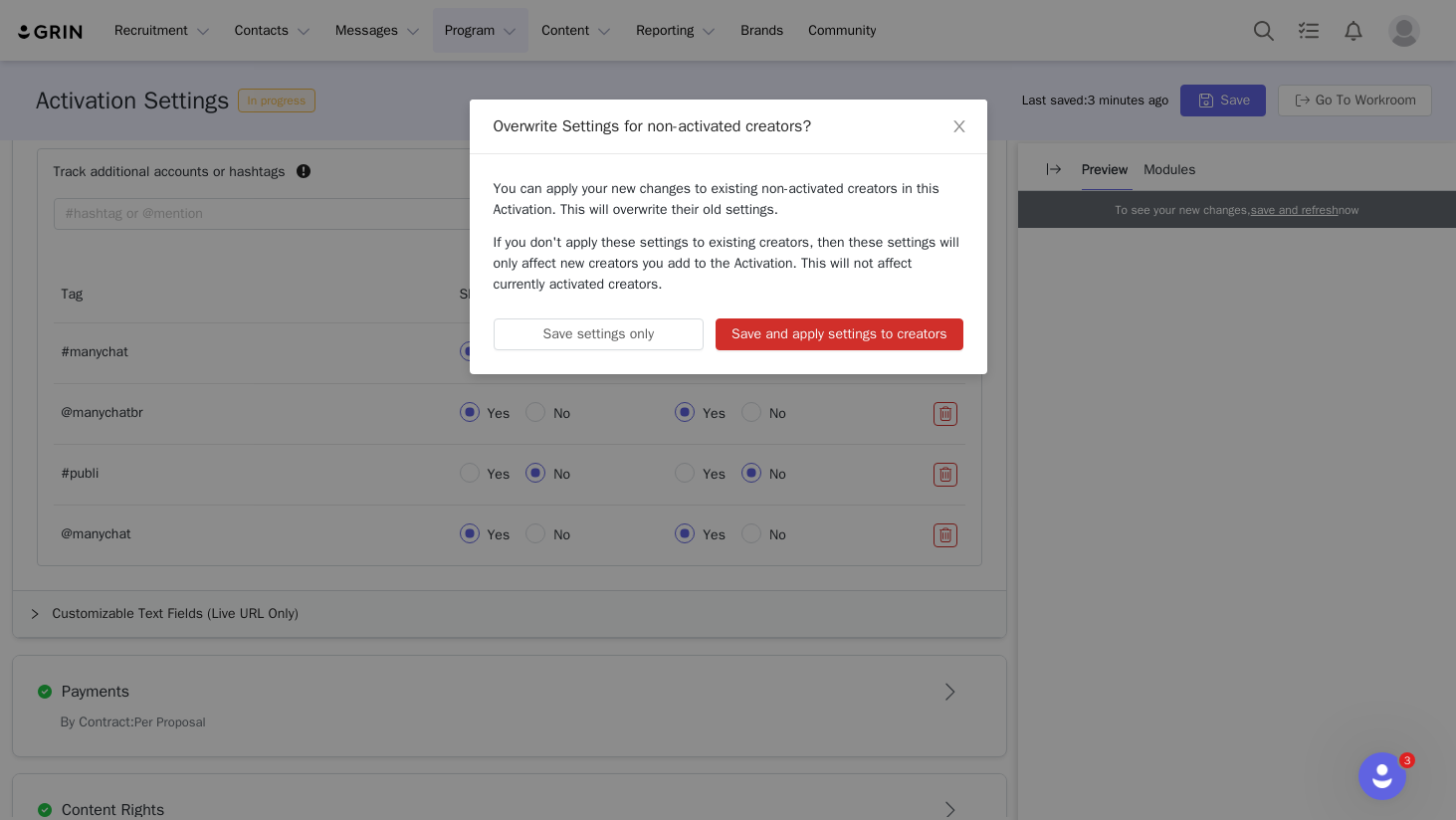 click on "Save and apply settings to creators" at bounding box center (839, 334) 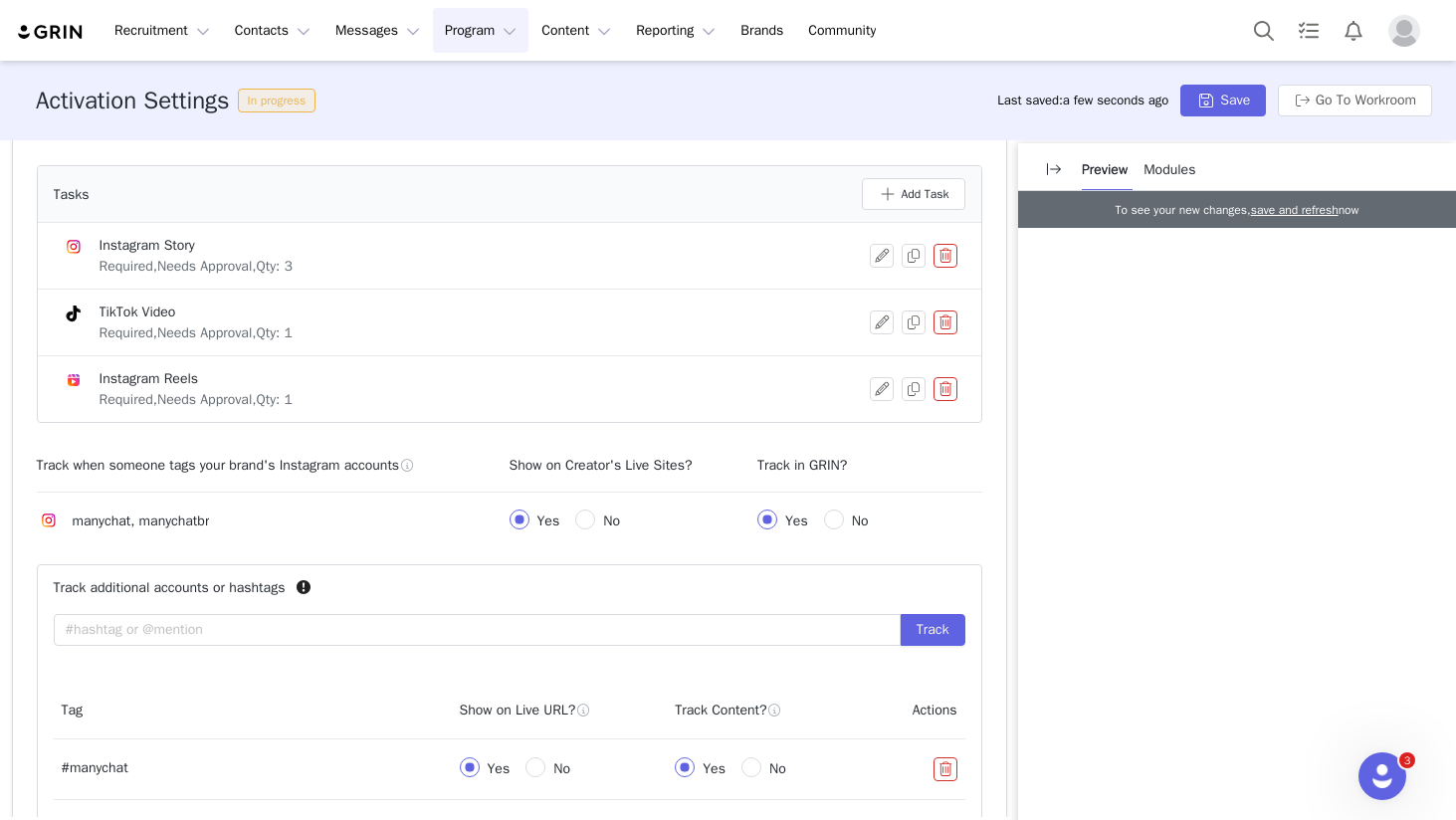 scroll, scrollTop: 939, scrollLeft: 0, axis: vertical 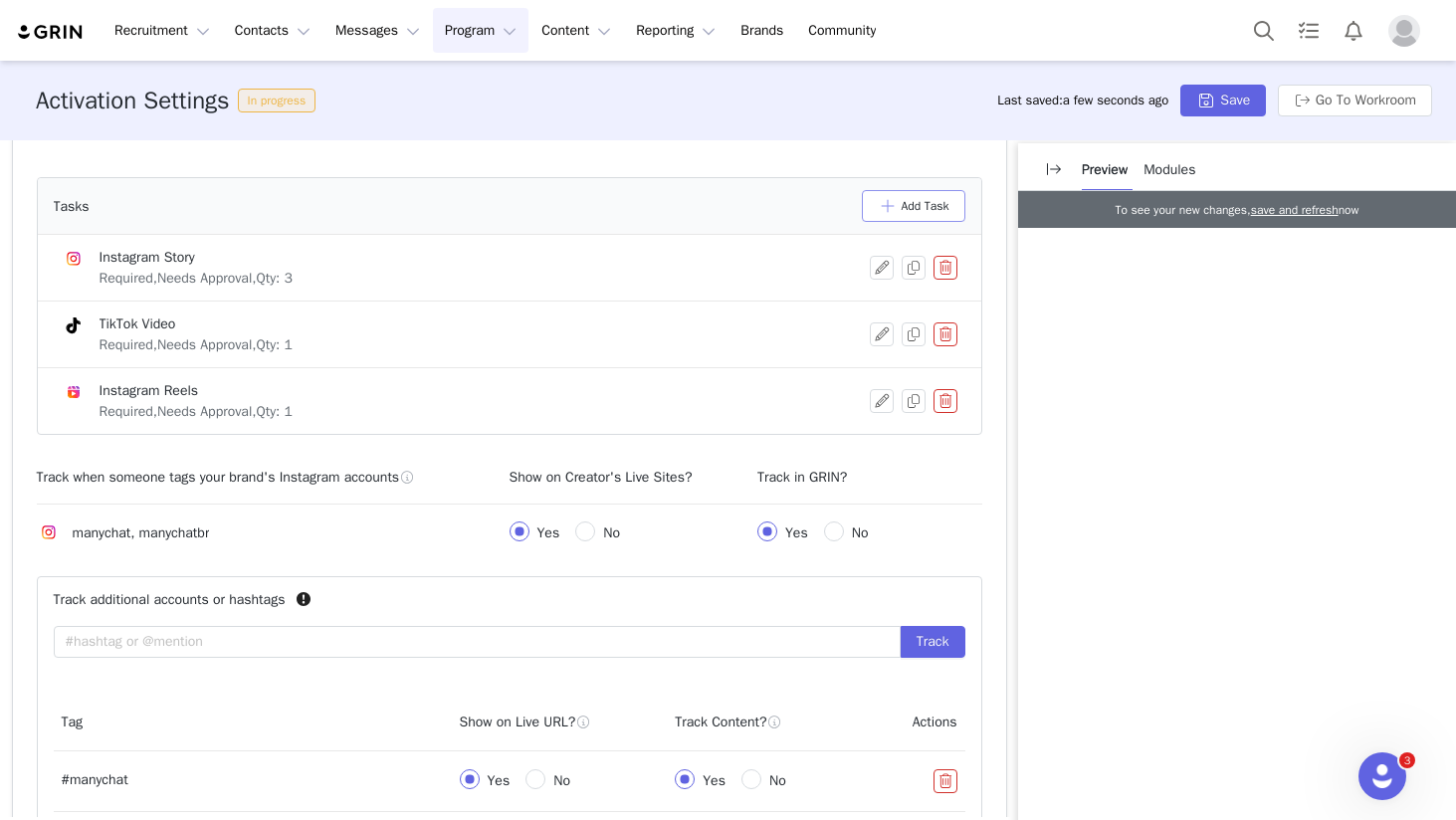click on "Add Task" at bounding box center (914, 206) 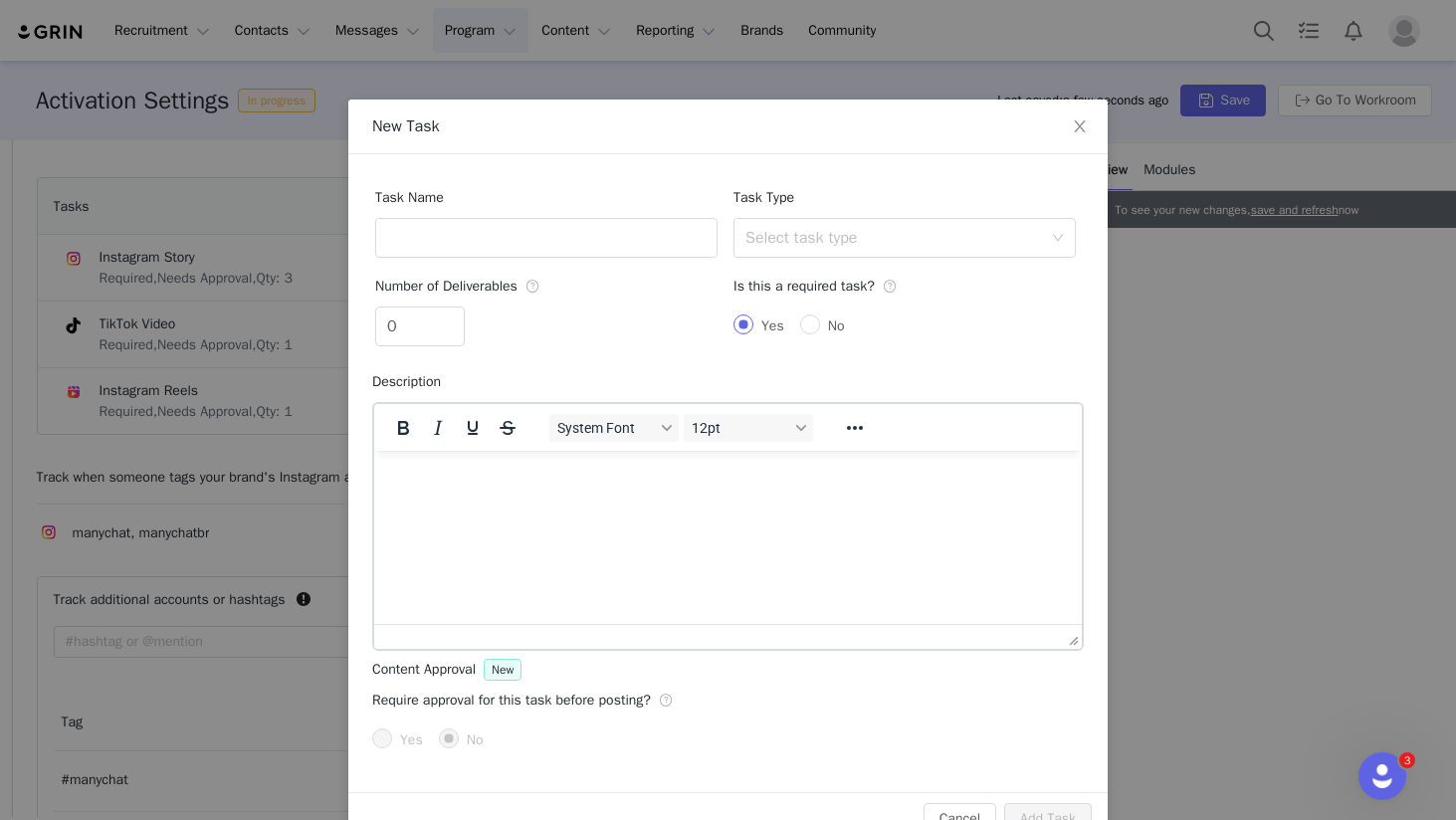 scroll, scrollTop: 0, scrollLeft: 0, axis: both 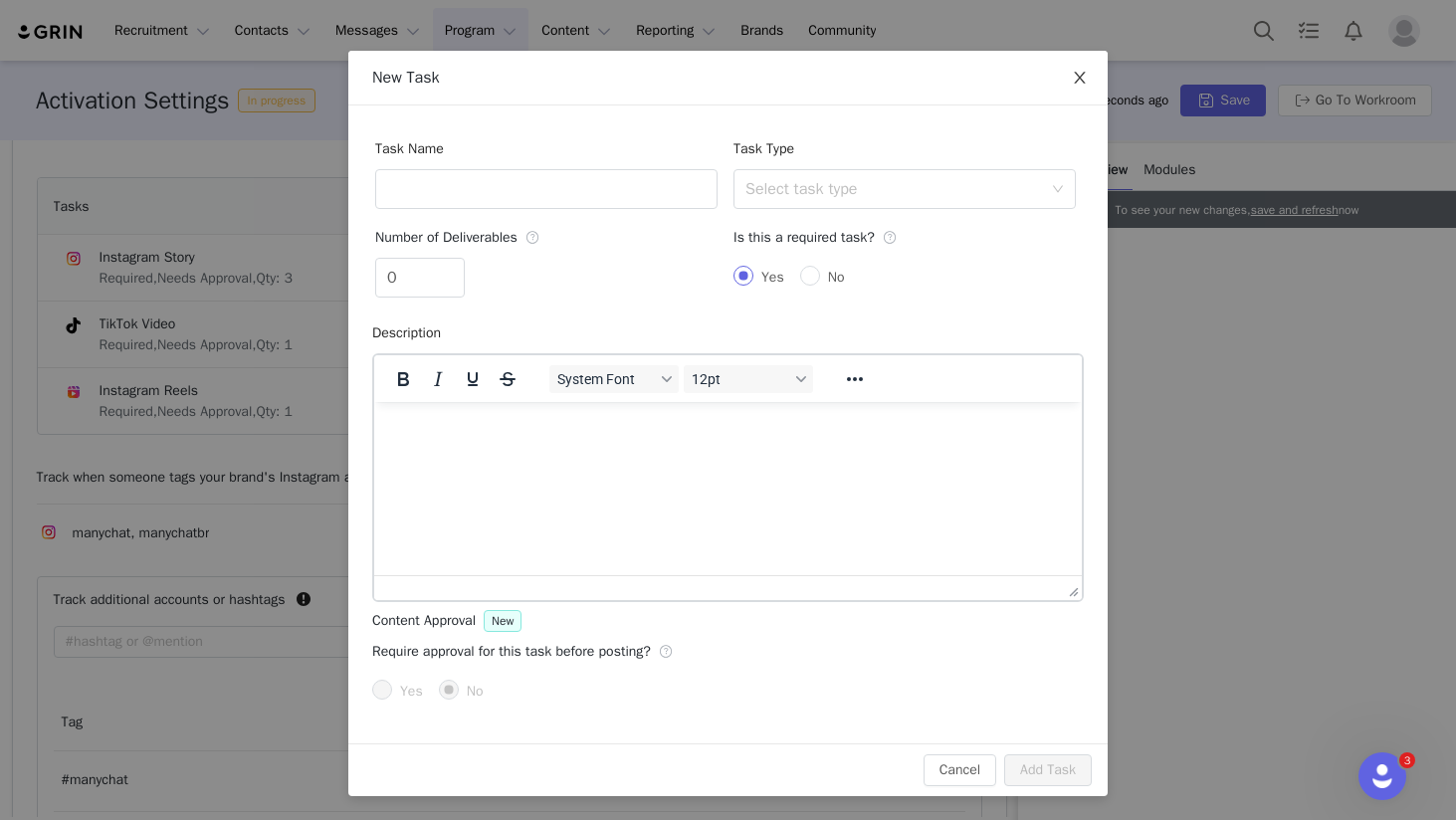 click 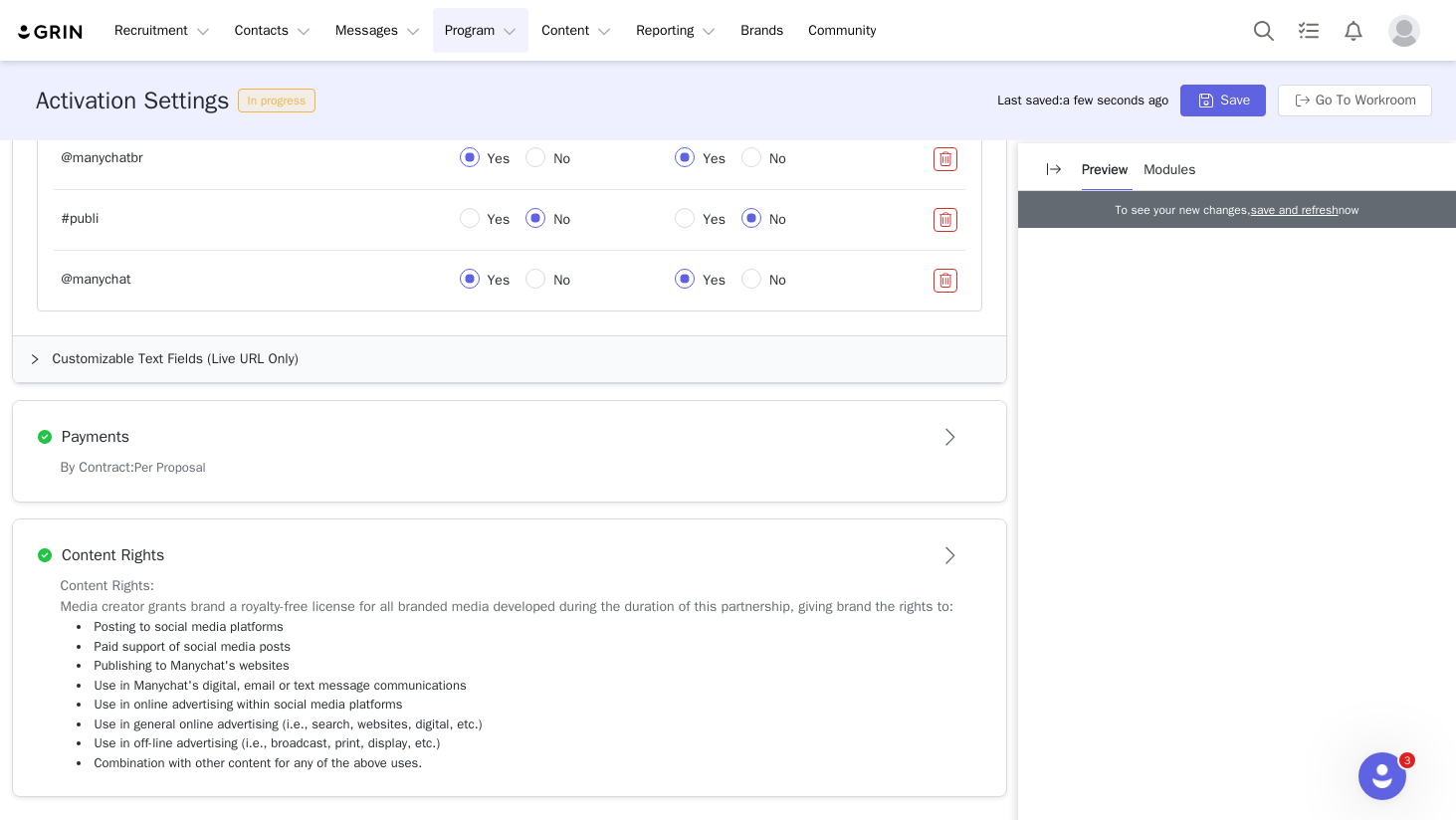 scroll, scrollTop: 1641, scrollLeft: 0, axis: vertical 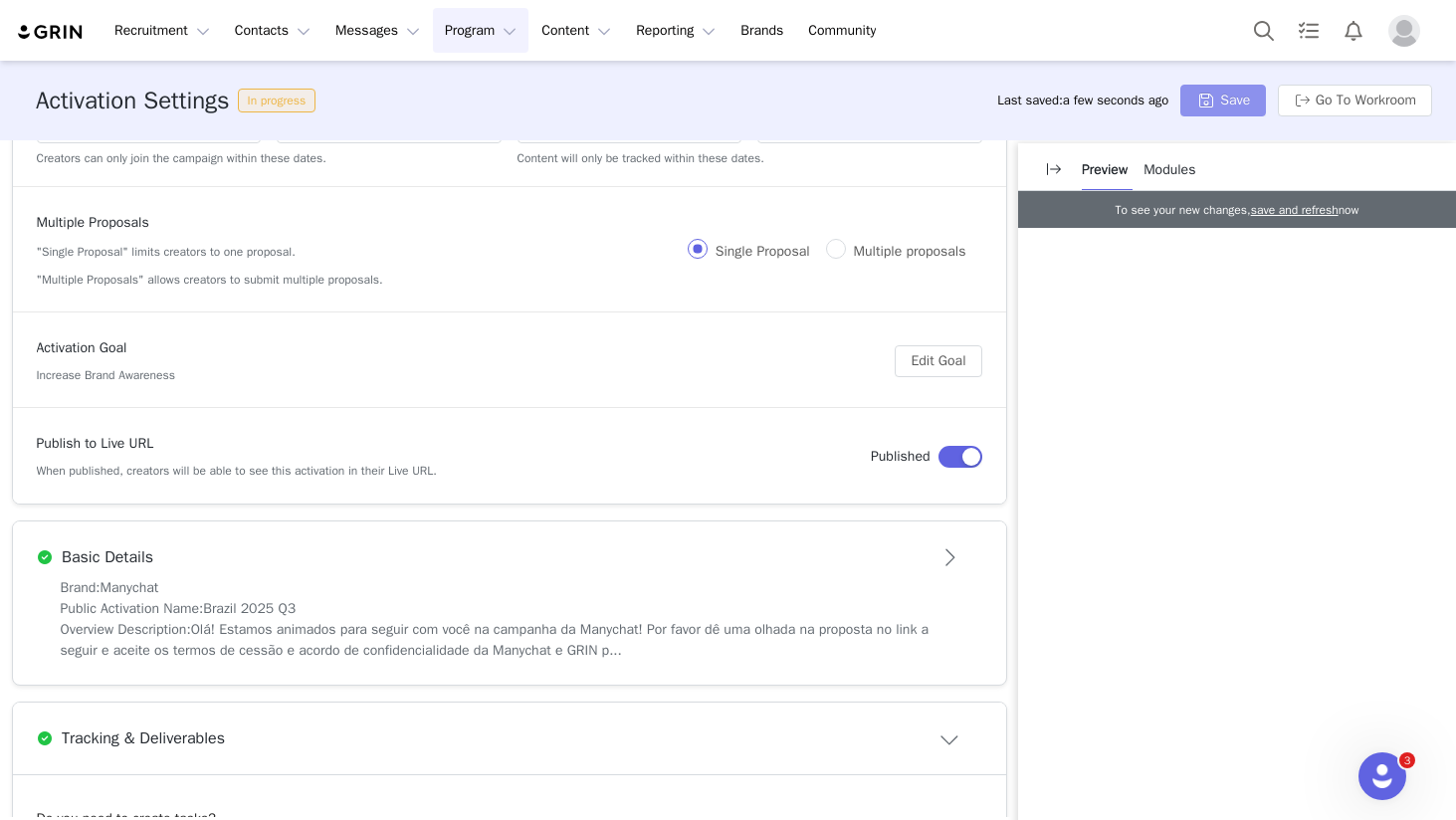 click on "Save" at bounding box center (1223, 101) 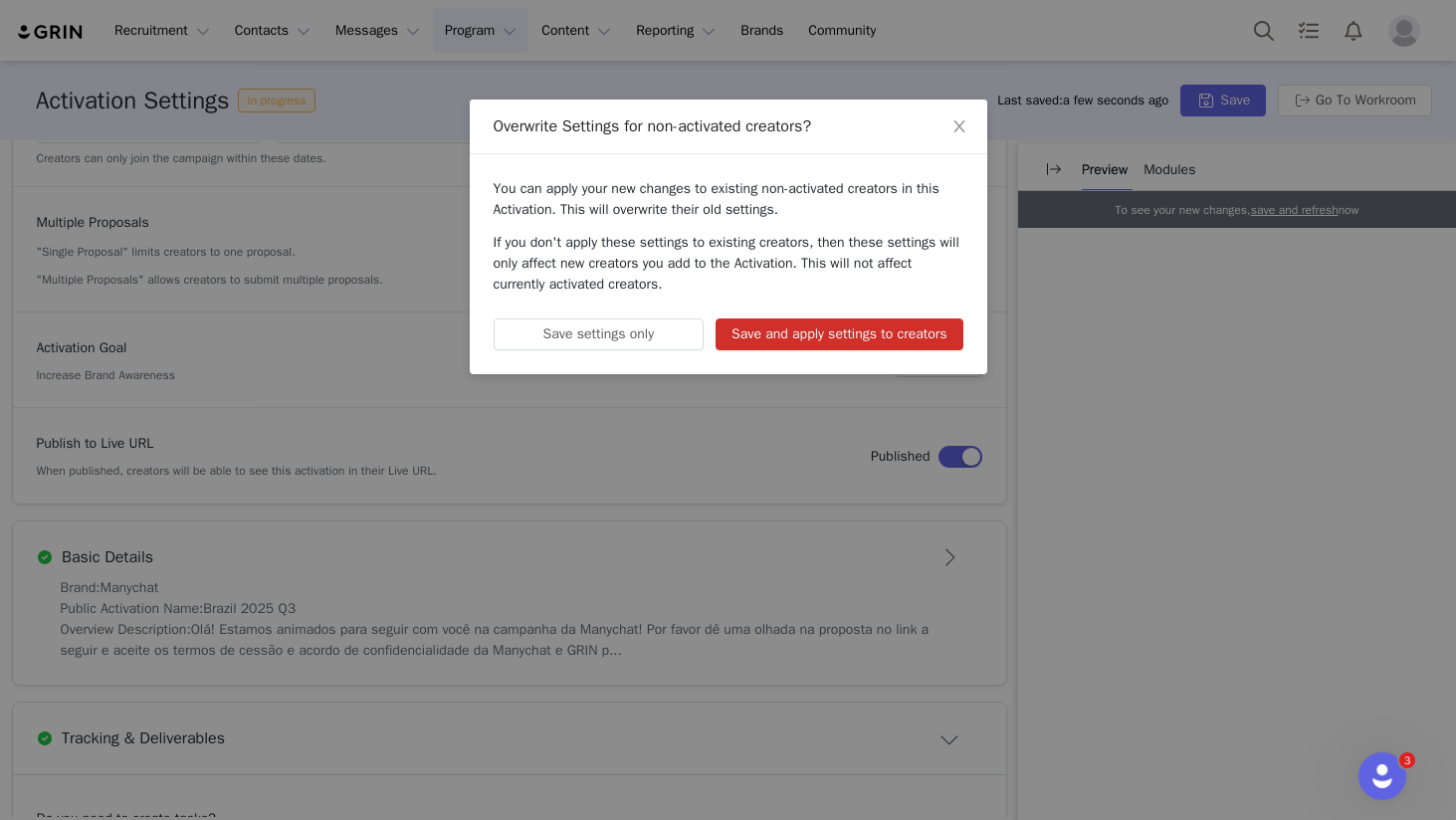 click on "Save and apply settings to creators" at bounding box center (839, 334) 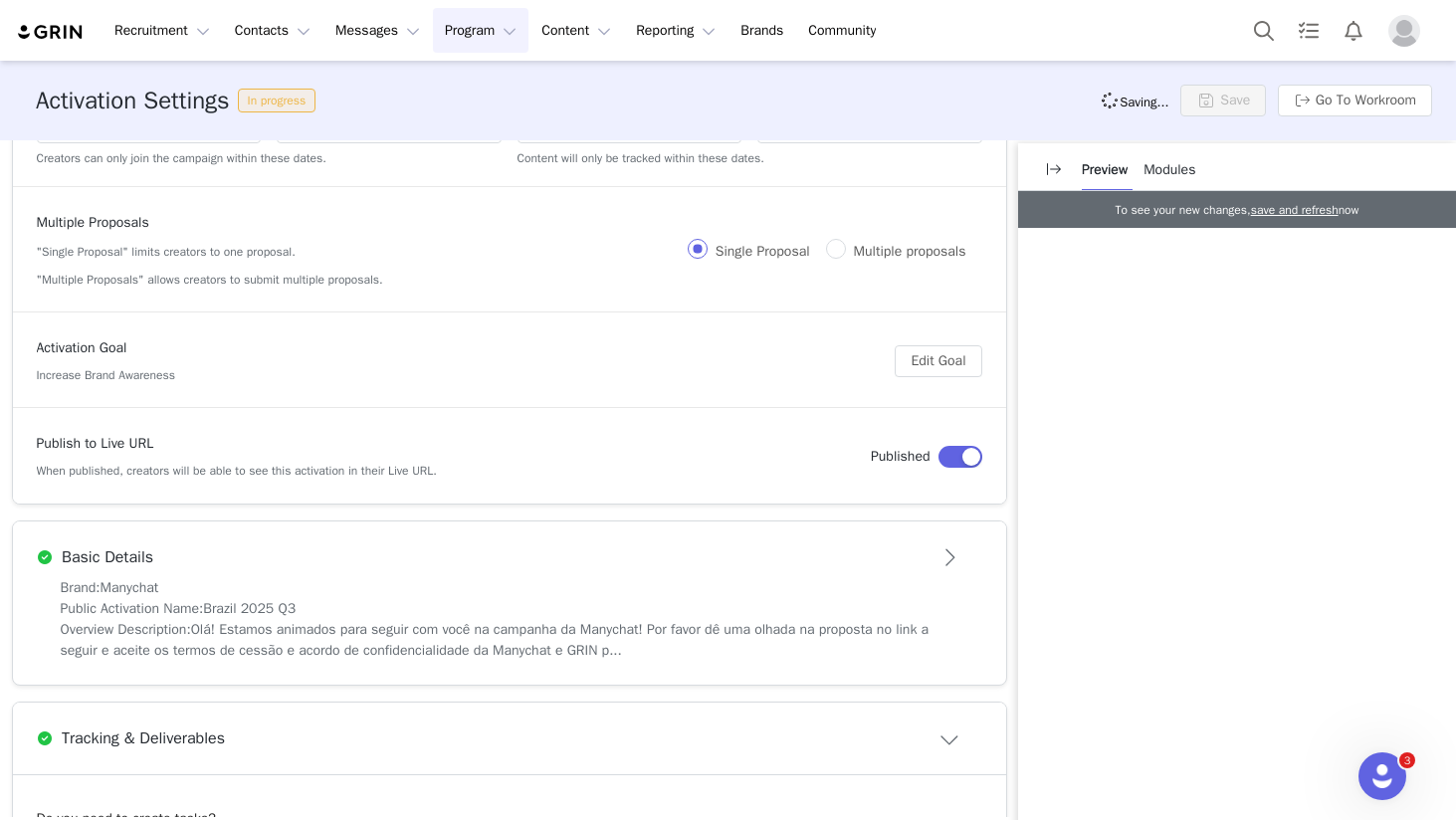 click on "Program Program" at bounding box center [481, 30] 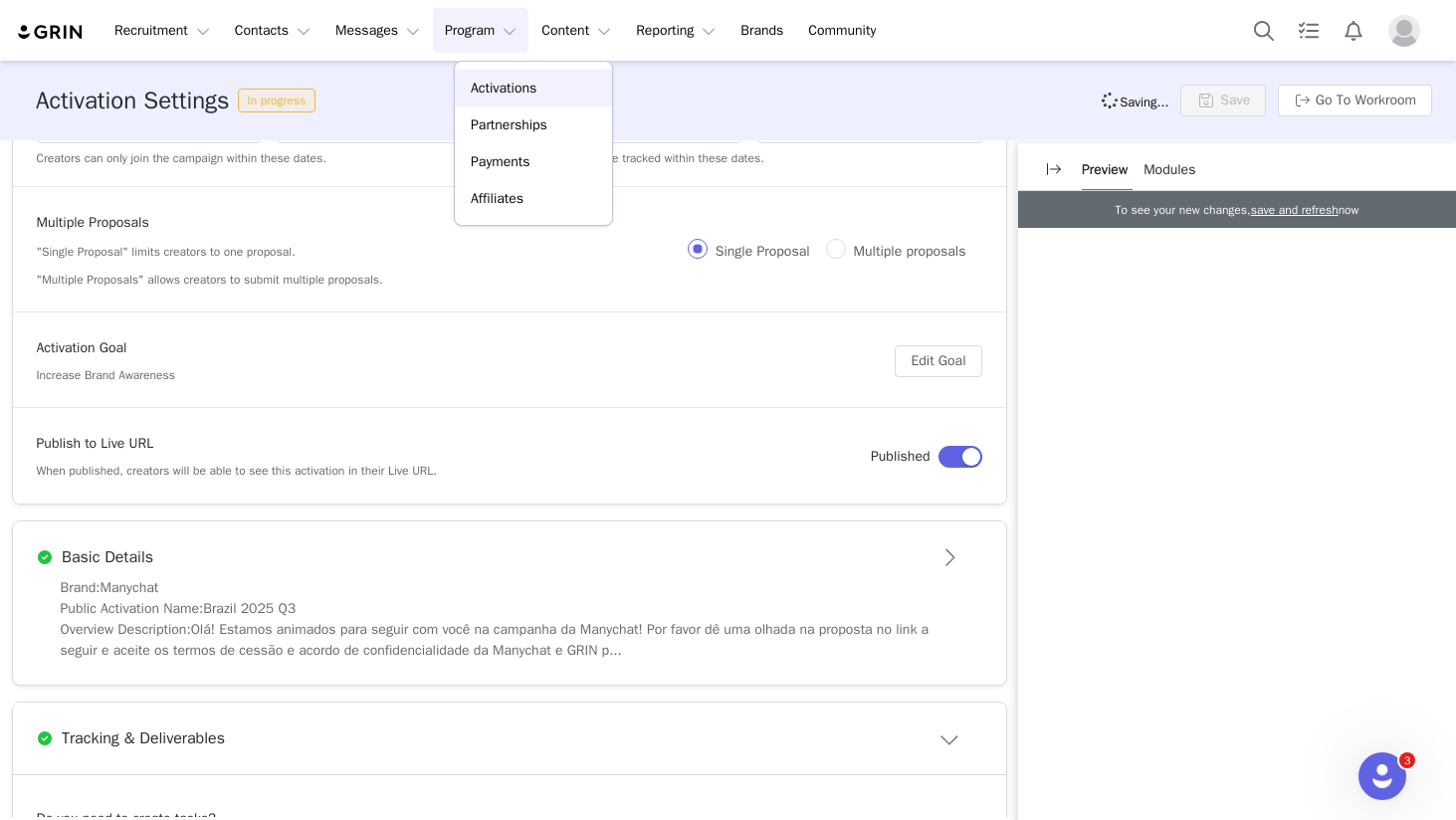 click on "Activations" at bounding box center [533, 88] 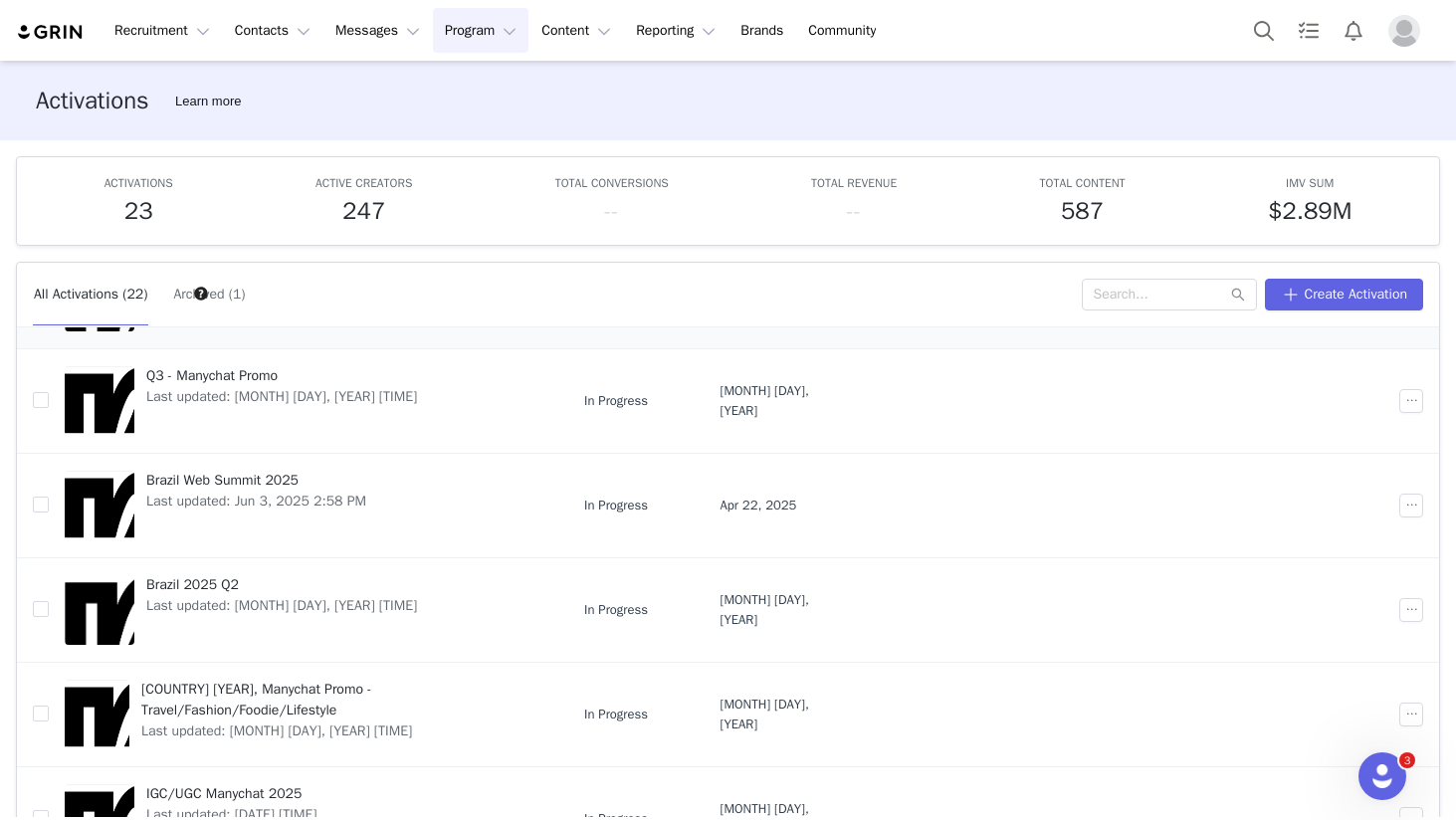 scroll, scrollTop: 363, scrollLeft: 0, axis: vertical 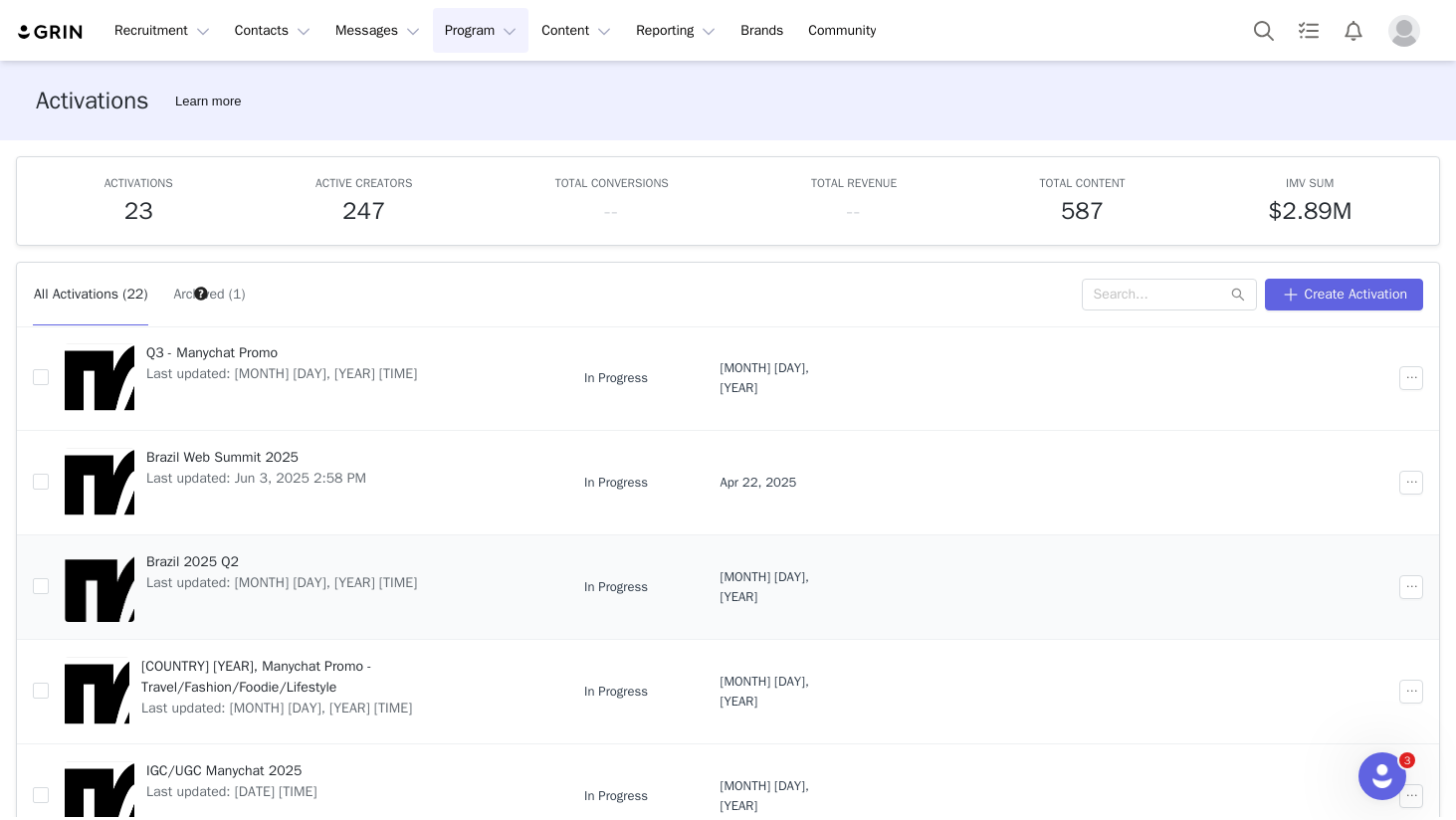 click on "Brazil 2025 Q2" at bounding box center (282, 561) 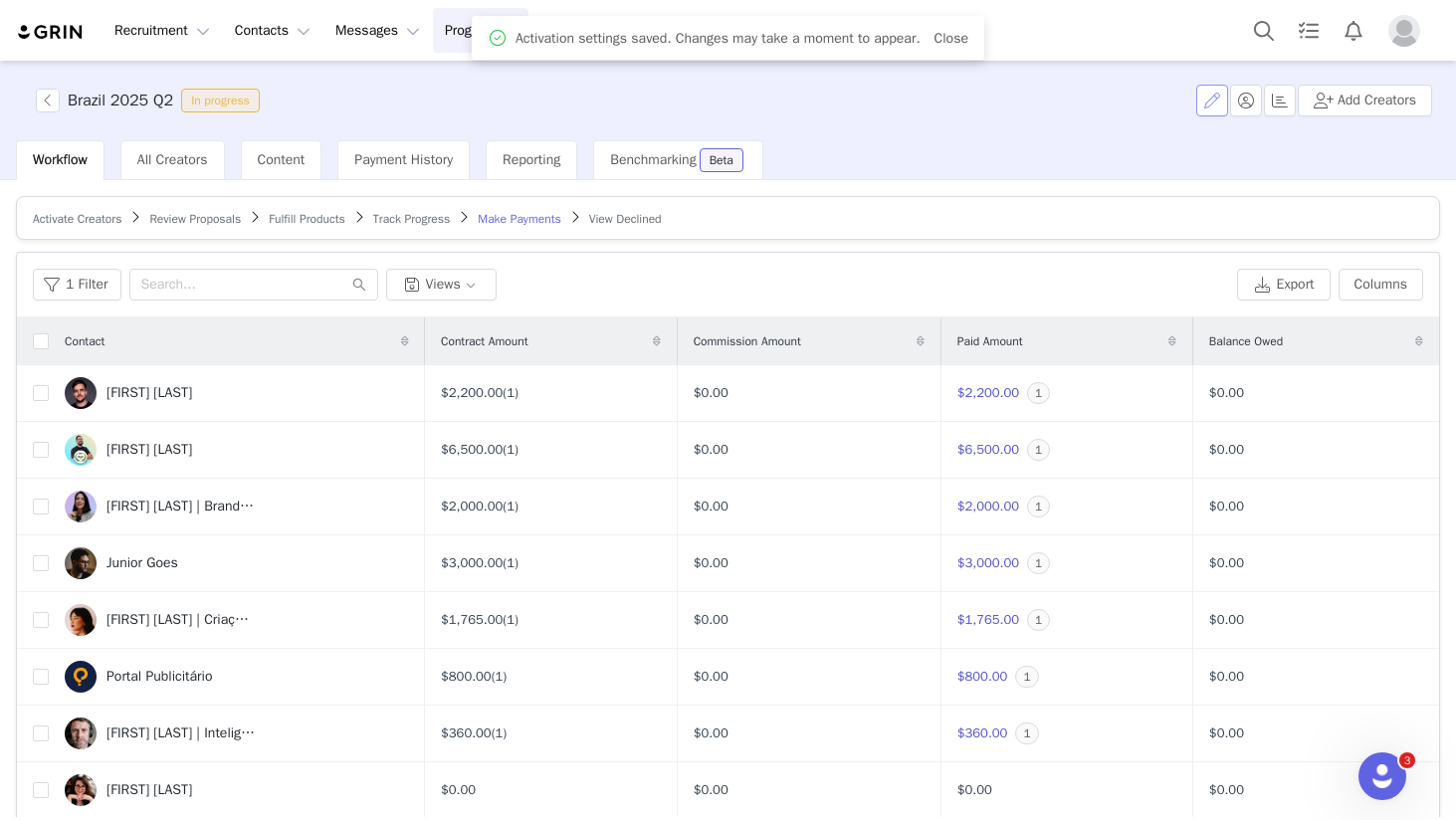 click at bounding box center (1212, 101) 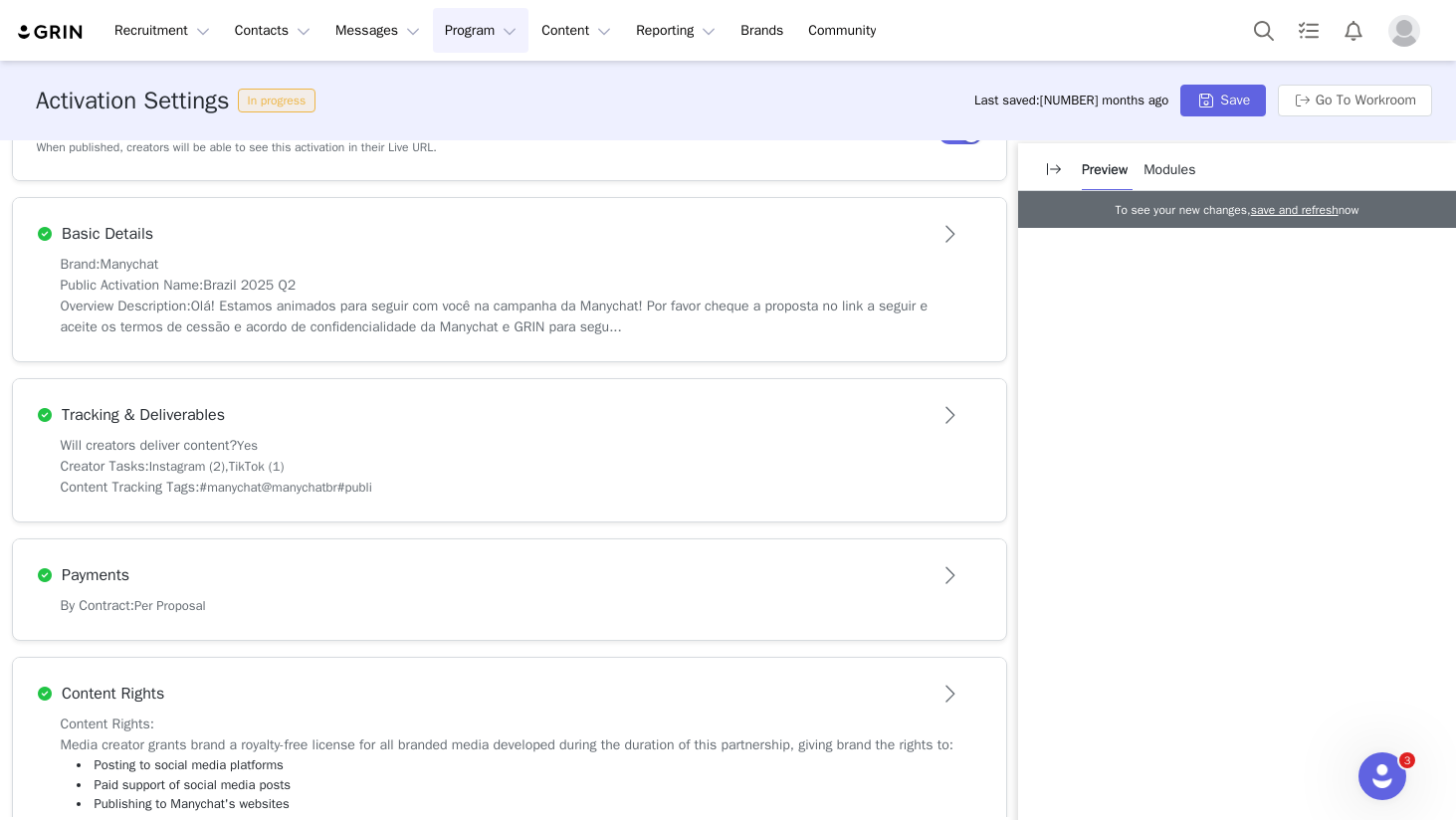 scroll, scrollTop: 452, scrollLeft: 0, axis: vertical 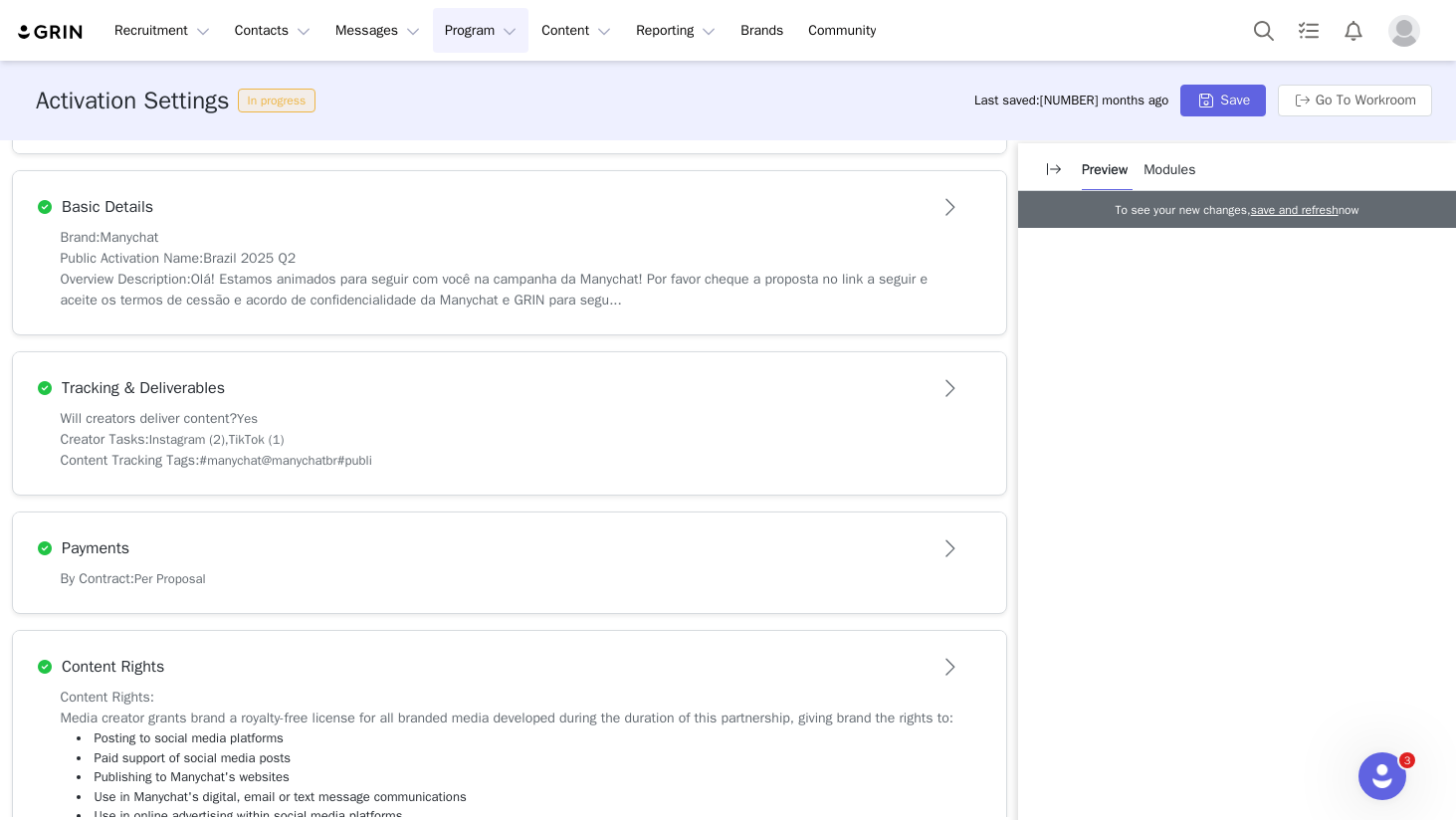 click on "Tracking & Deliverables" at bounding box center [510, 380] 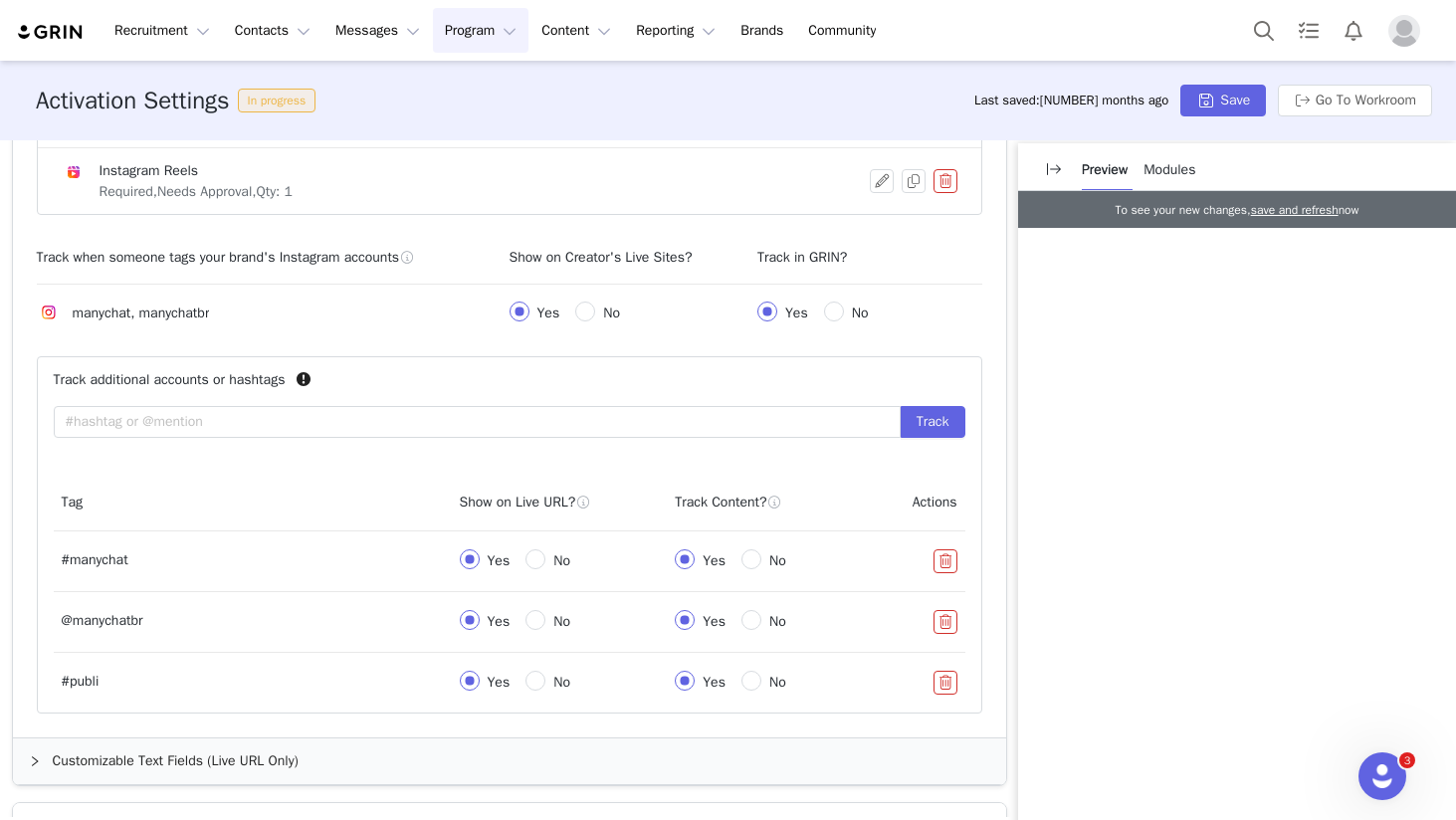 scroll, scrollTop: 1056, scrollLeft: 0, axis: vertical 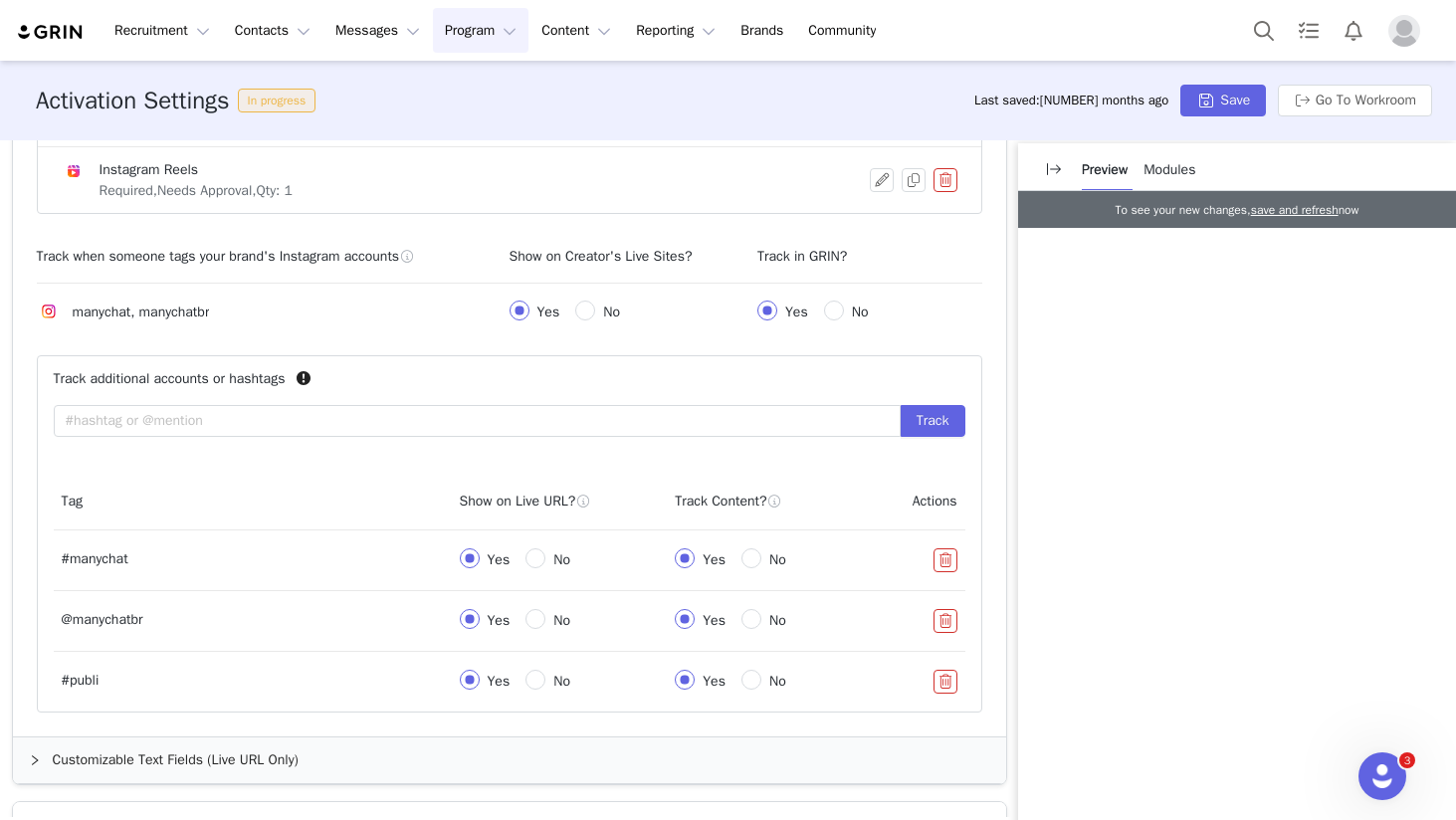 click on "No" at bounding box center [561, 681] 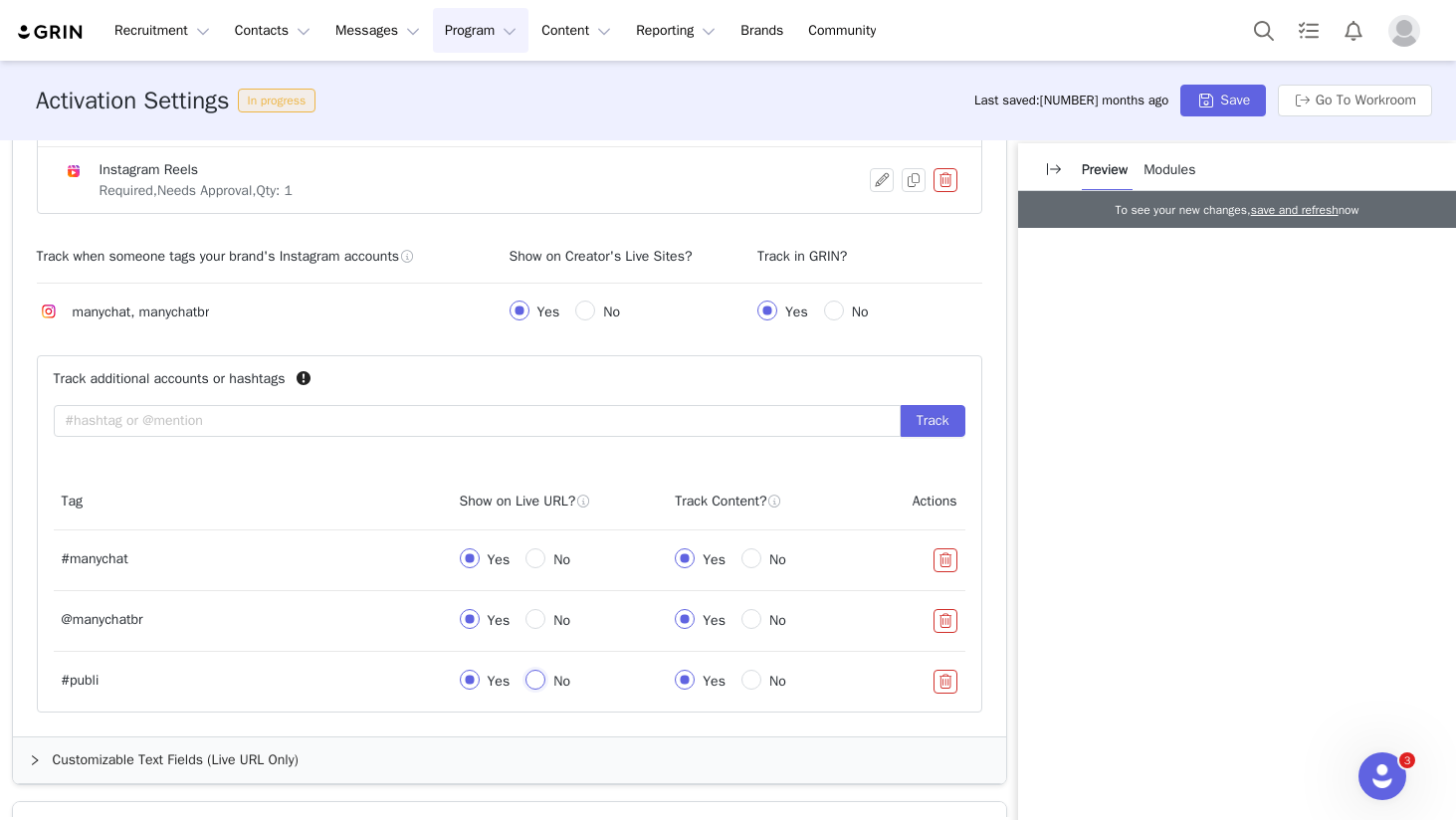 click on "No" at bounding box center (535, 680) 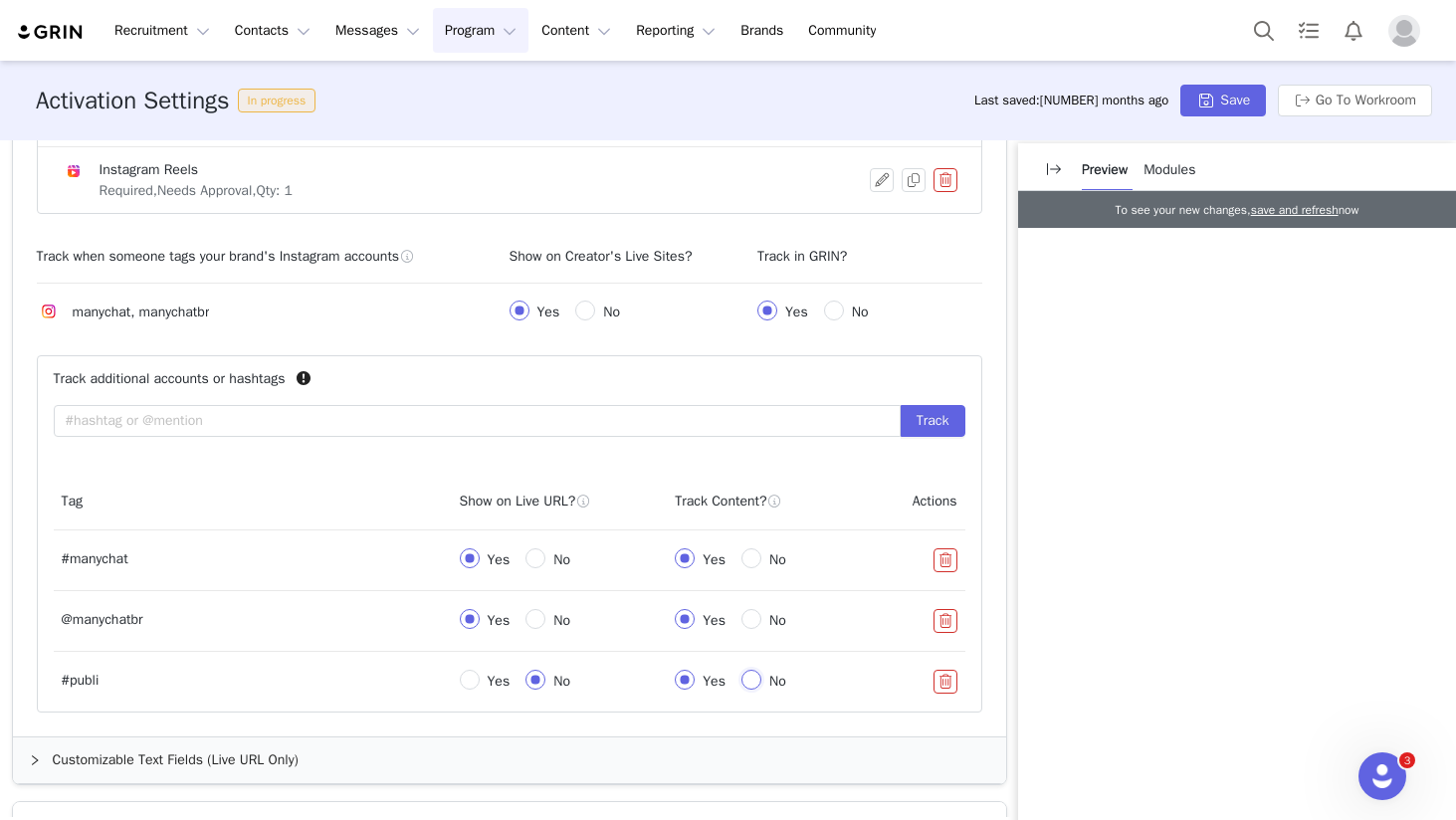 click on "No" at bounding box center (751, 680) 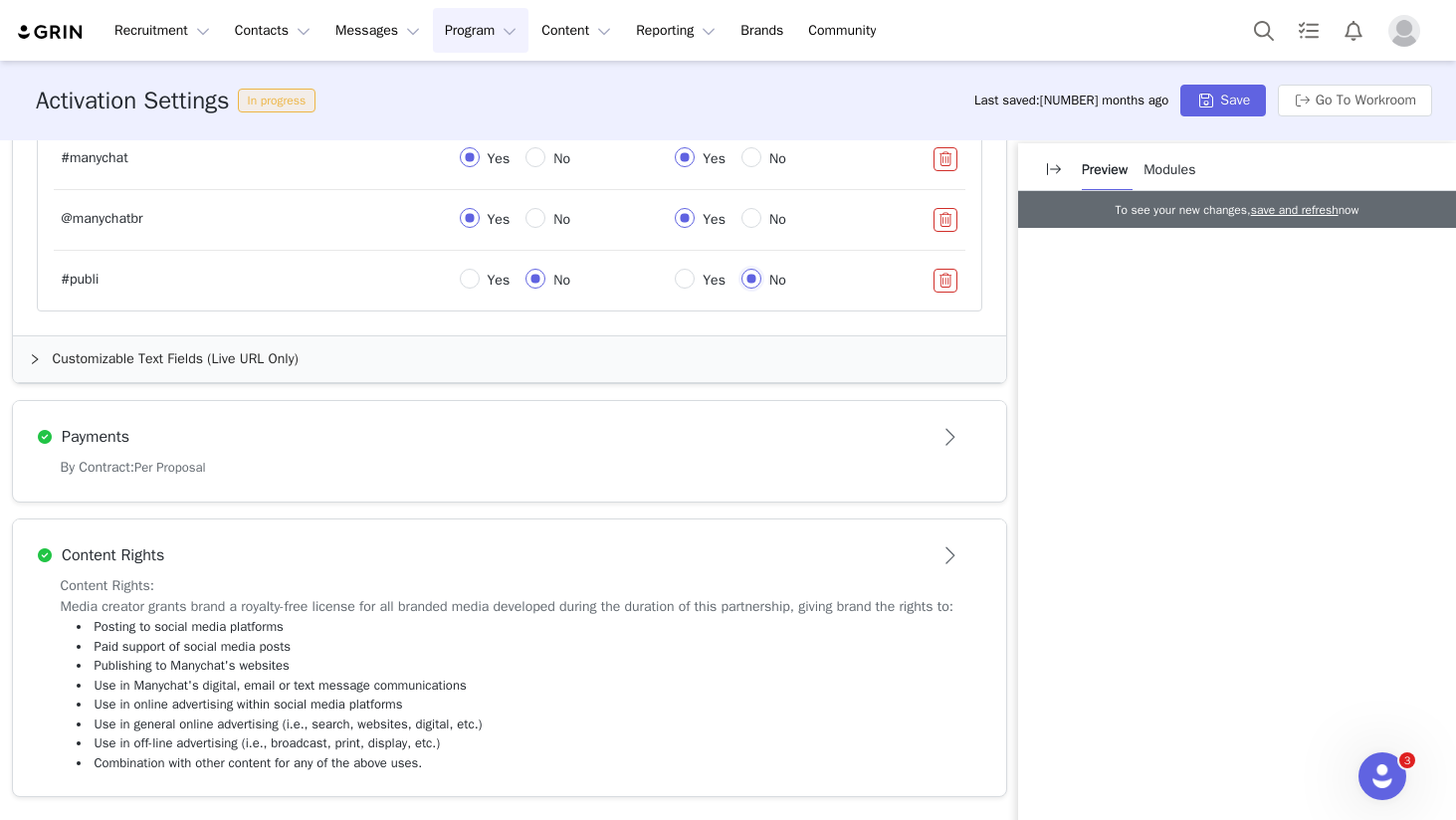 scroll, scrollTop: 1477, scrollLeft: 0, axis: vertical 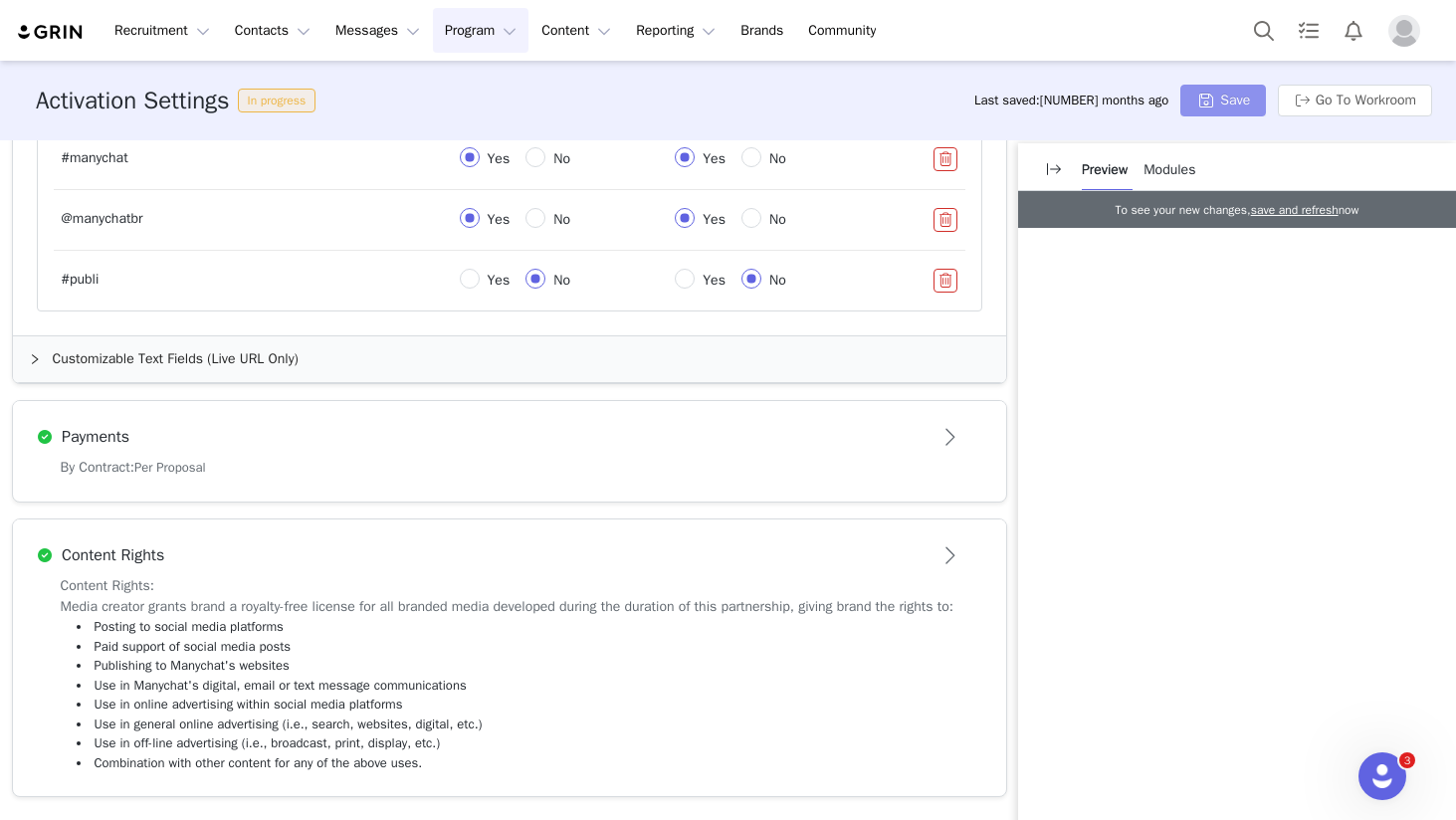 click on "Save" at bounding box center [1223, 101] 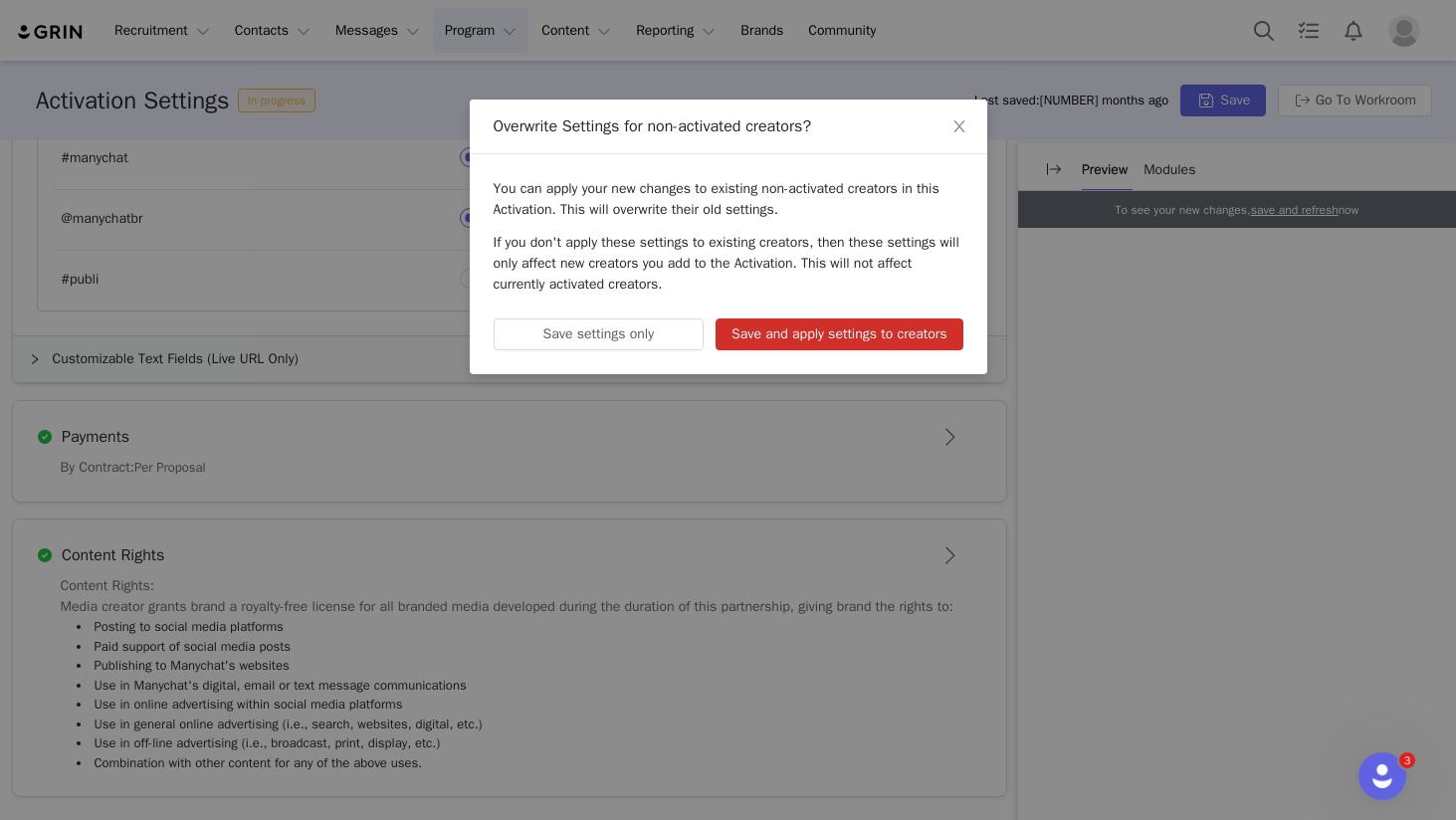 click on "Save and apply settings to creators" at bounding box center [839, 334] 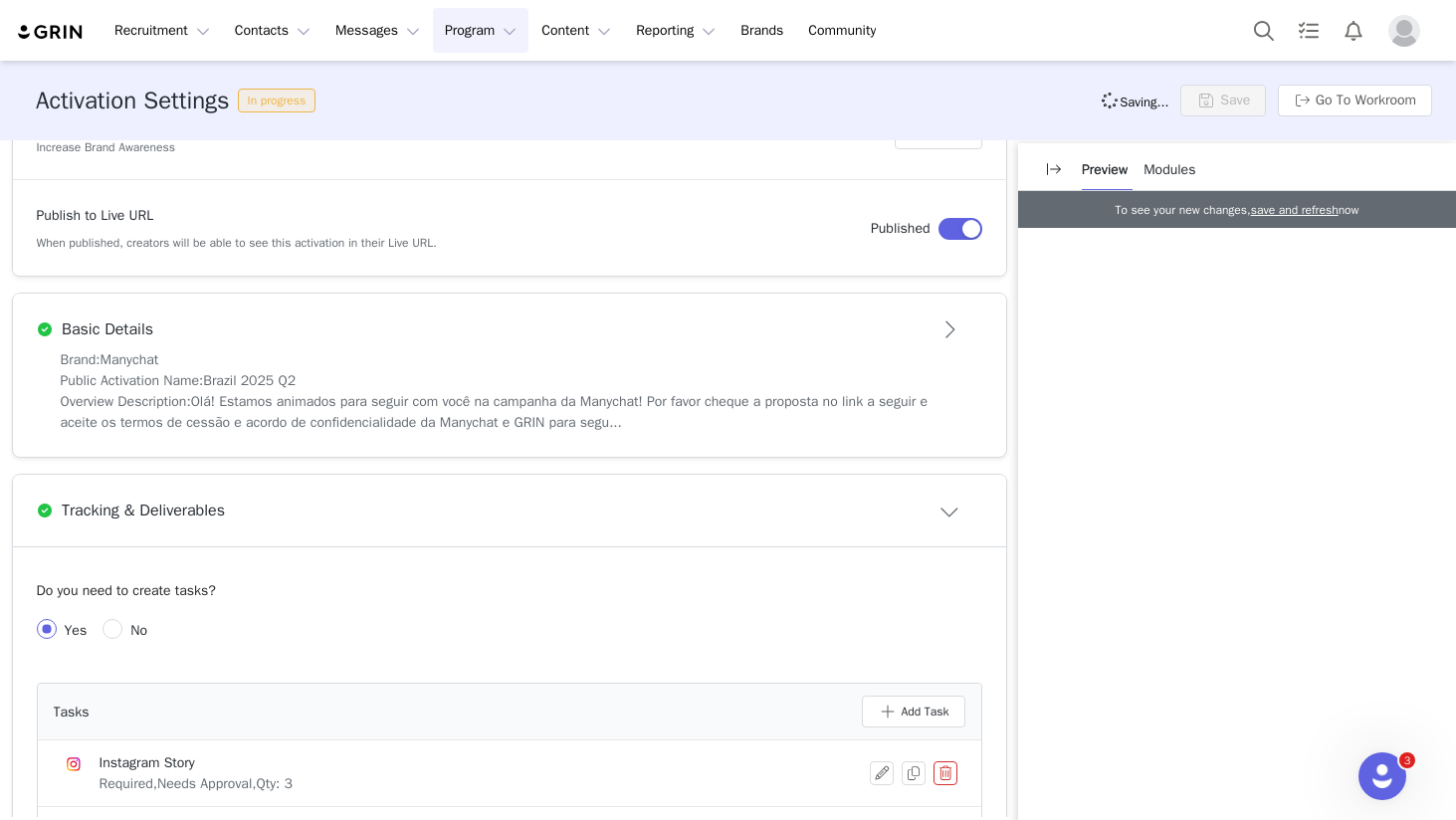 scroll, scrollTop: 0, scrollLeft: 0, axis: both 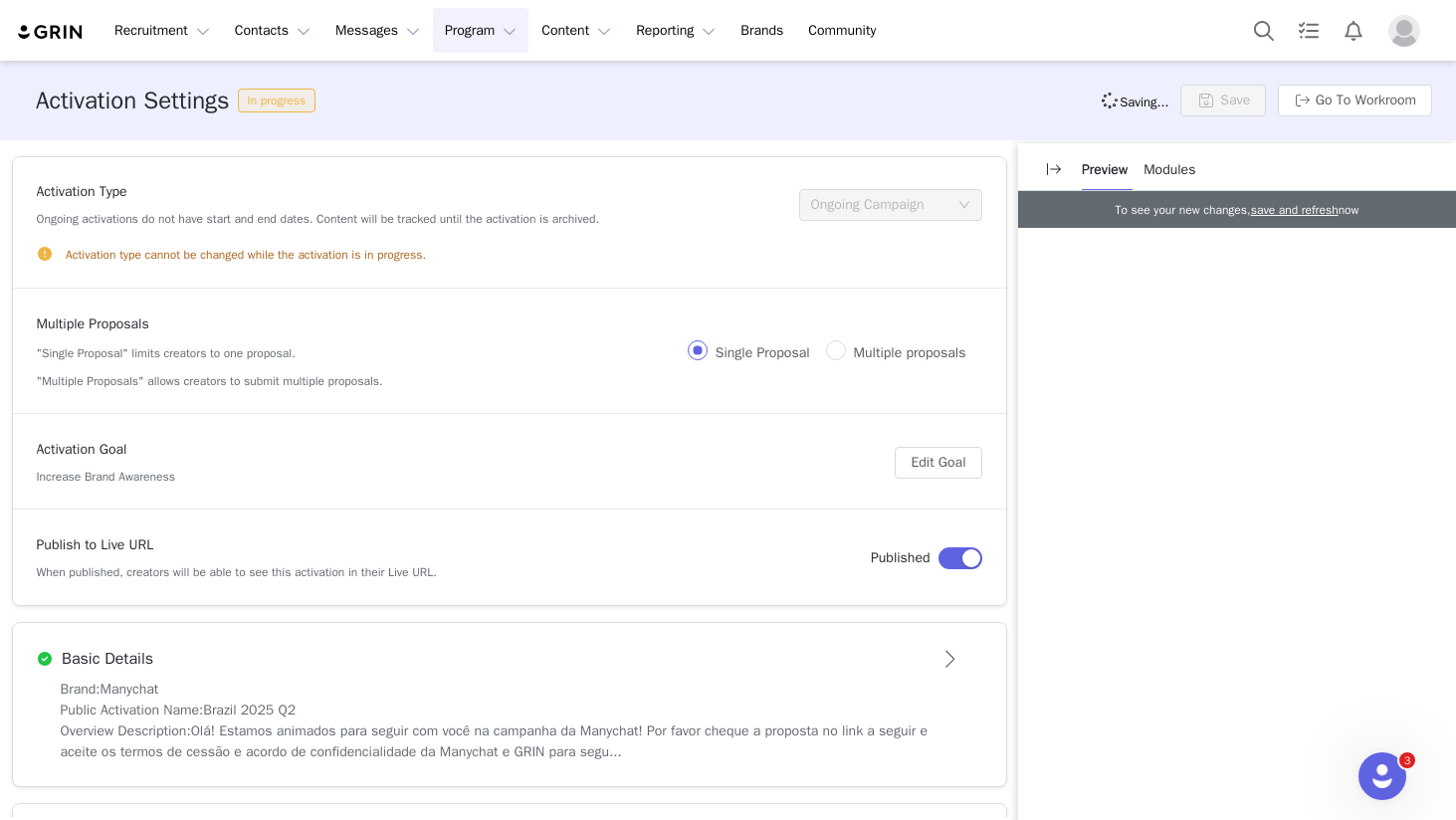 click on "Program Program" at bounding box center [481, 30] 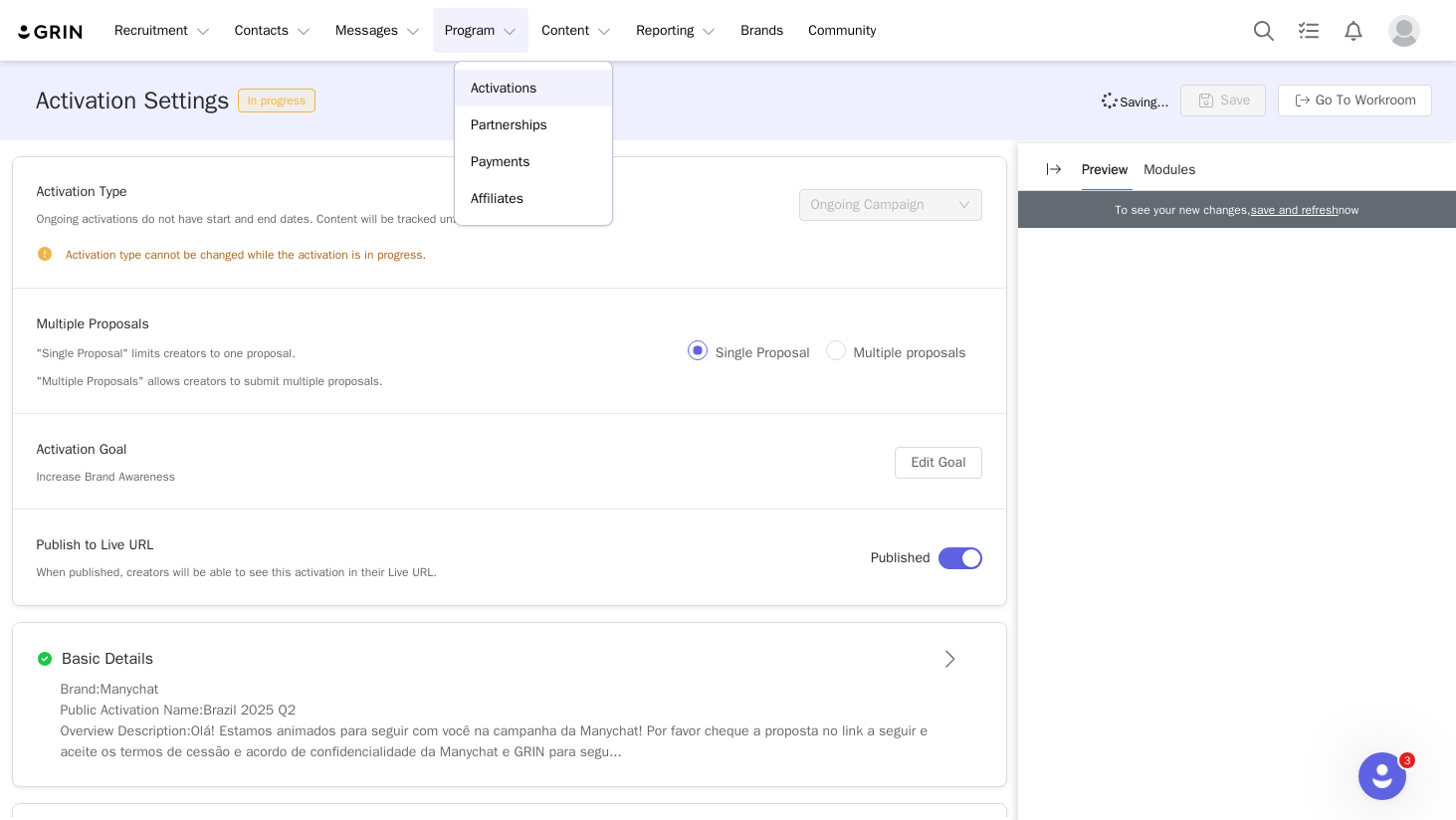 click on "Activations" at bounding box center (504, 88) 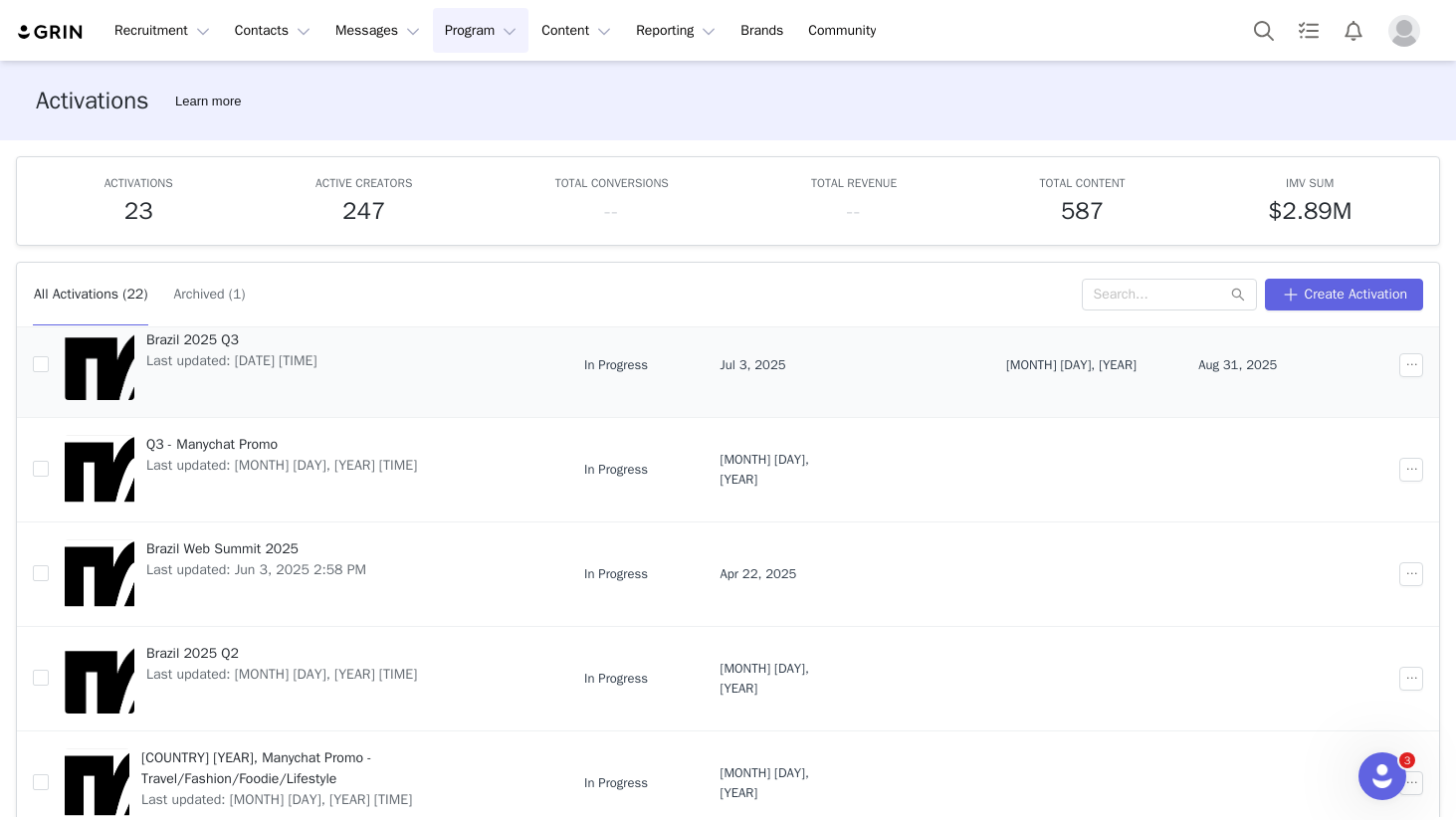 scroll, scrollTop: 301, scrollLeft: 0, axis: vertical 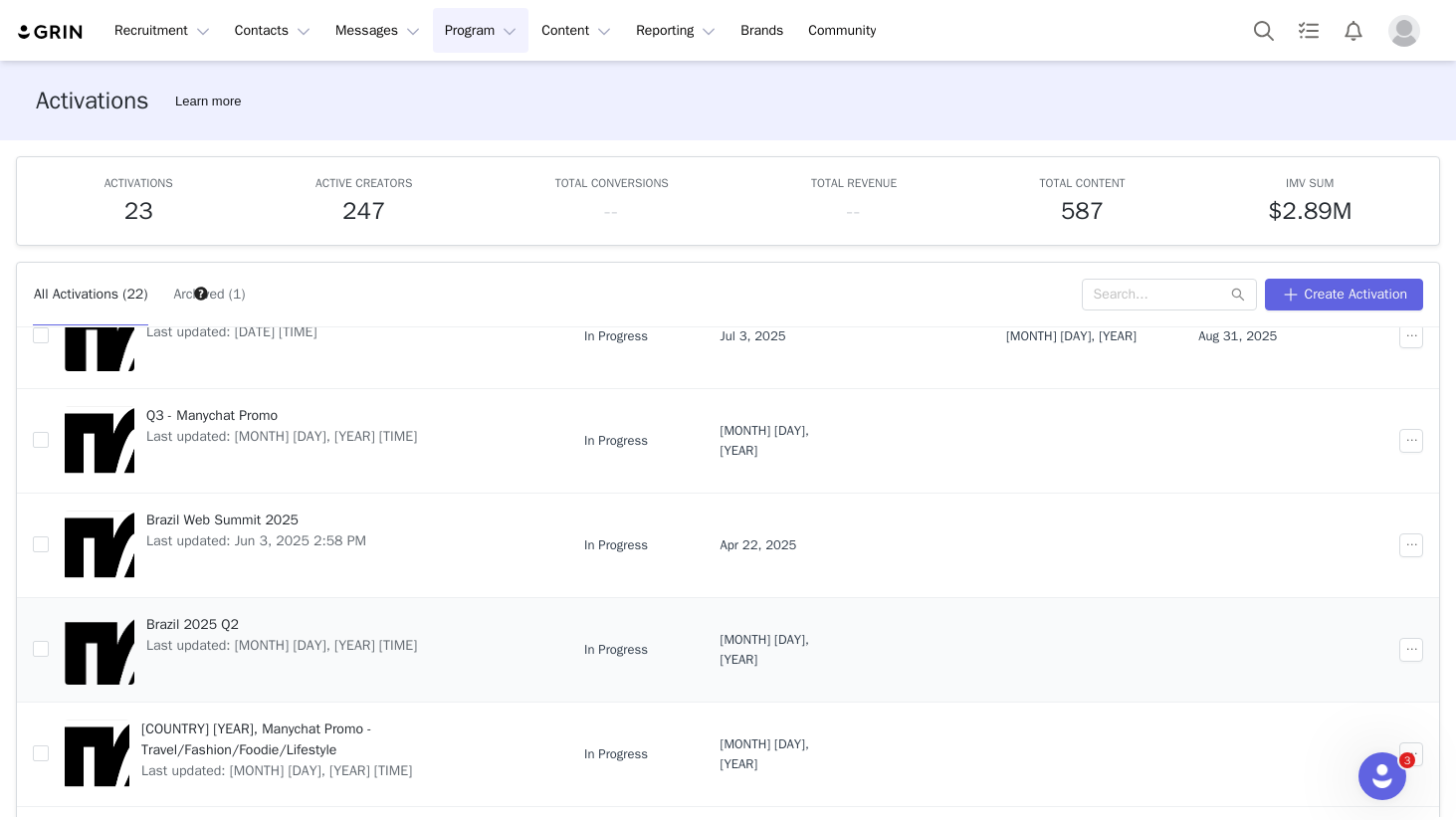 click on "Brazil 2025 Q2" at bounding box center [282, 624] 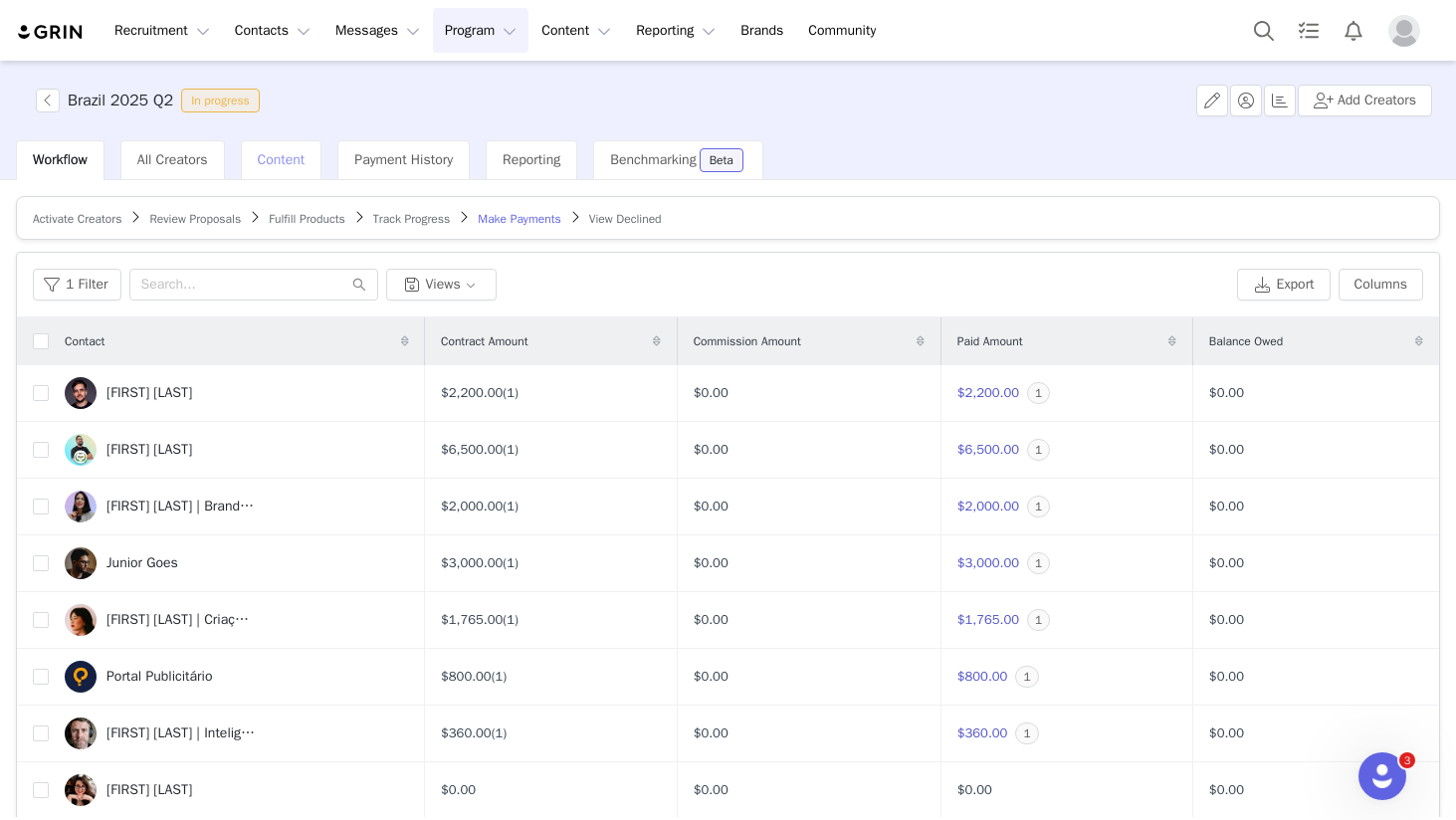 click on "Content" at bounding box center (282, 159) 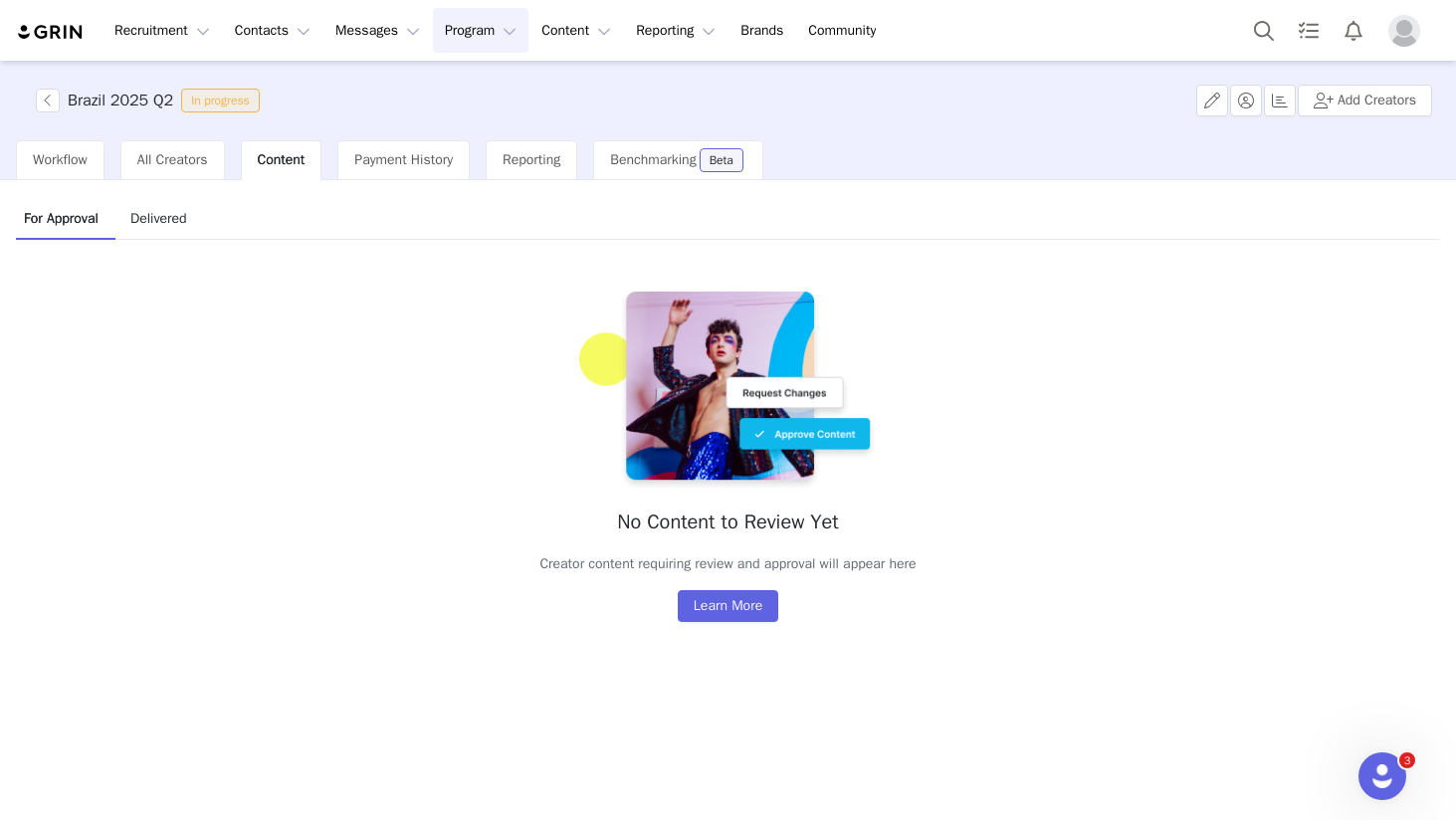 click on "Delivered" at bounding box center [158, 218] 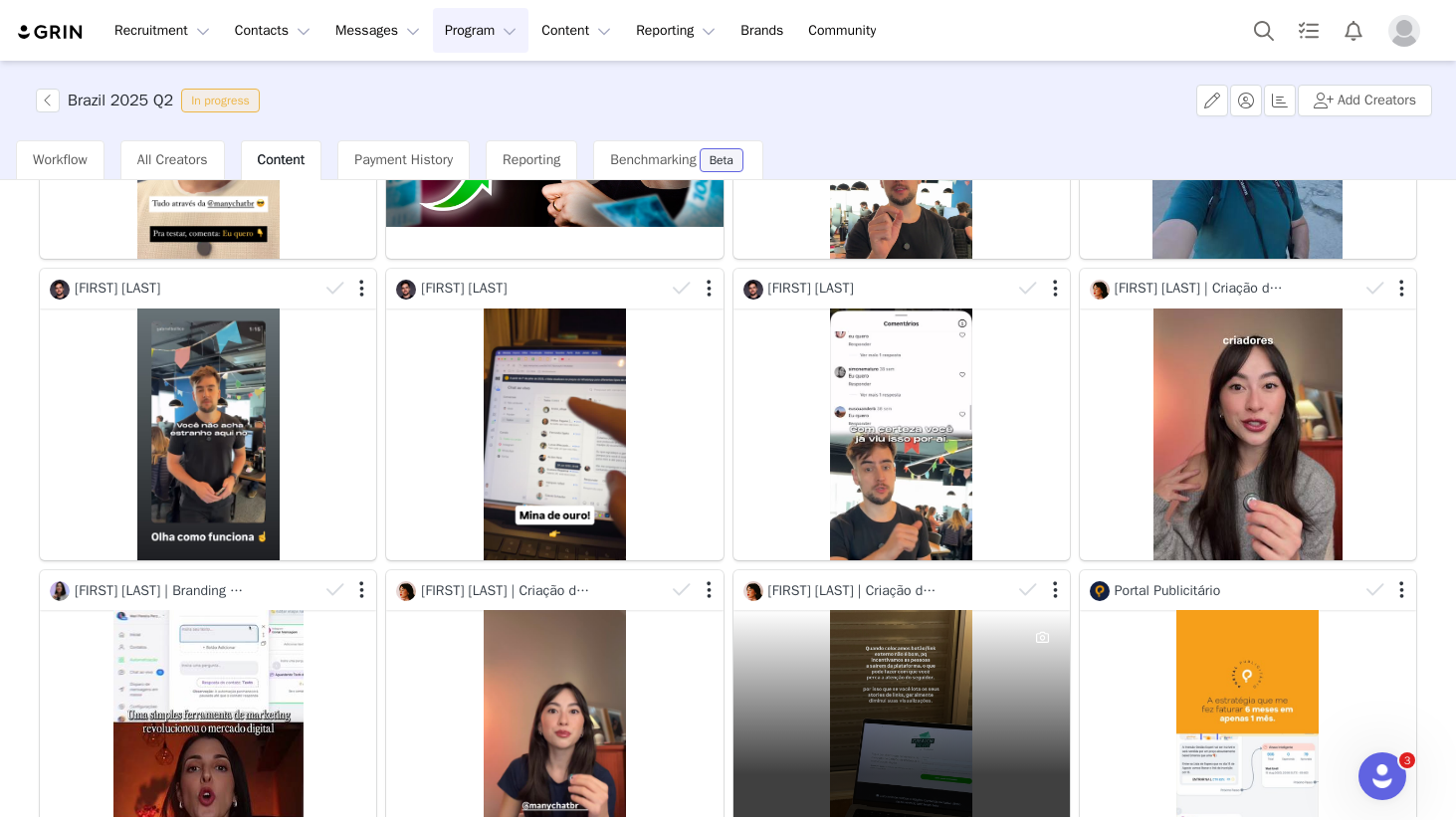 scroll, scrollTop: 559, scrollLeft: 0, axis: vertical 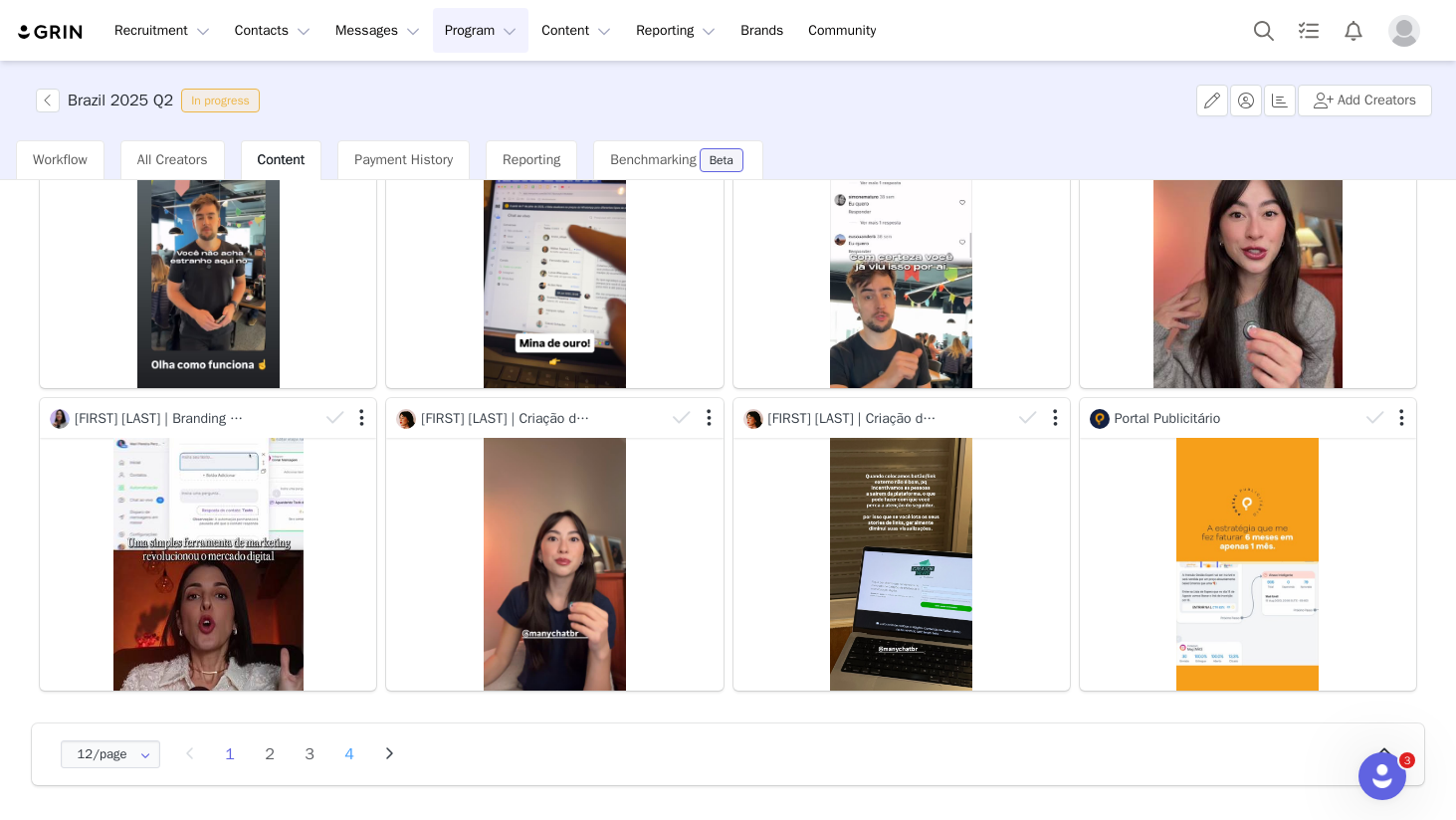 click on "4" at bounding box center [349, 754] 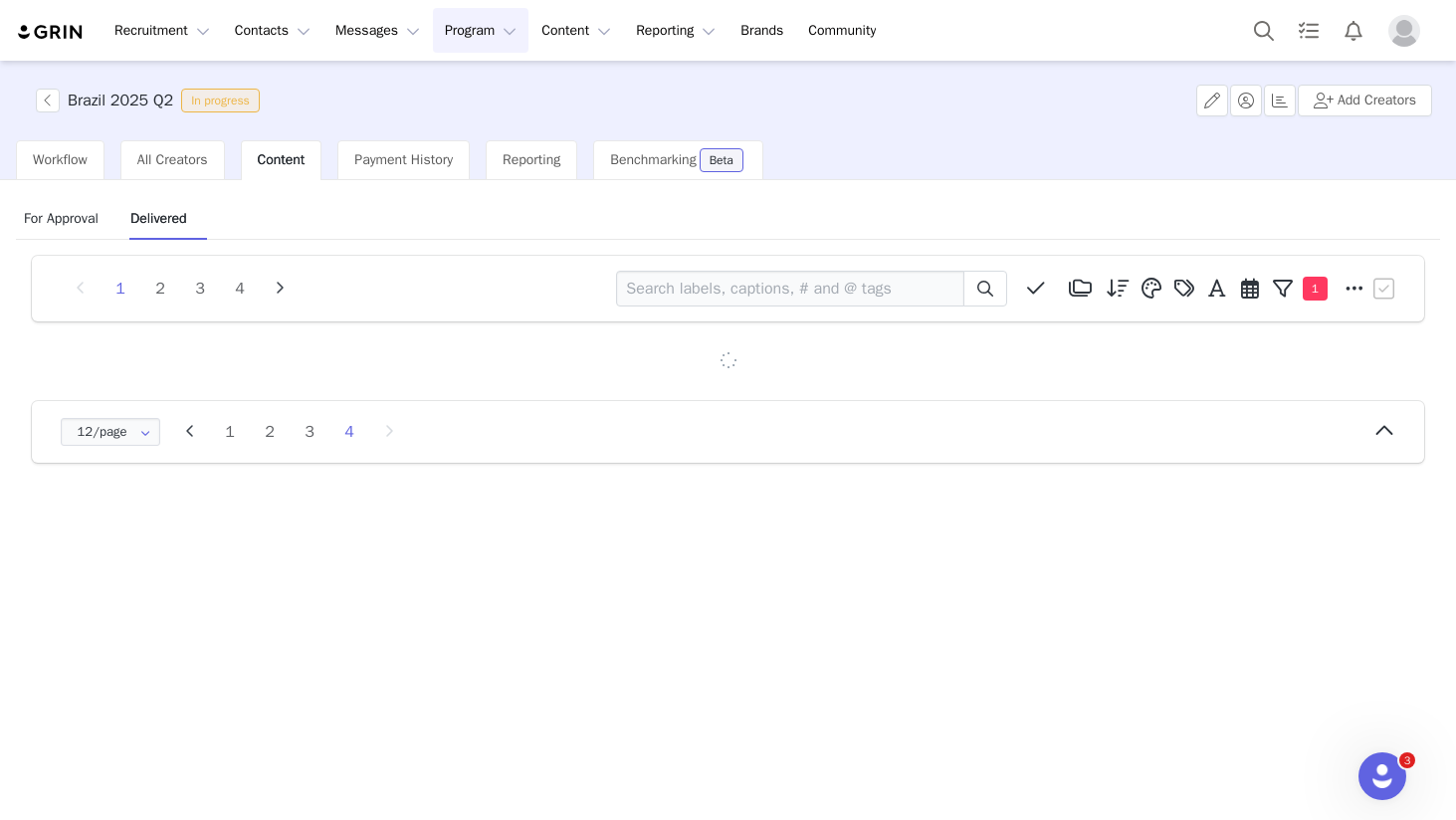 scroll, scrollTop: 0, scrollLeft: 0, axis: both 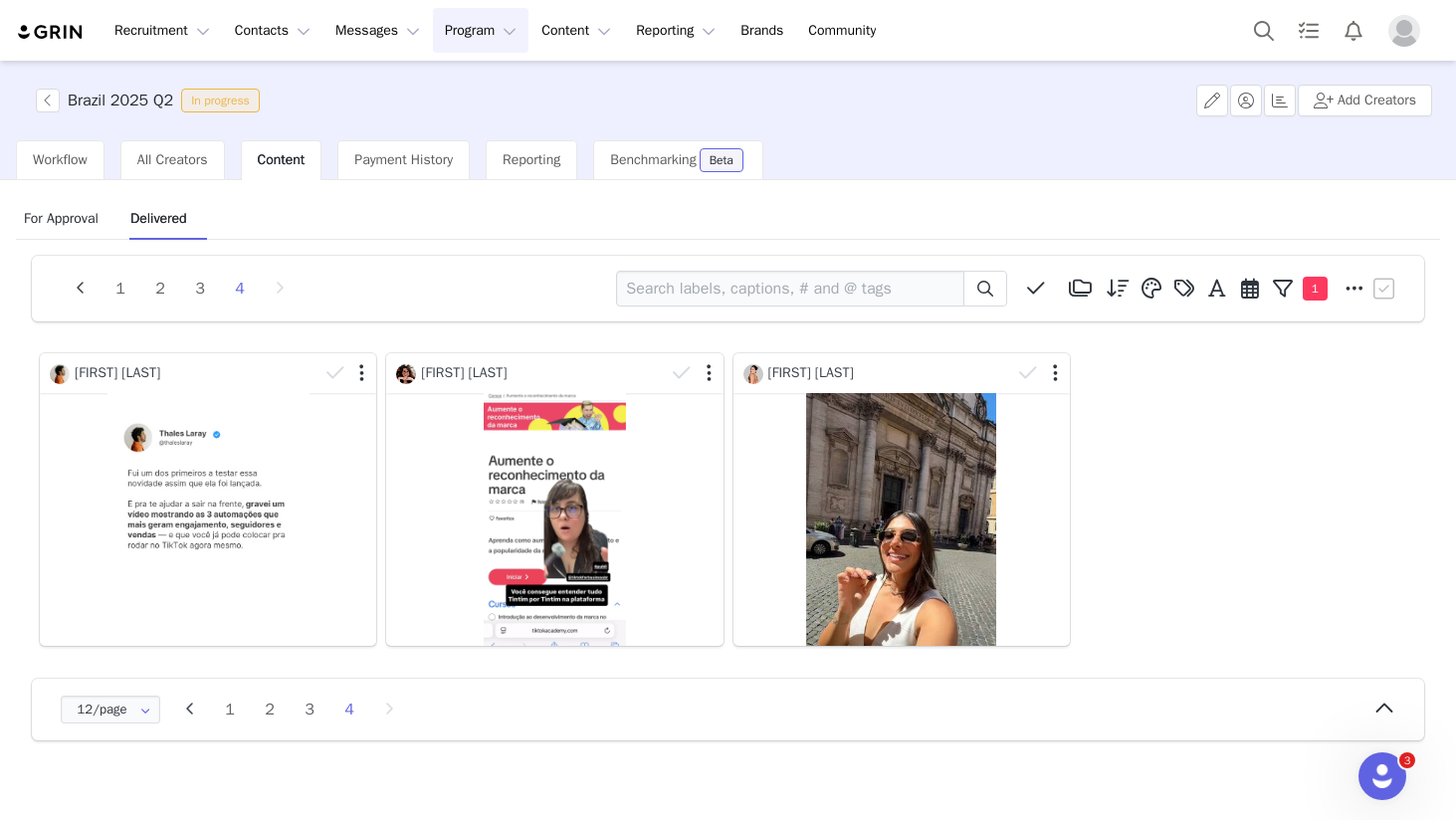 click on "Program Program" at bounding box center (481, 30) 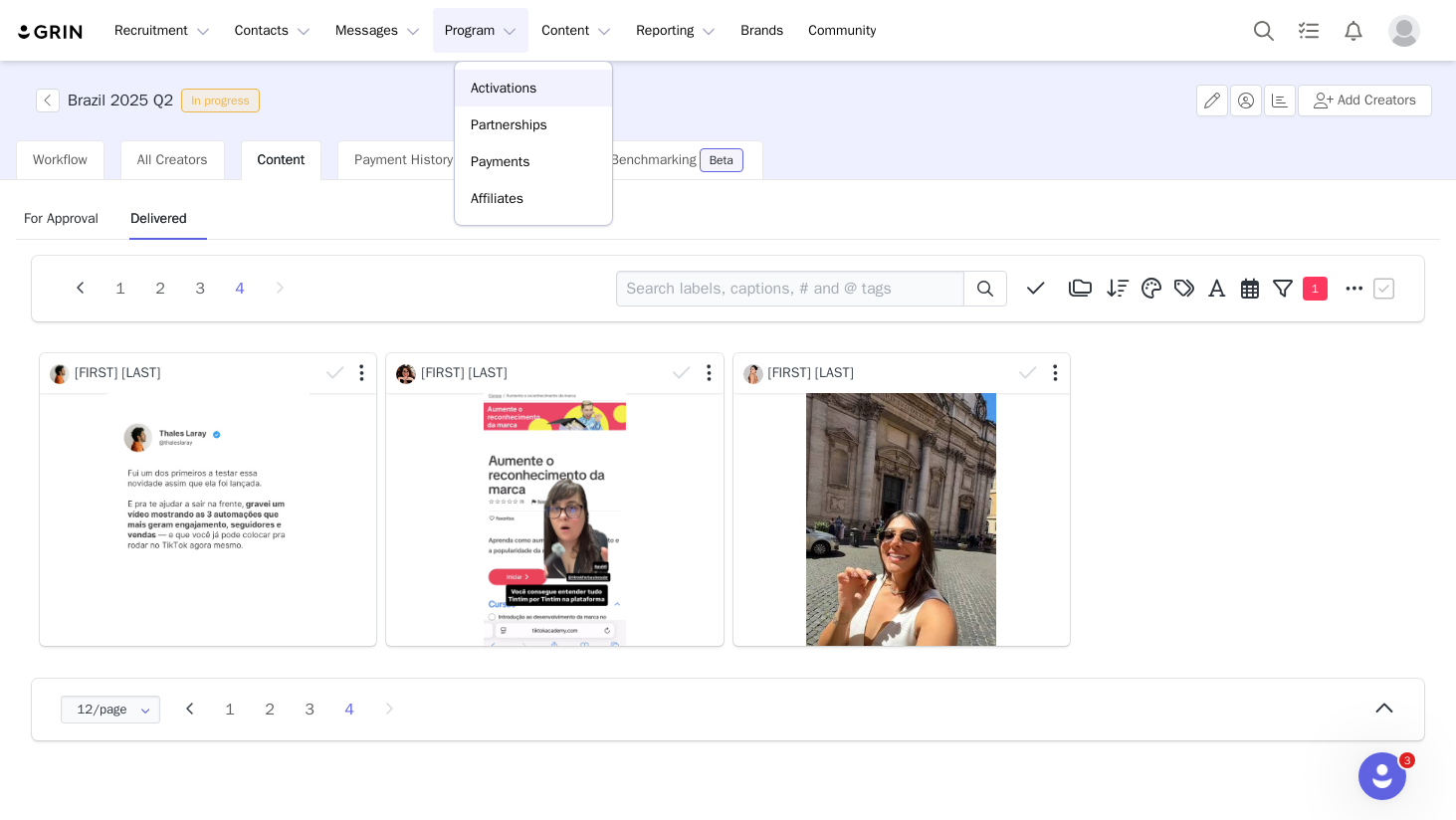 click on "Activations" at bounding box center [533, 88] 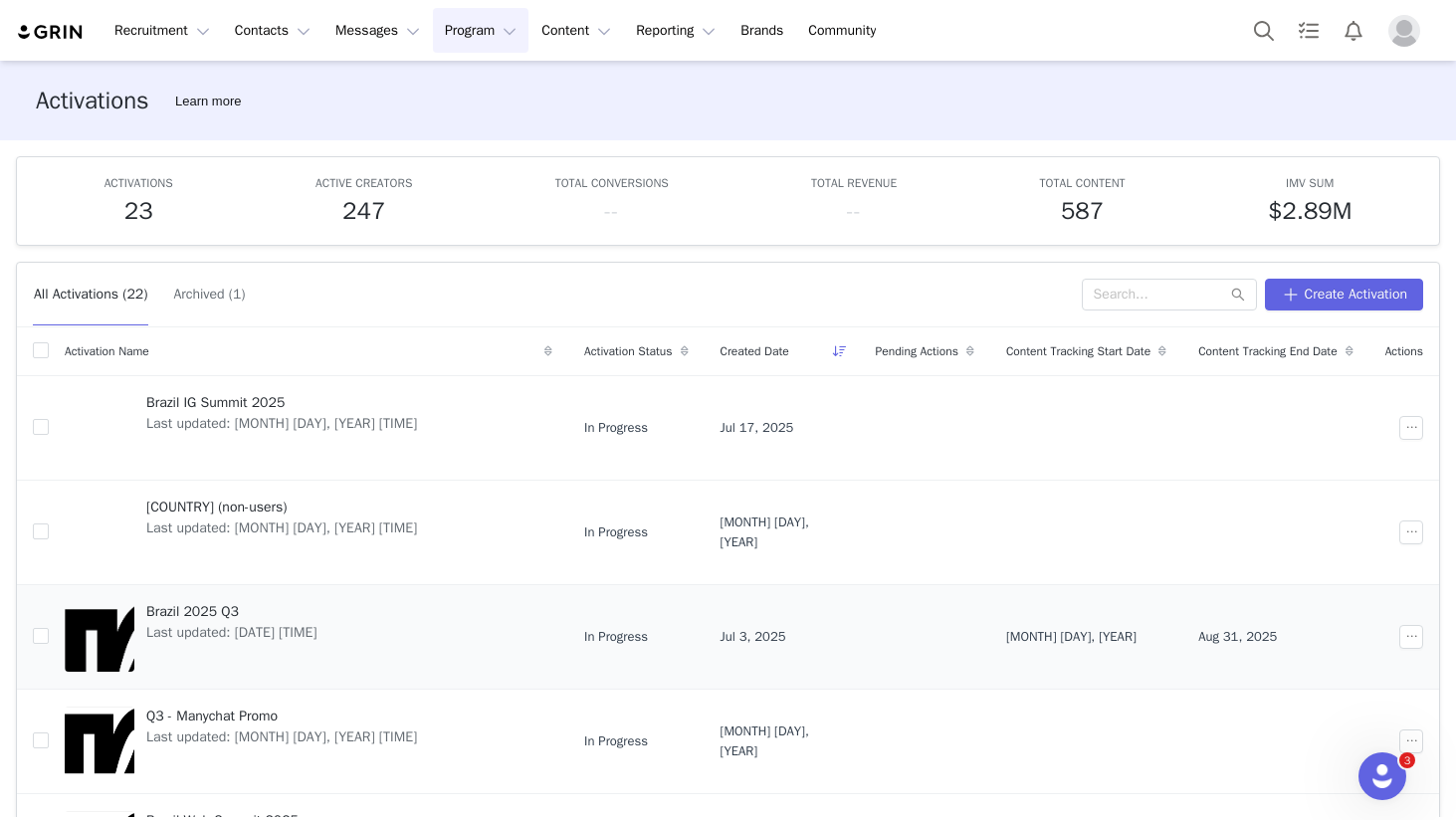 click on "Brazil 2025 Q3" at bounding box center (231, 611) 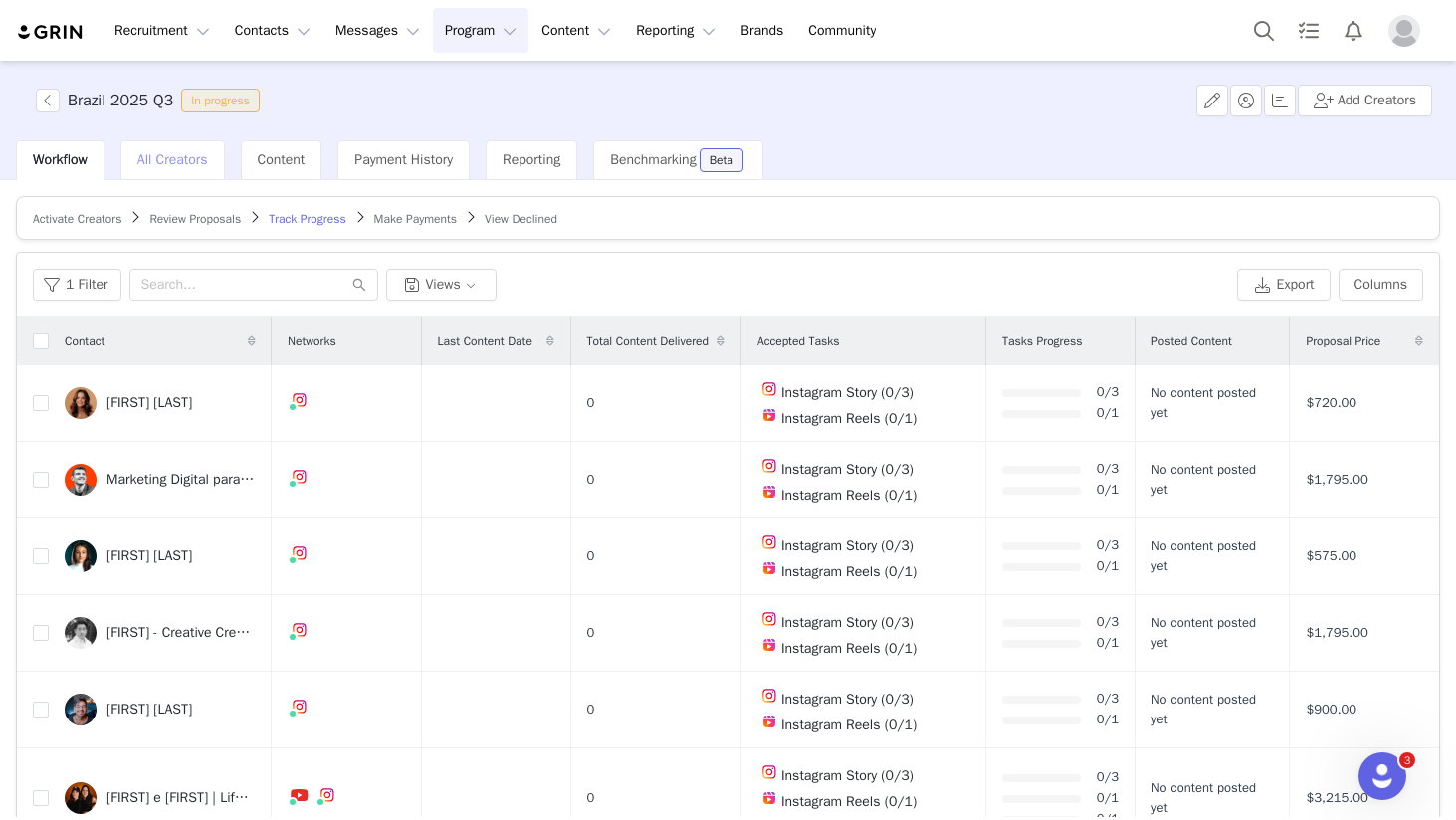 click on "All Creators" at bounding box center [172, 160] 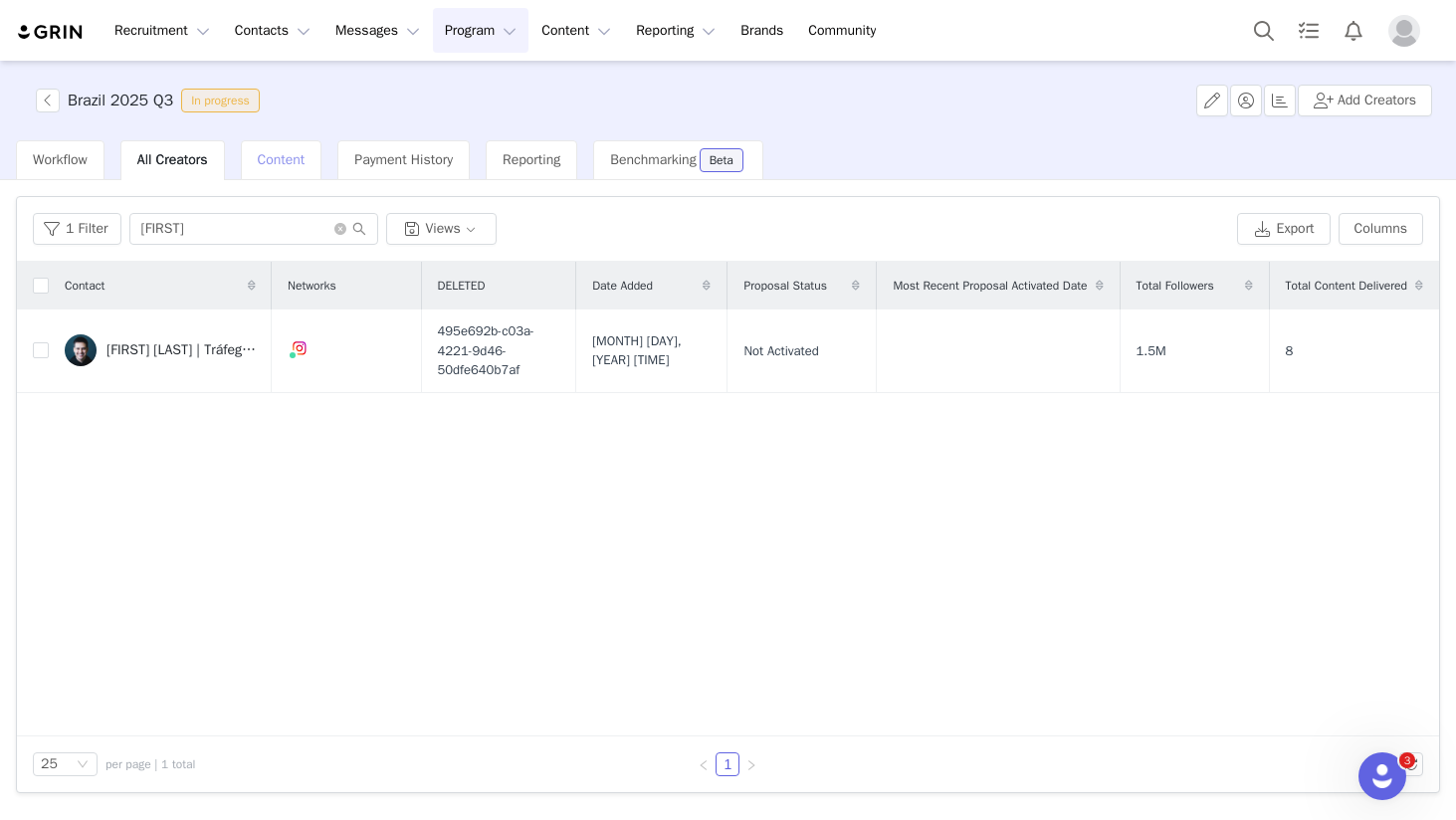 click on "Content" at bounding box center [282, 159] 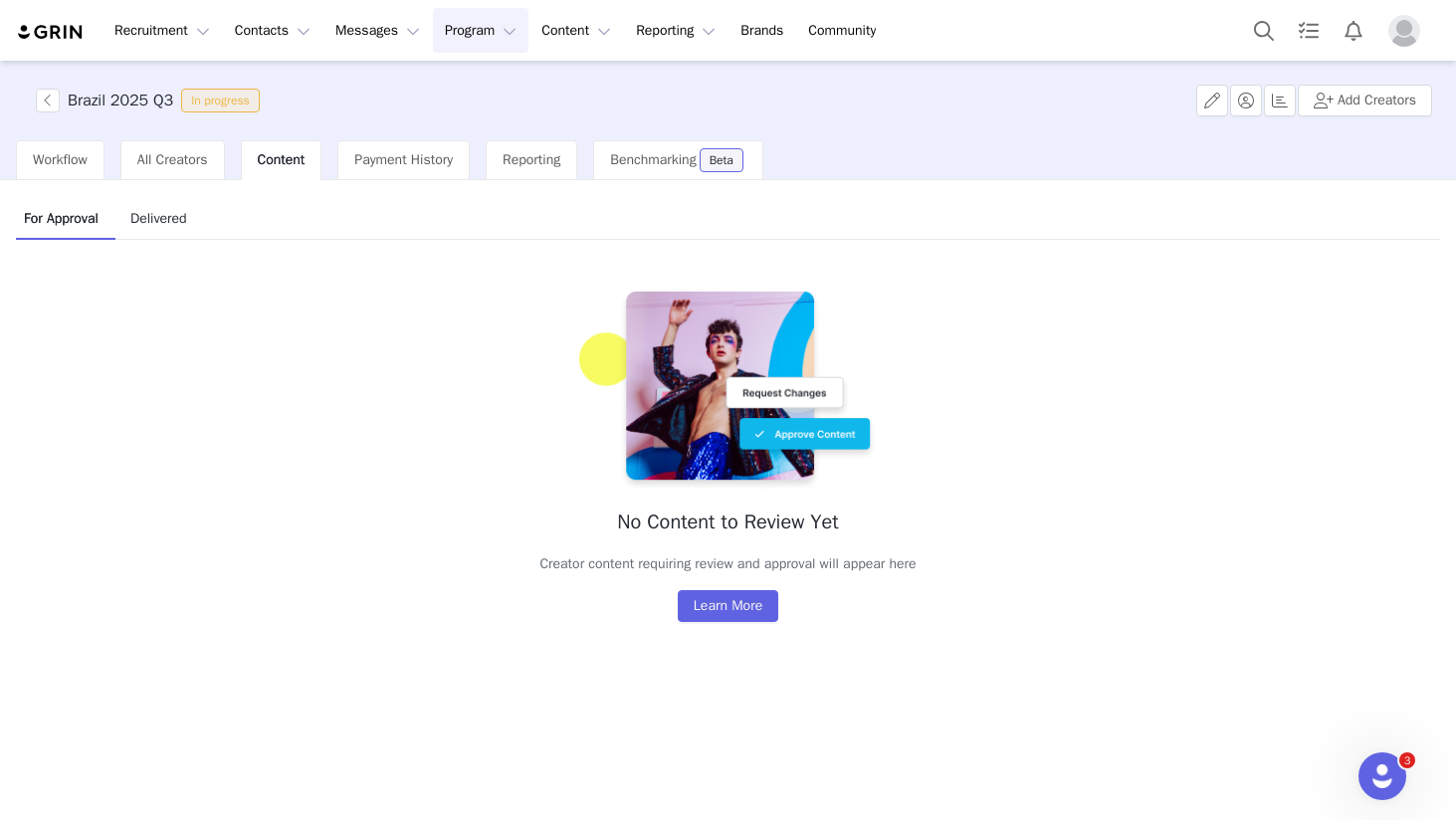 click on "Delivered" at bounding box center [158, 218] 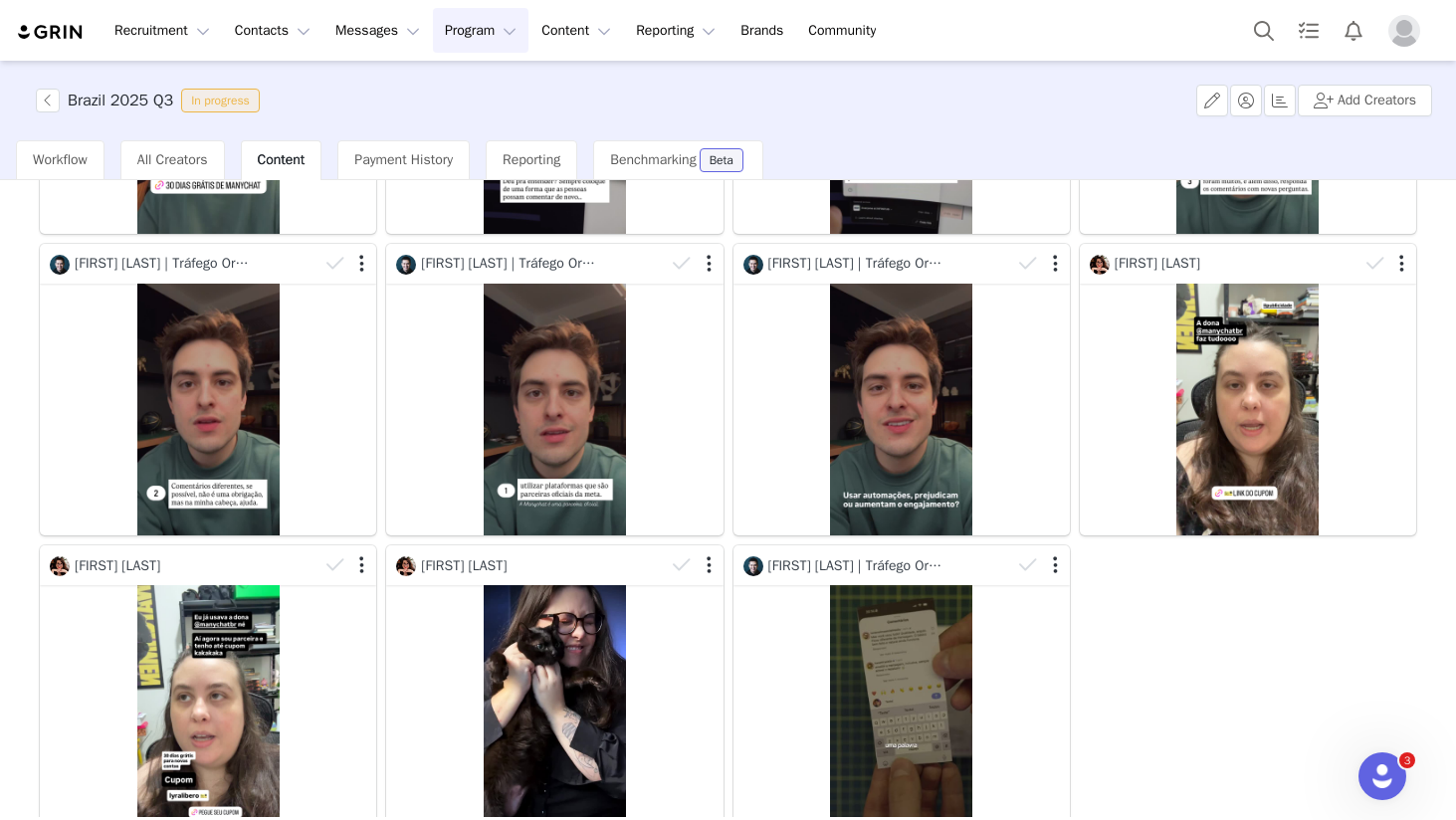 scroll, scrollTop: 559, scrollLeft: 0, axis: vertical 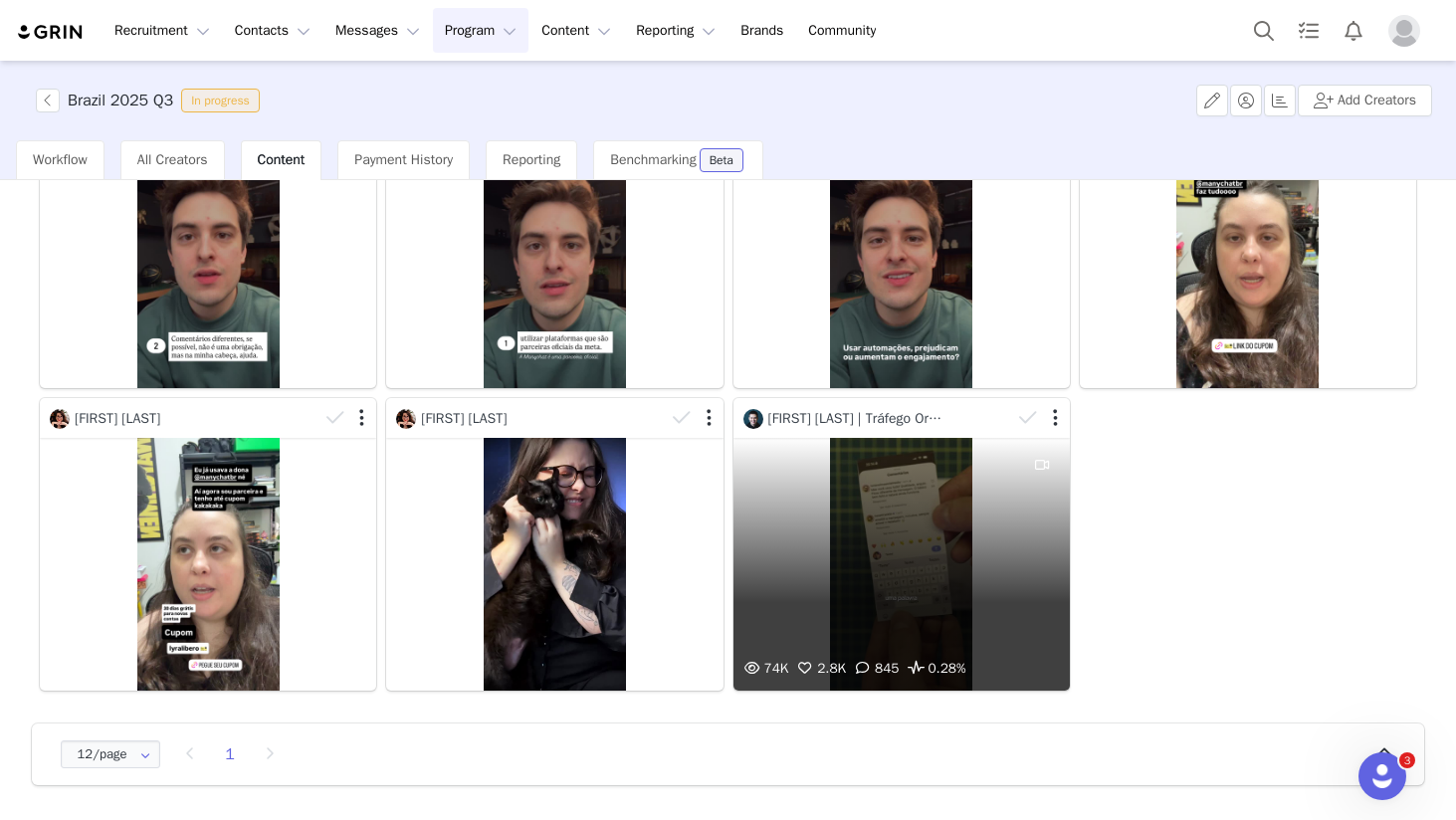 click on "74K  2.8K  845  0.28%" at bounding box center (902, 564) 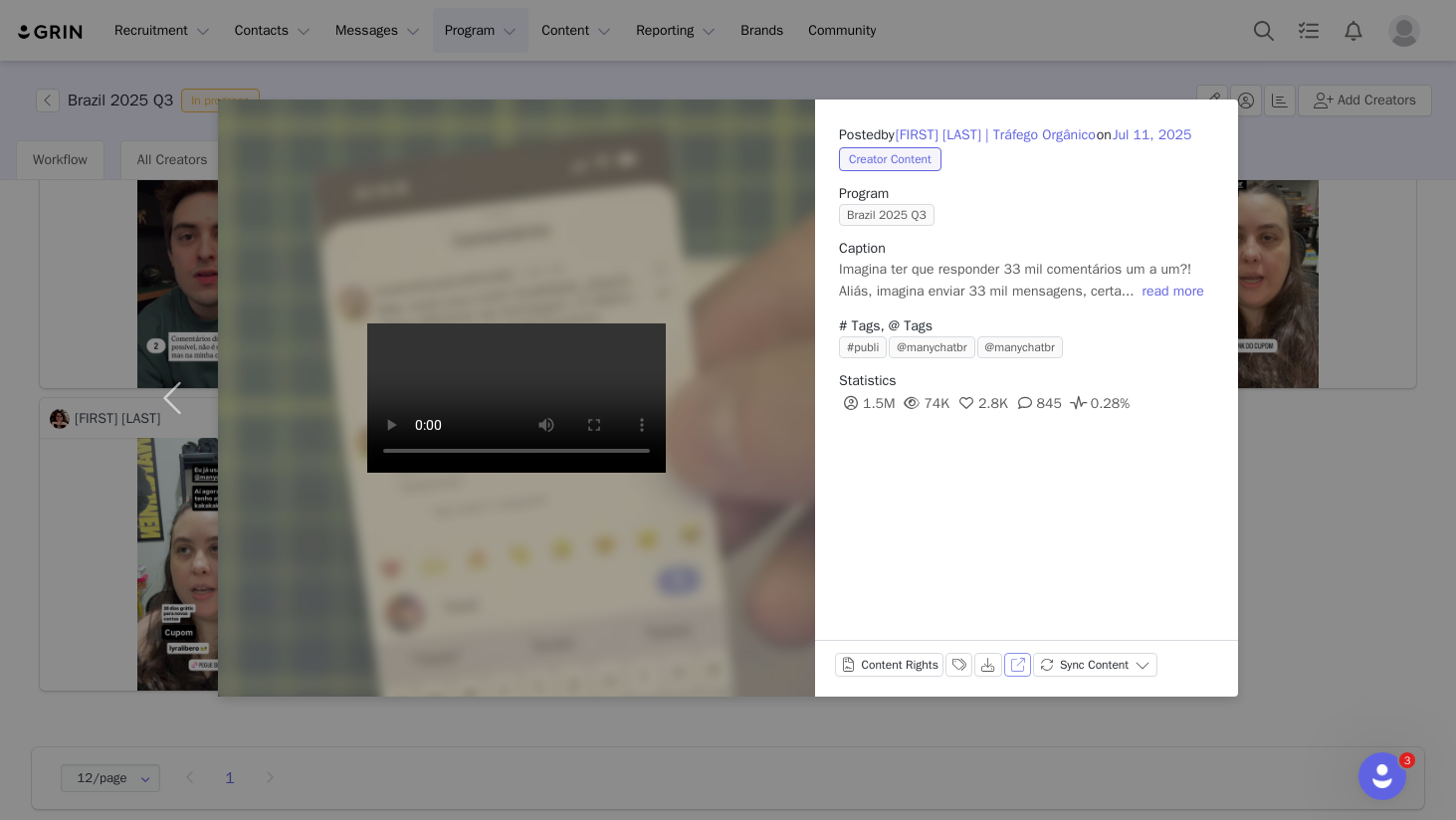 click on "View on Instagram" at bounding box center [1018, 665] 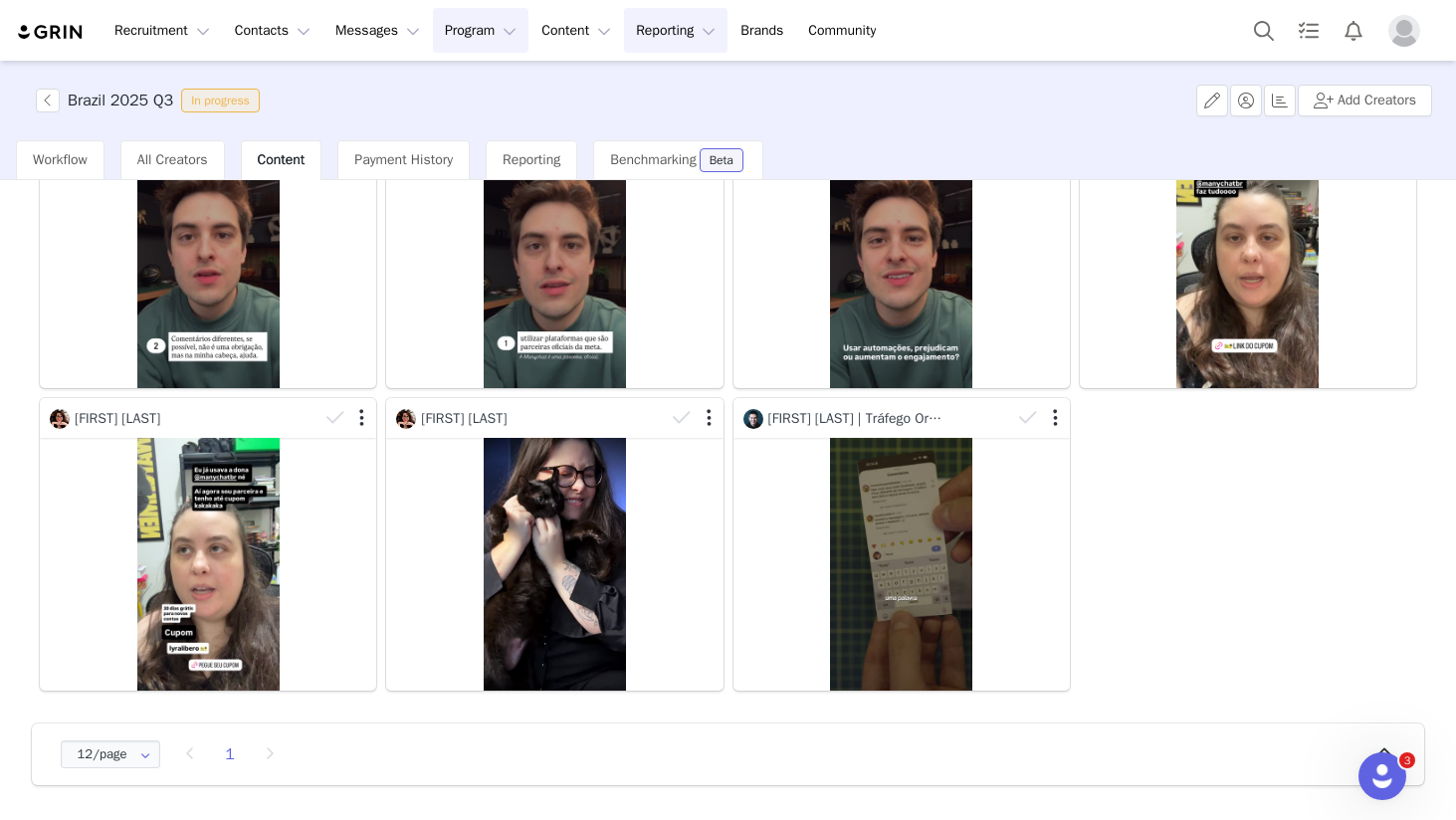 click on "Reporting Reporting" at bounding box center [676, 30] 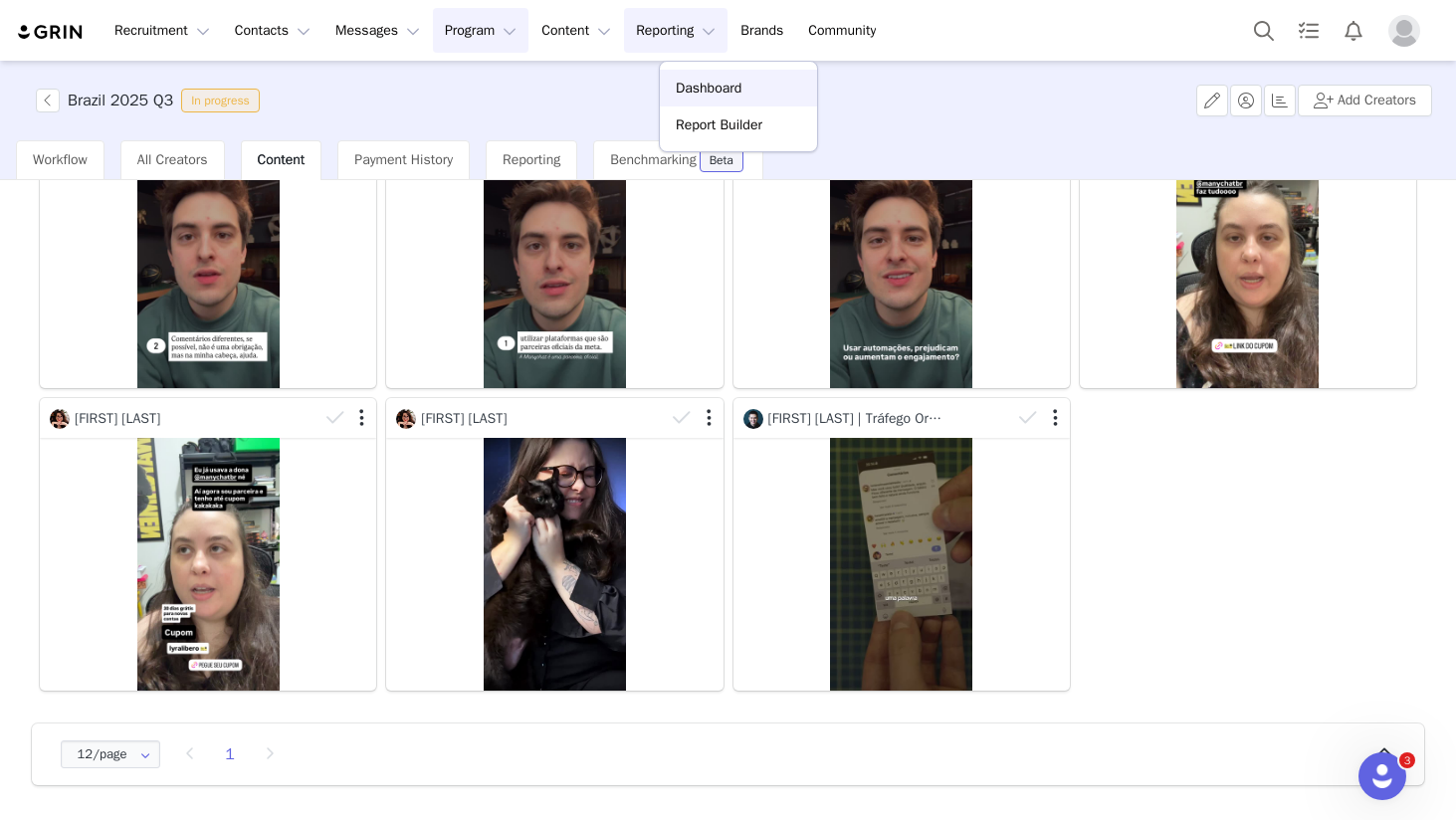 click on "Dashboard" at bounding box center (709, 88) 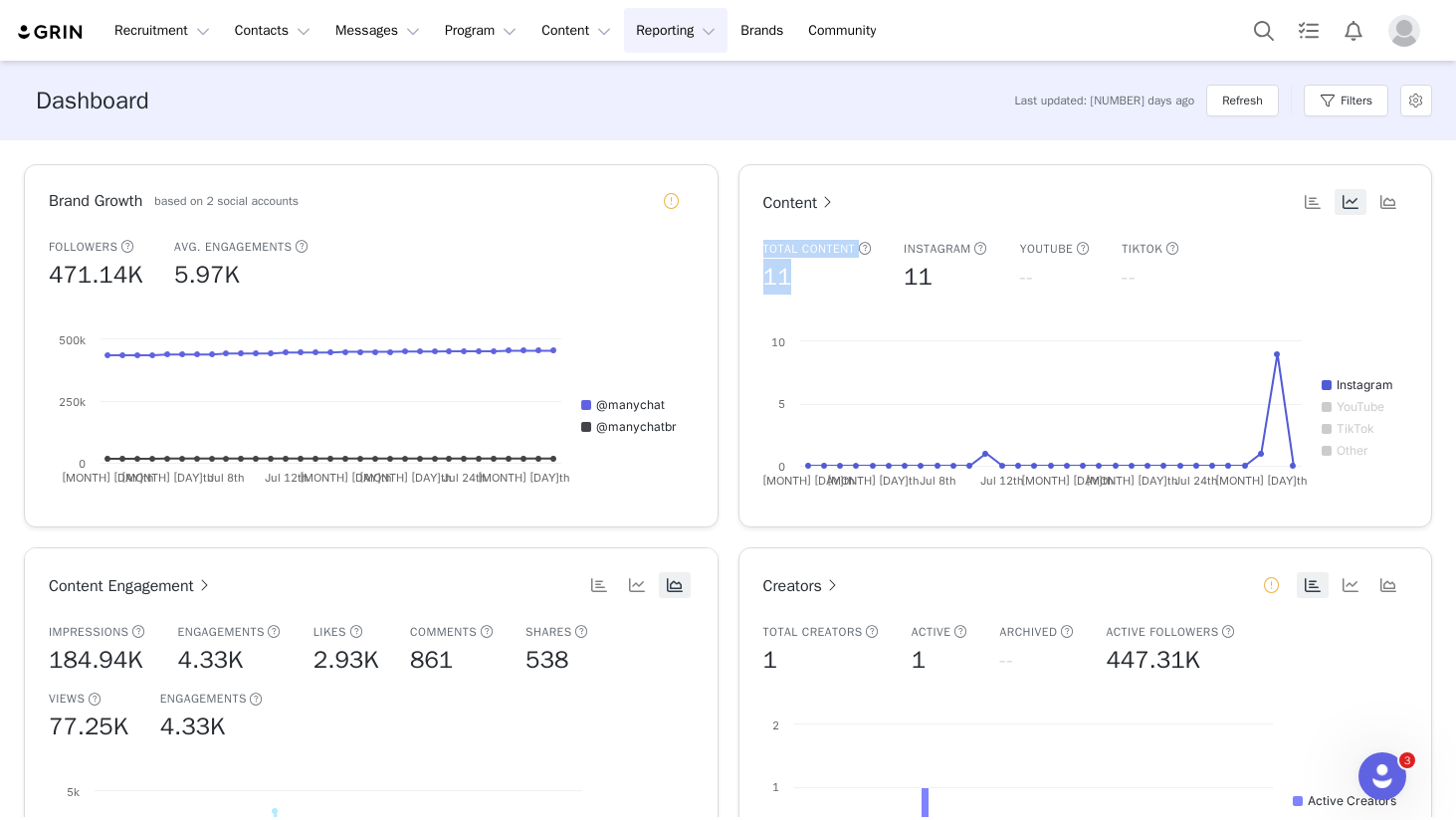 drag, startPoint x: 806, startPoint y: 277, endPoint x: 750, endPoint y: 277, distance: 56 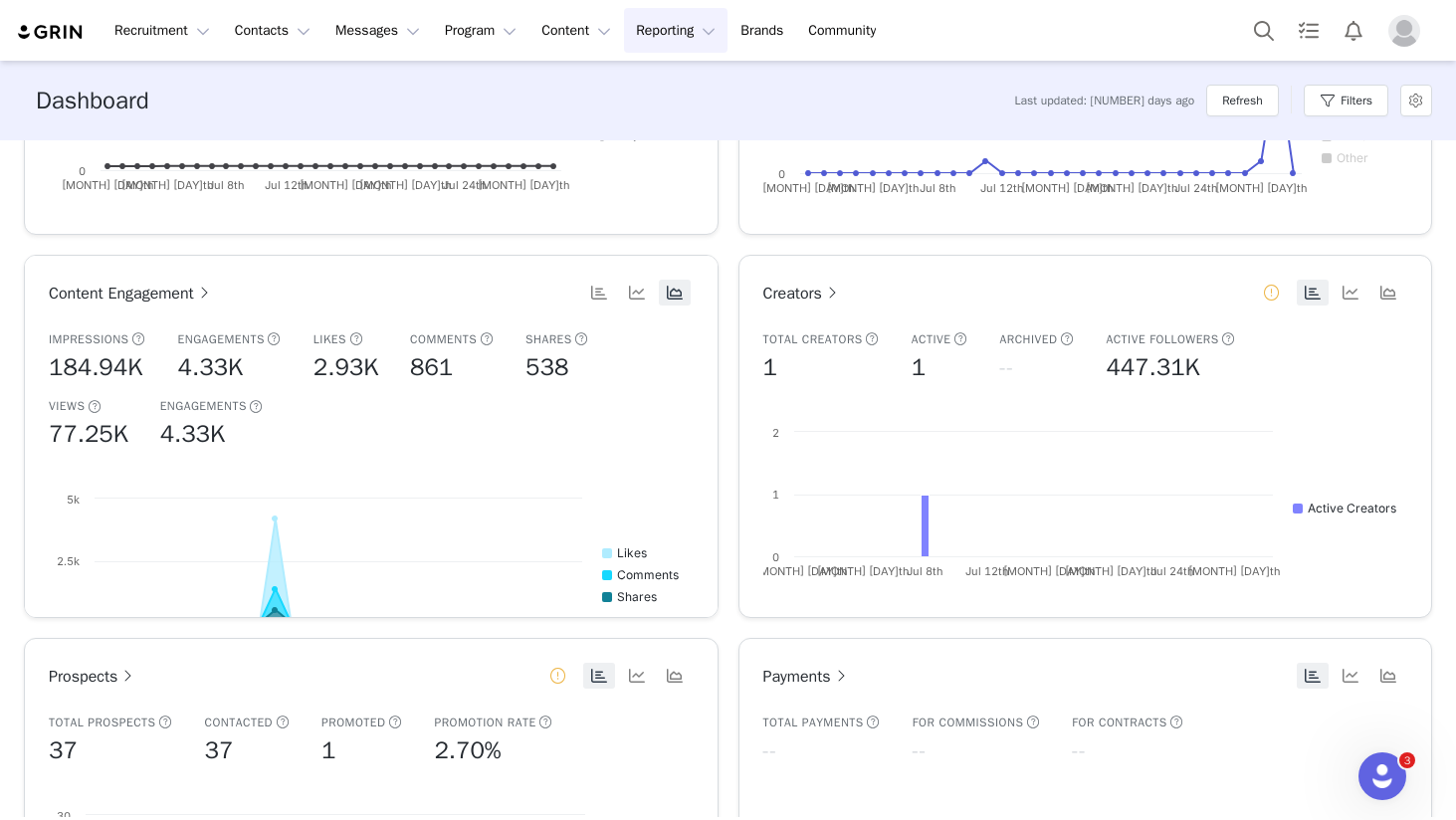 scroll, scrollTop: 0, scrollLeft: 0, axis: both 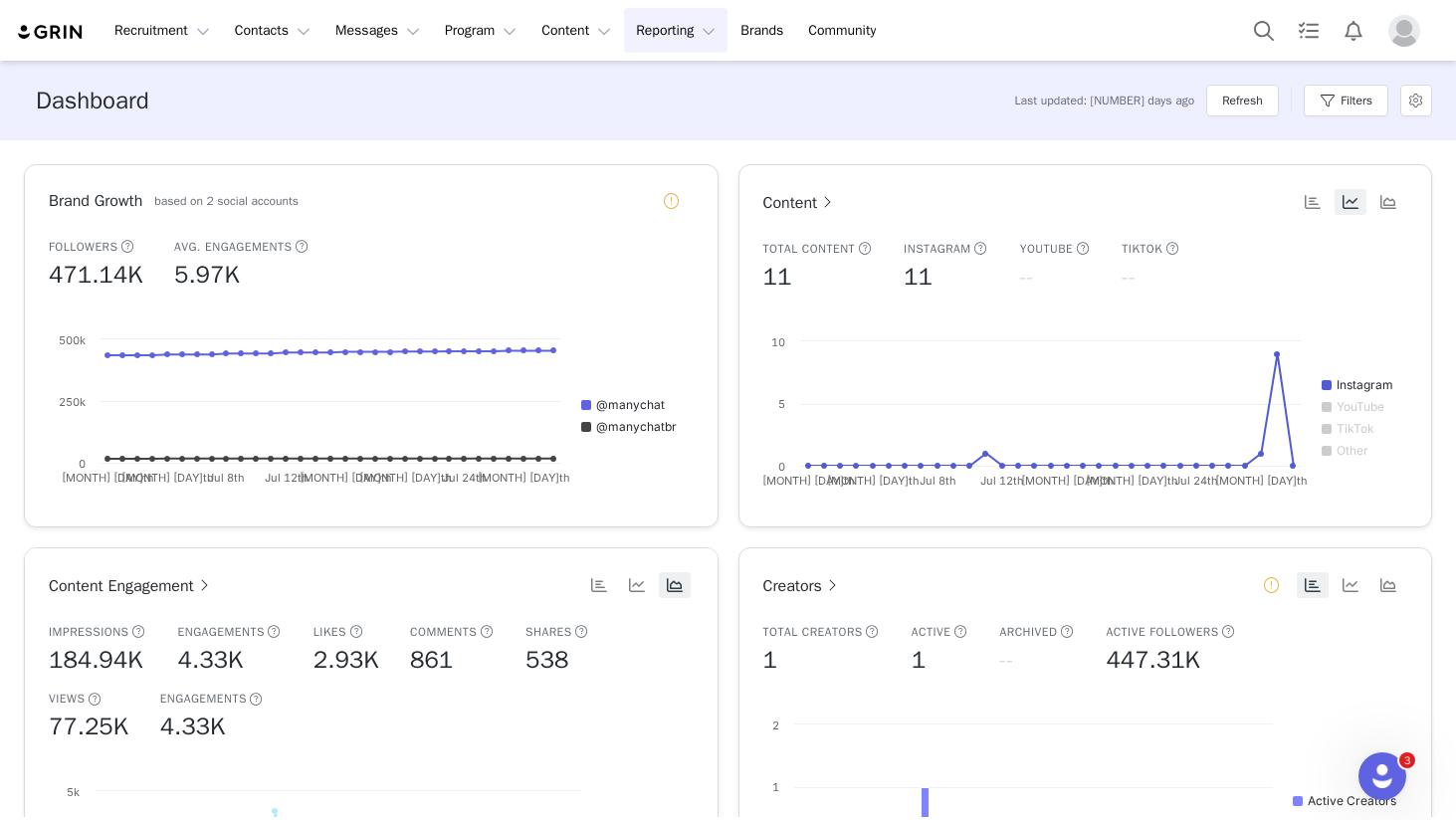 click at bounding box center (827, 202) 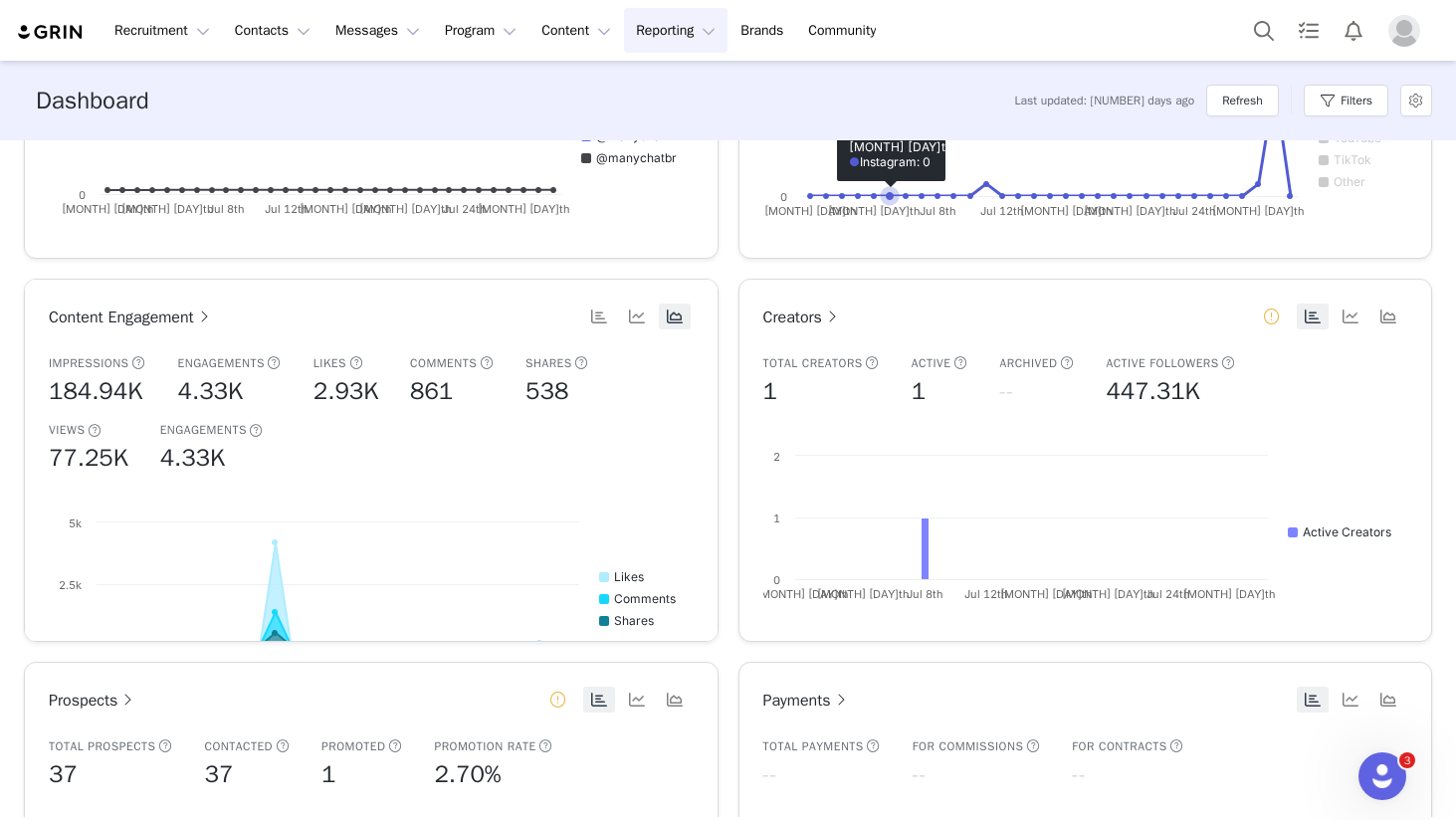 scroll, scrollTop: 270, scrollLeft: 0, axis: vertical 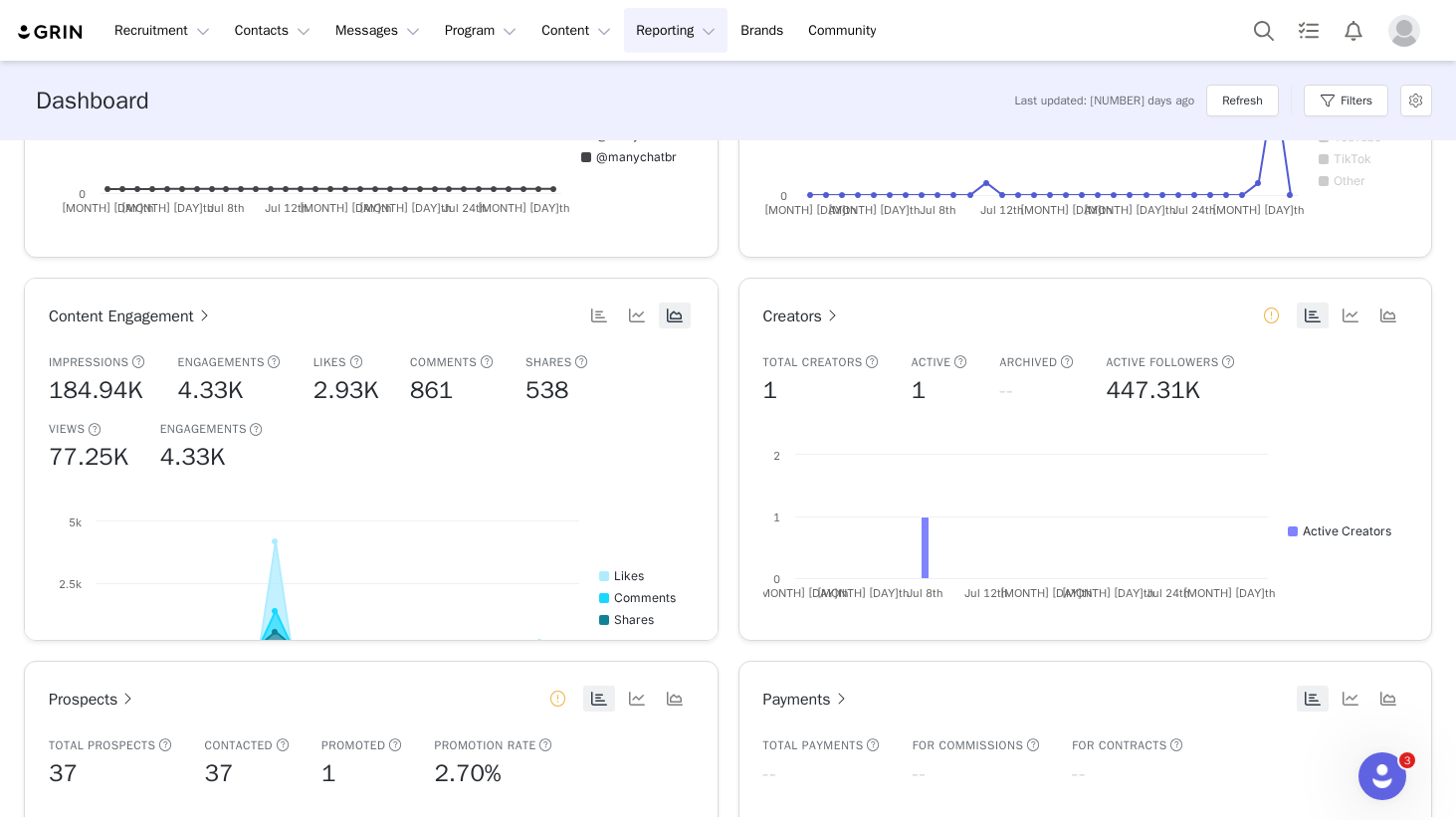 click on "Creators" at bounding box center [802, 316] 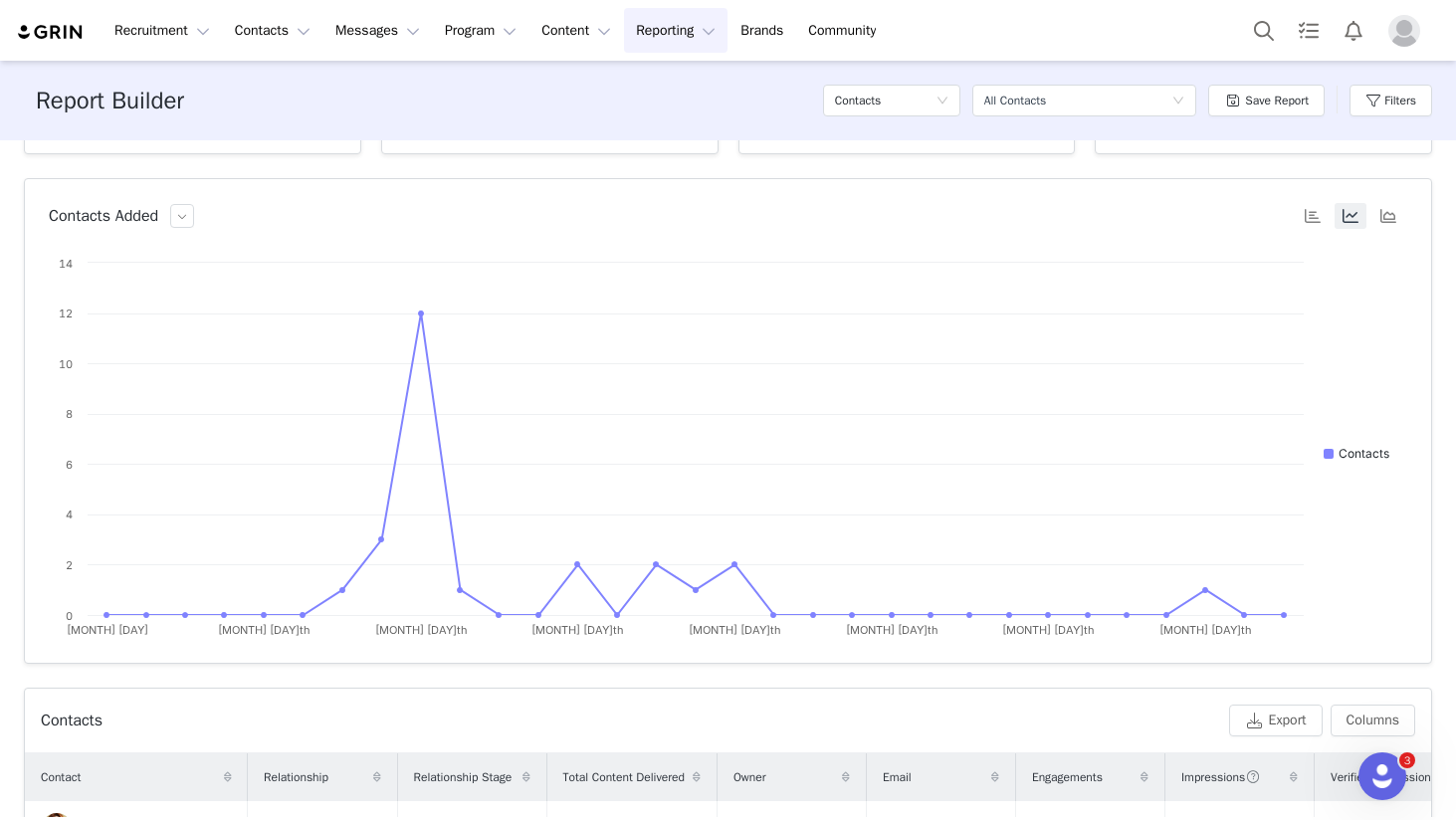 scroll, scrollTop: 0, scrollLeft: 0, axis: both 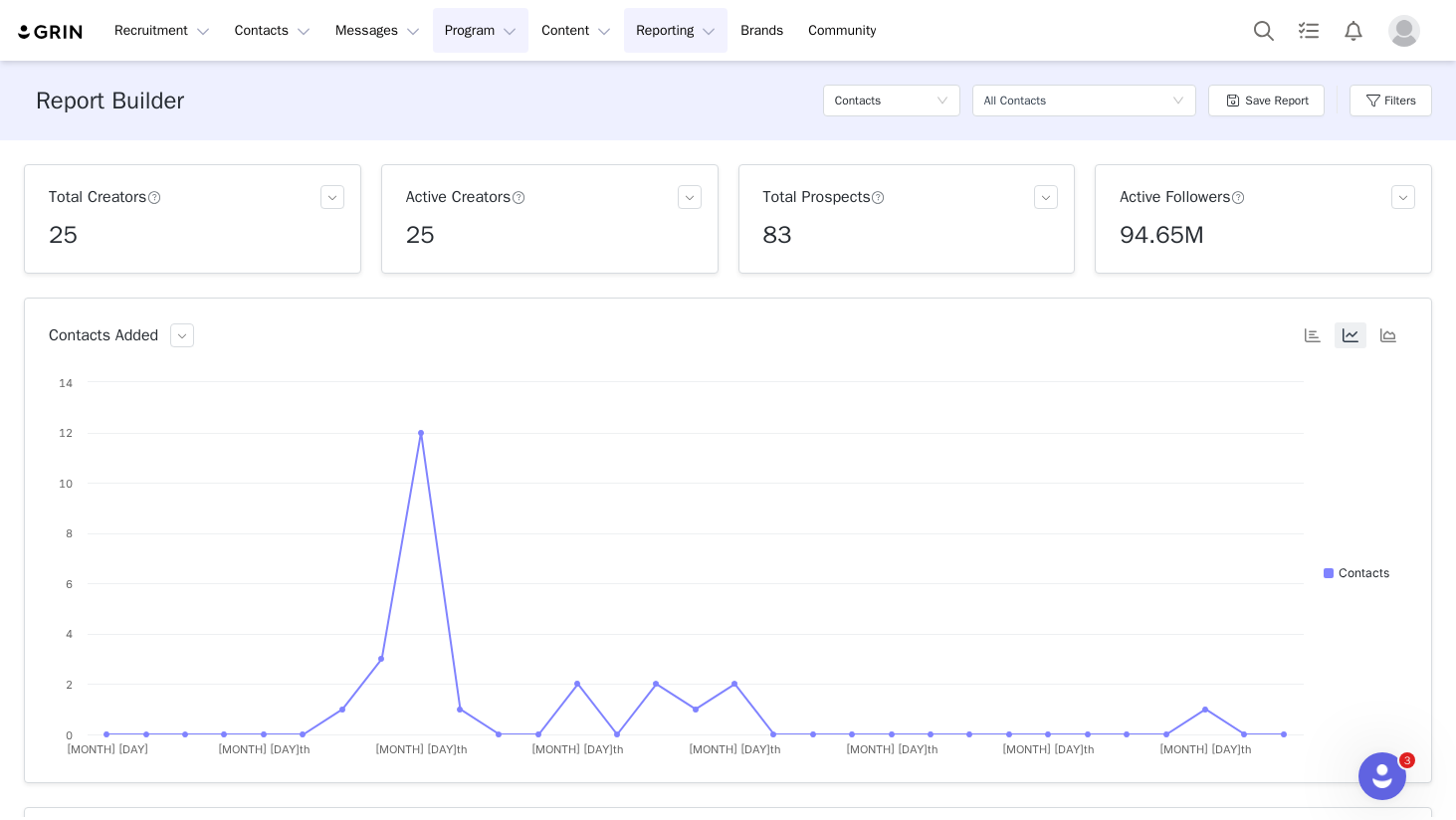 click on "Program Program" at bounding box center (481, 30) 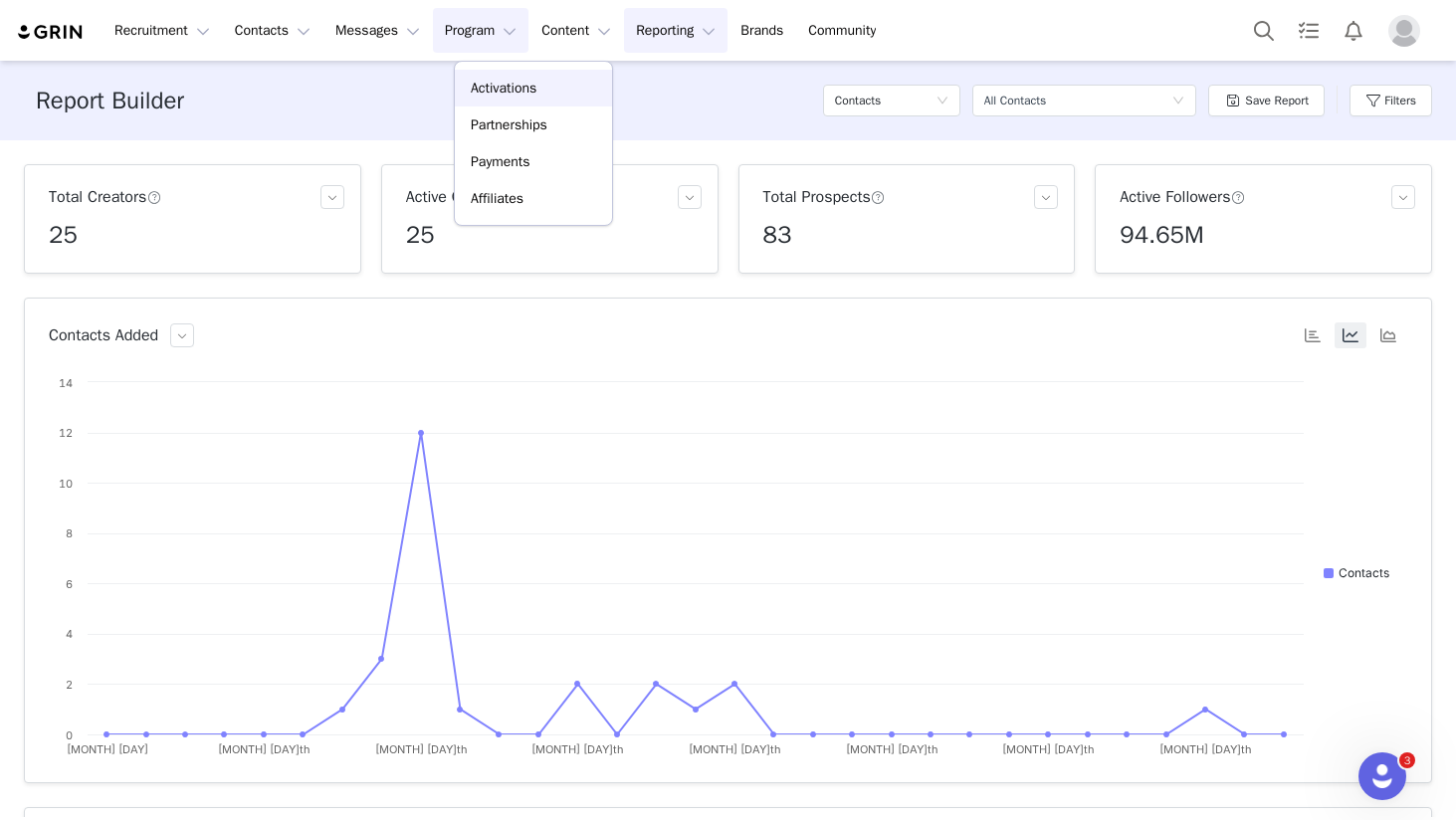 click on "Activations" at bounding box center (504, 88) 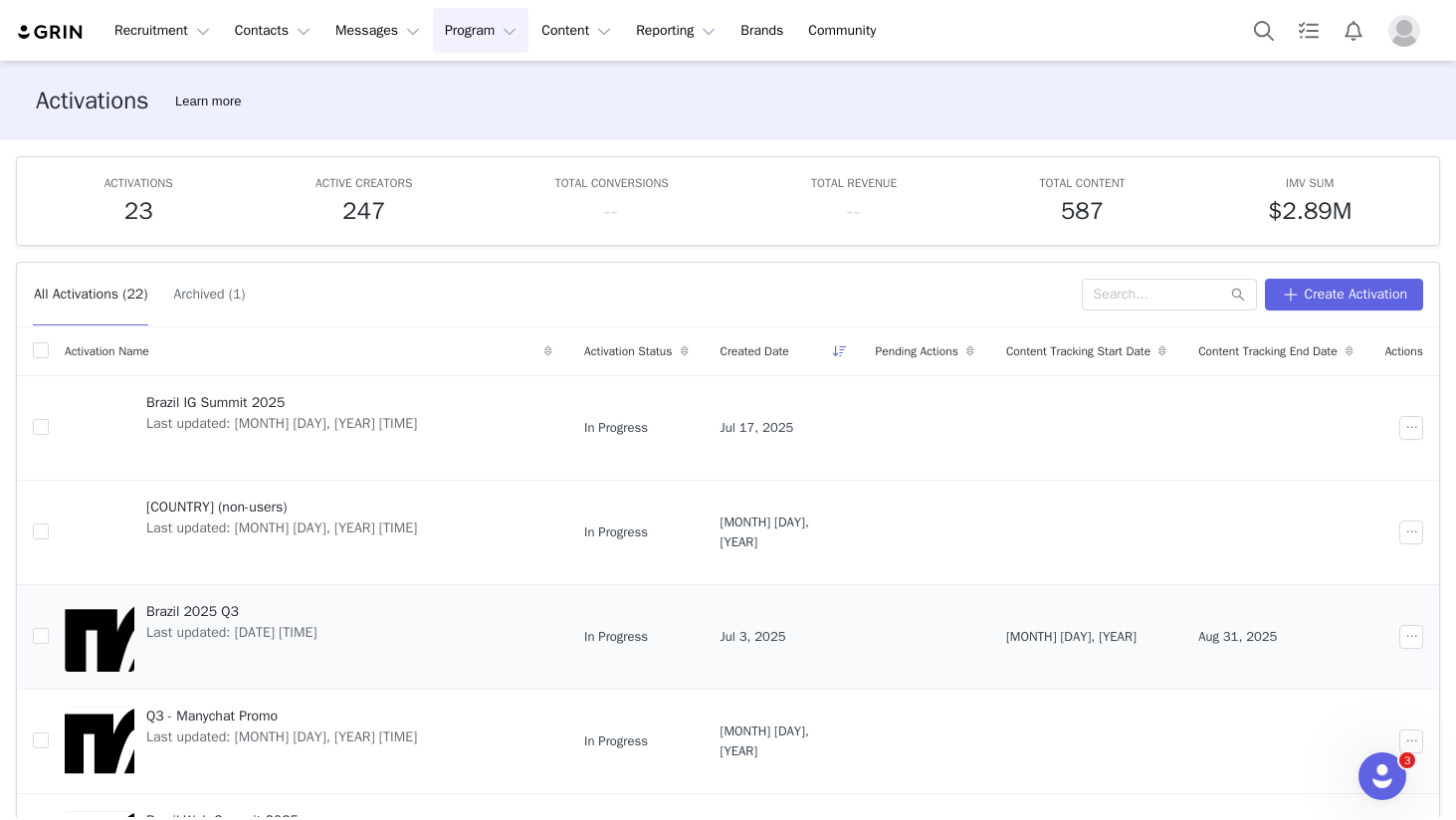 click on "Brazil 2025 Q3" at bounding box center [231, 611] 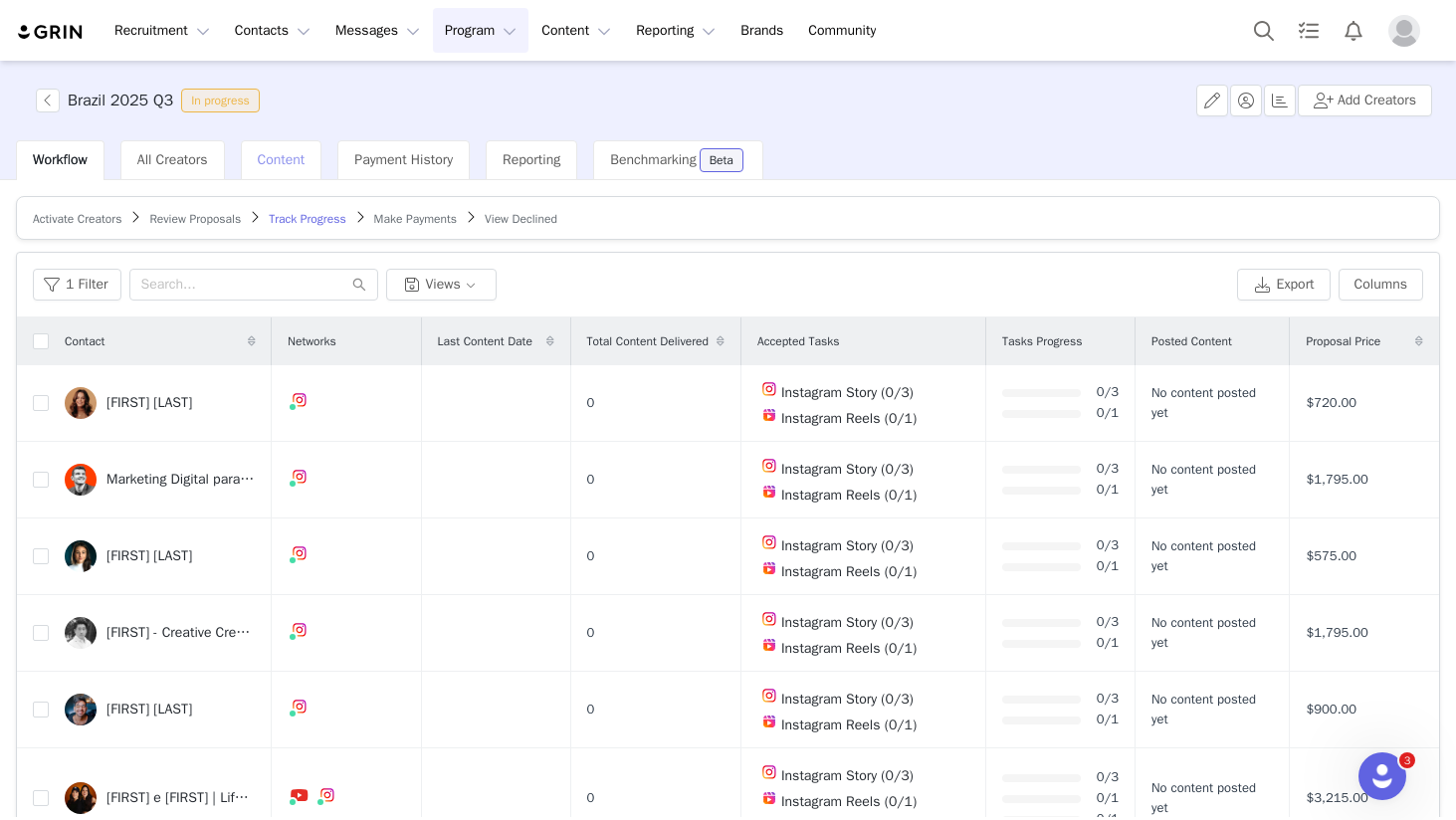 click on "Content" at bounding box center (282, 159) 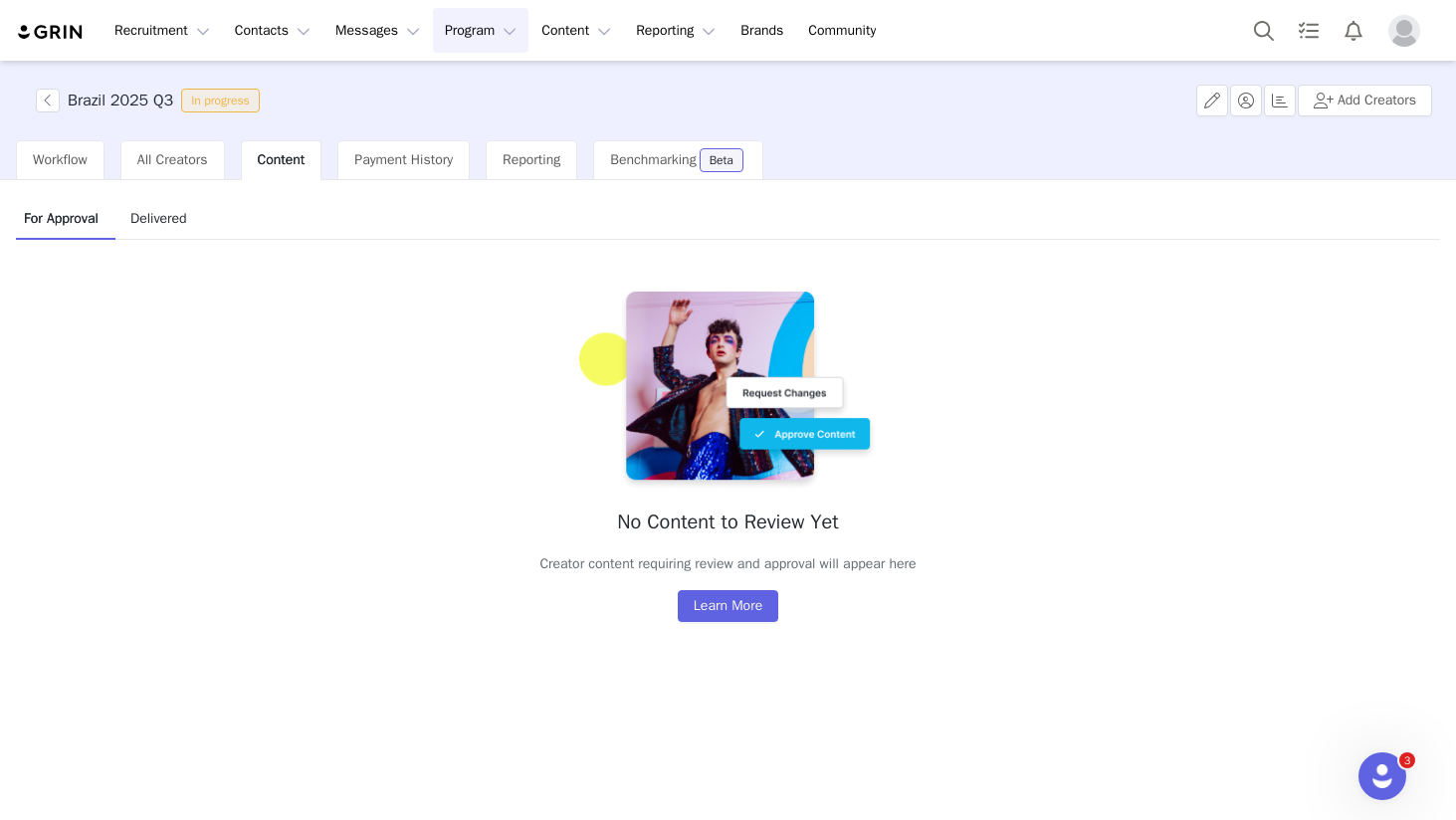 click on "Delivered" at bounding box center (158, 218) 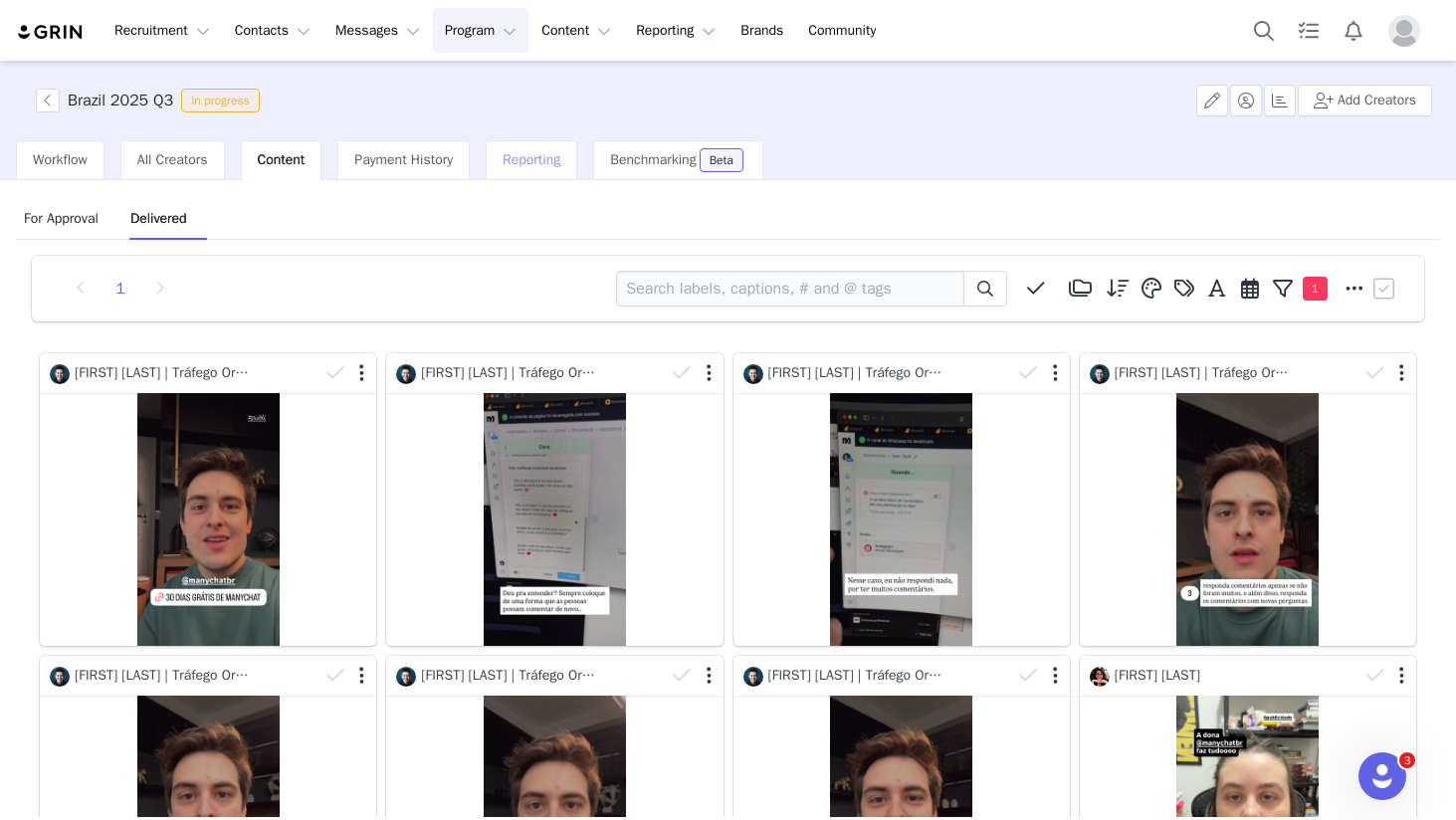click on "Reporting" at bounding box center (531, 159) 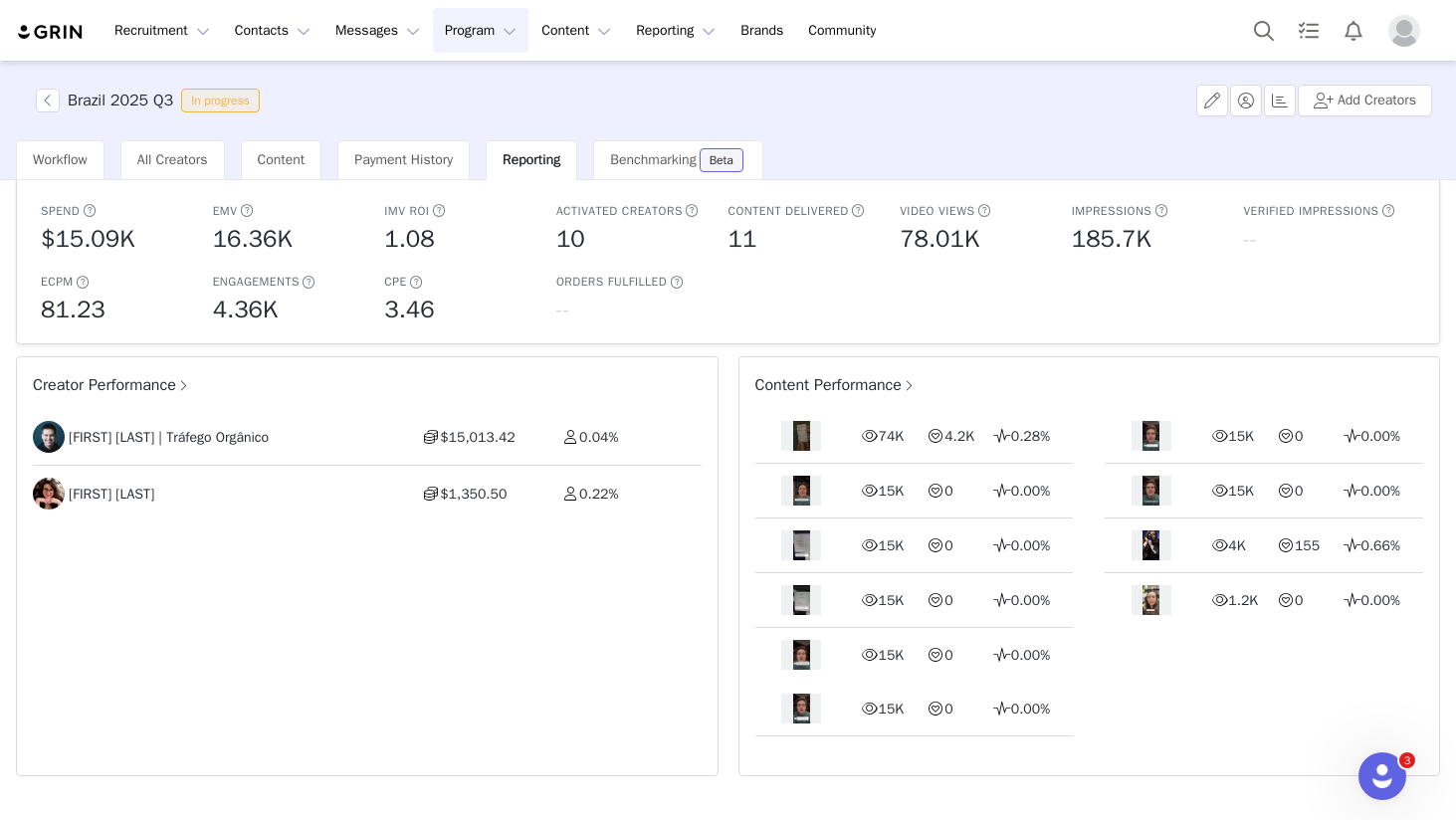 scroll, scrollTop: 210, scrollLeft: 0, axis: vertical 